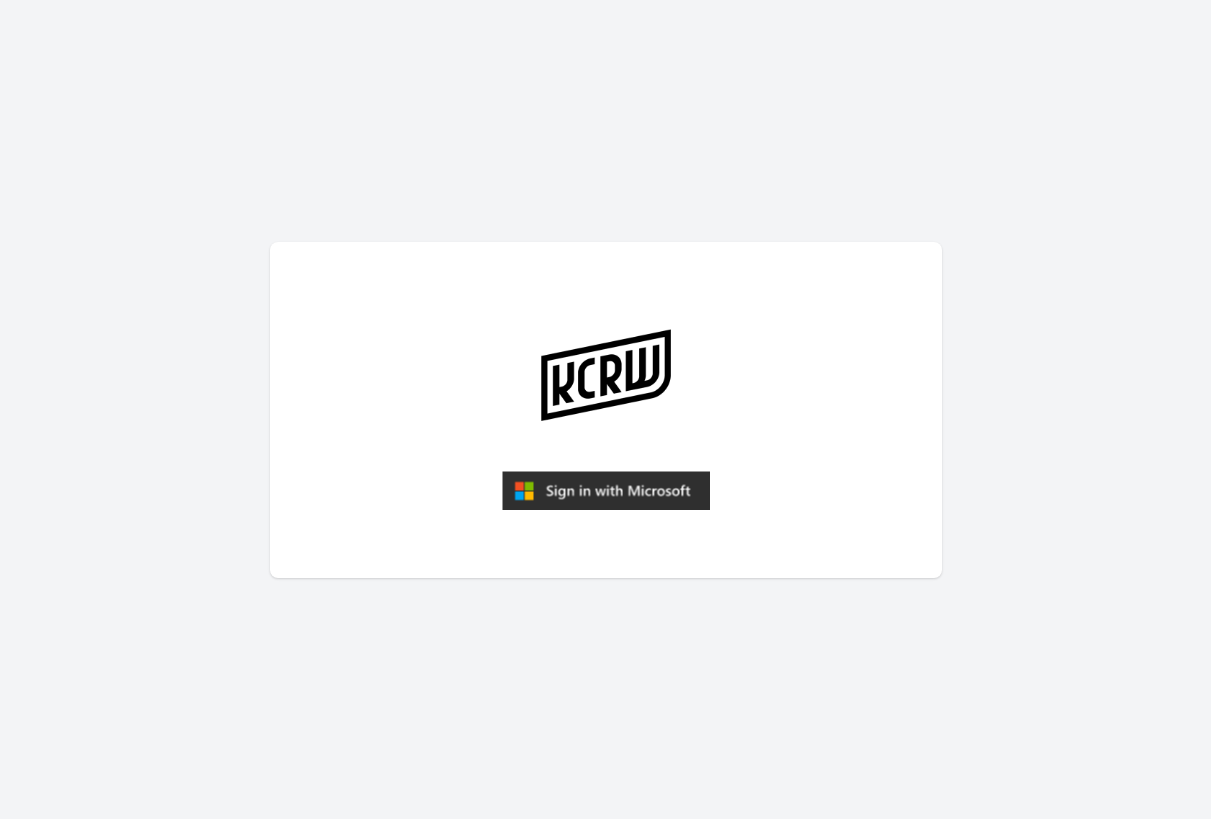 scroll, scrollTop: 0, scrollLeft: 0, axis: both 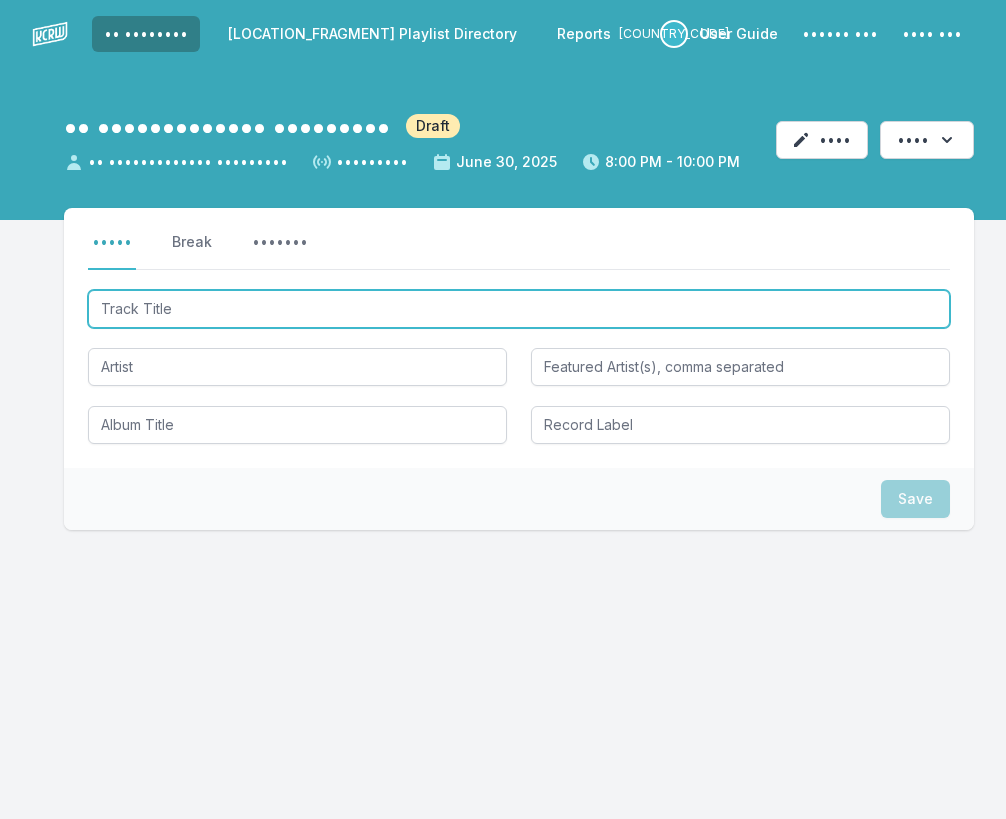 click at bounding box center (519, 309) 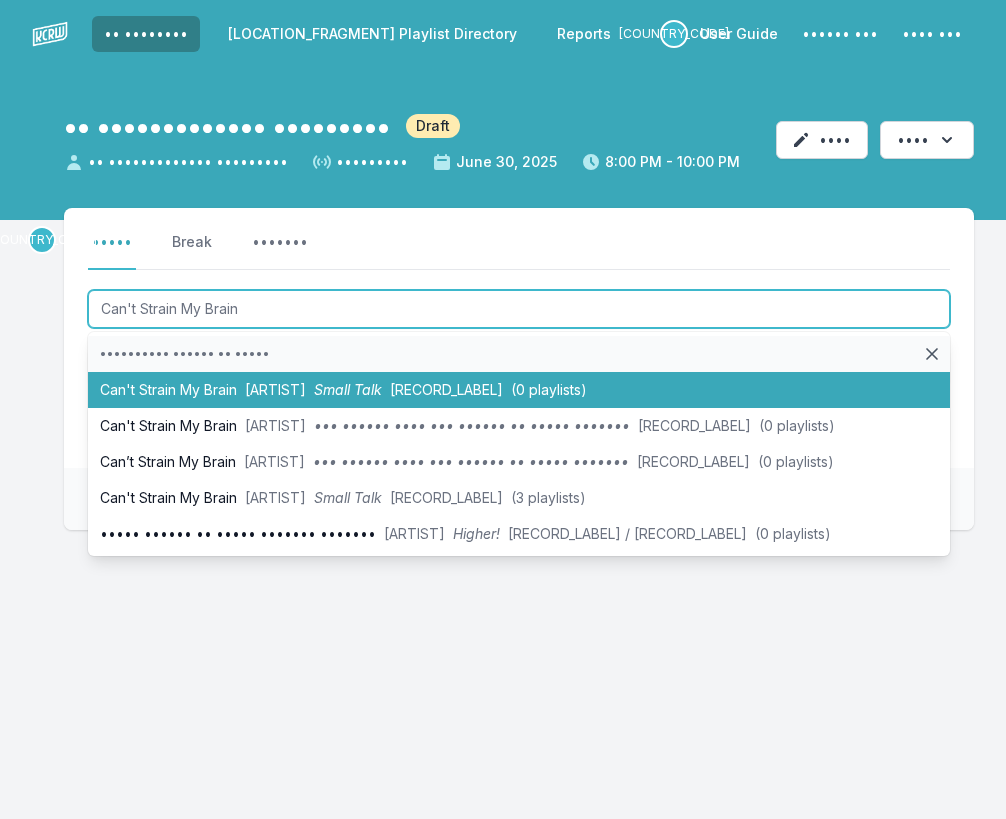 click on "••••• •••••• •• ••••• ••• • ••• •••••• ••••• ••••• •••• •••• •• ••••••••••" at bounding box center [519, 390] 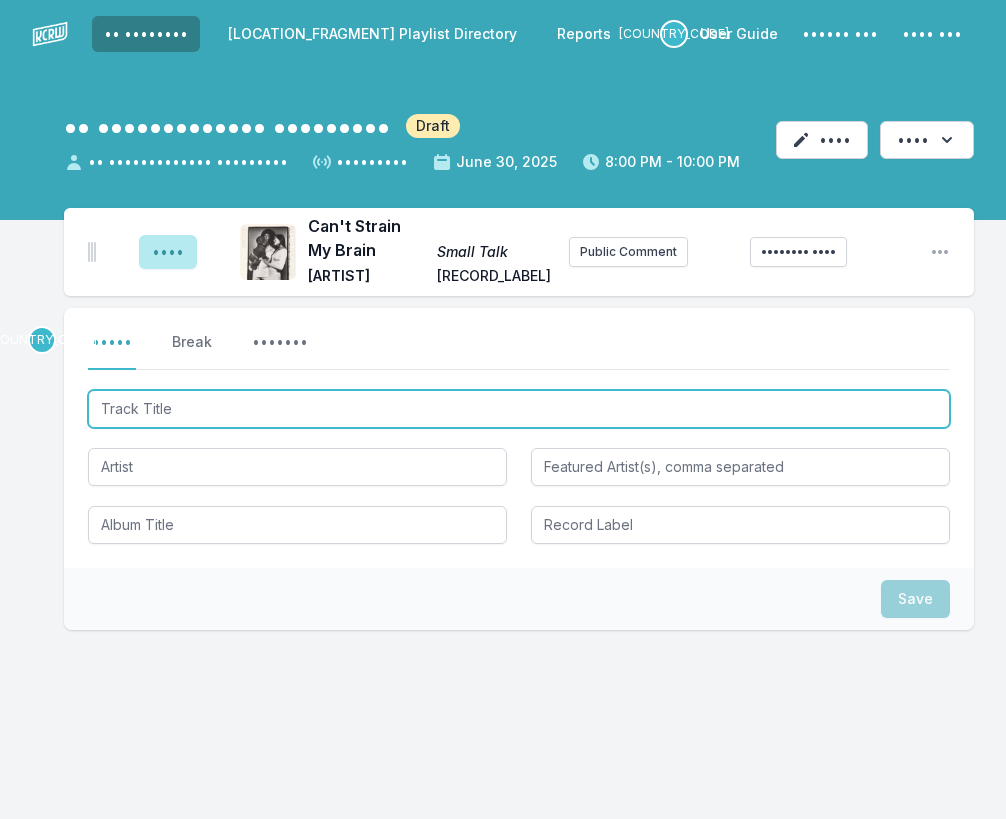 click at bounding box center [519, 409] 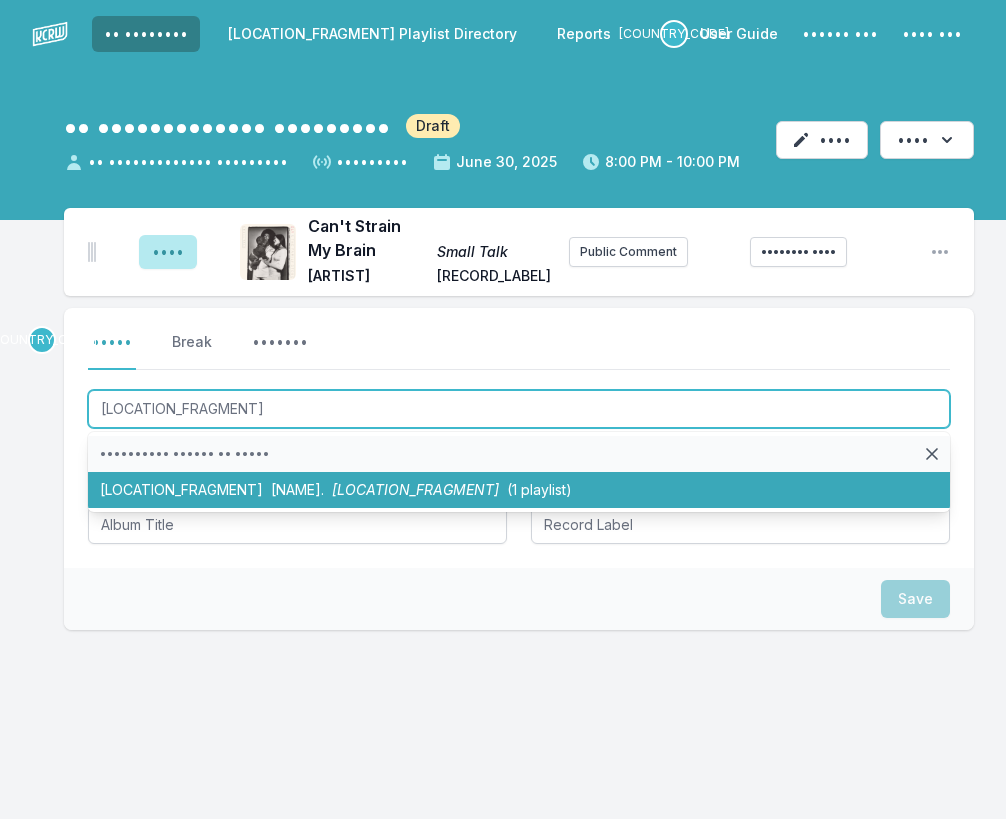 click on "[NAME]." at bounding box center [297, 489] 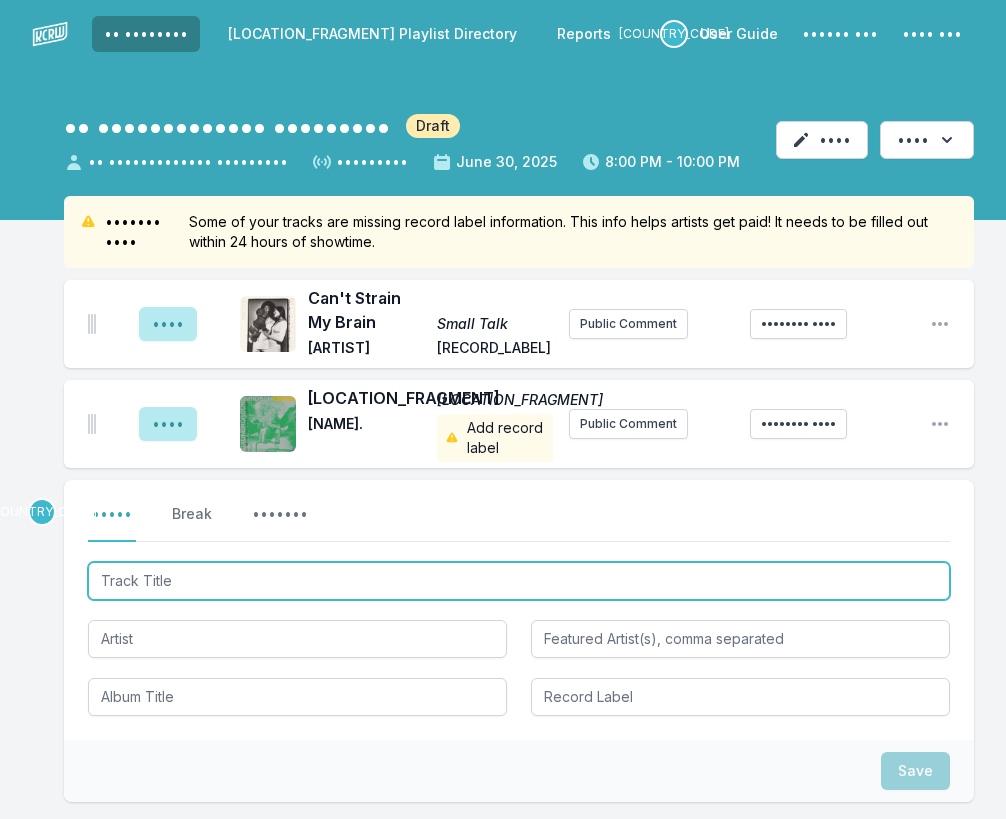 click at bounding box center [519, 581] 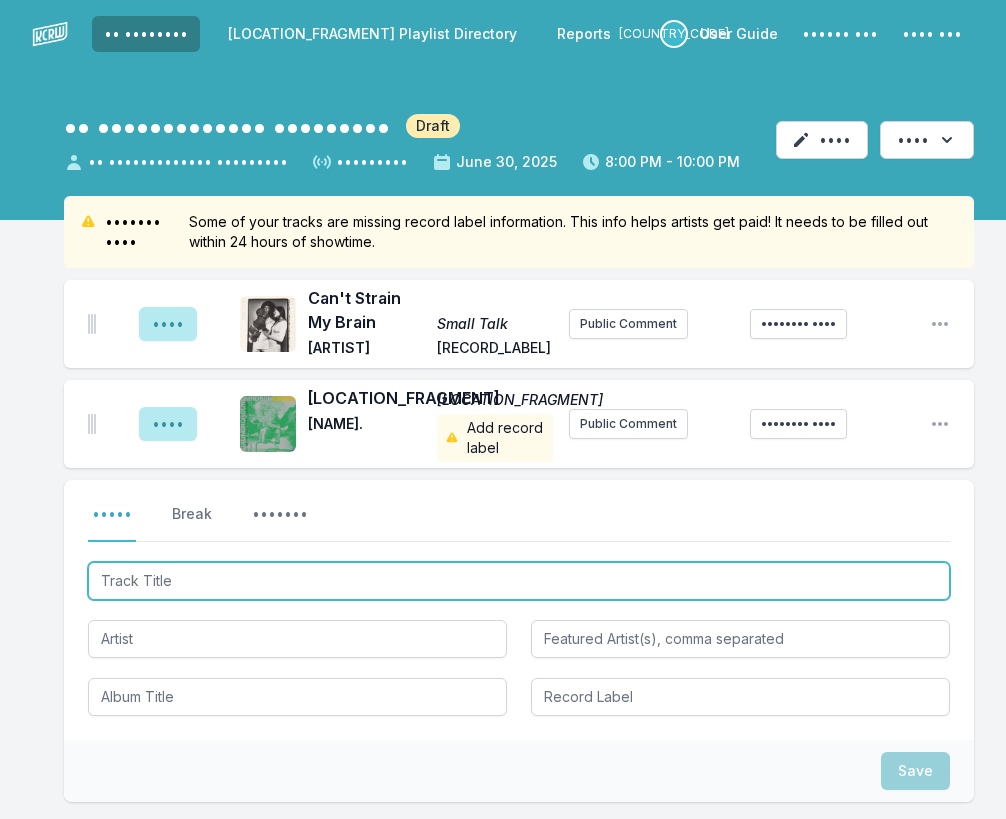 paste on "[ARTIST]" 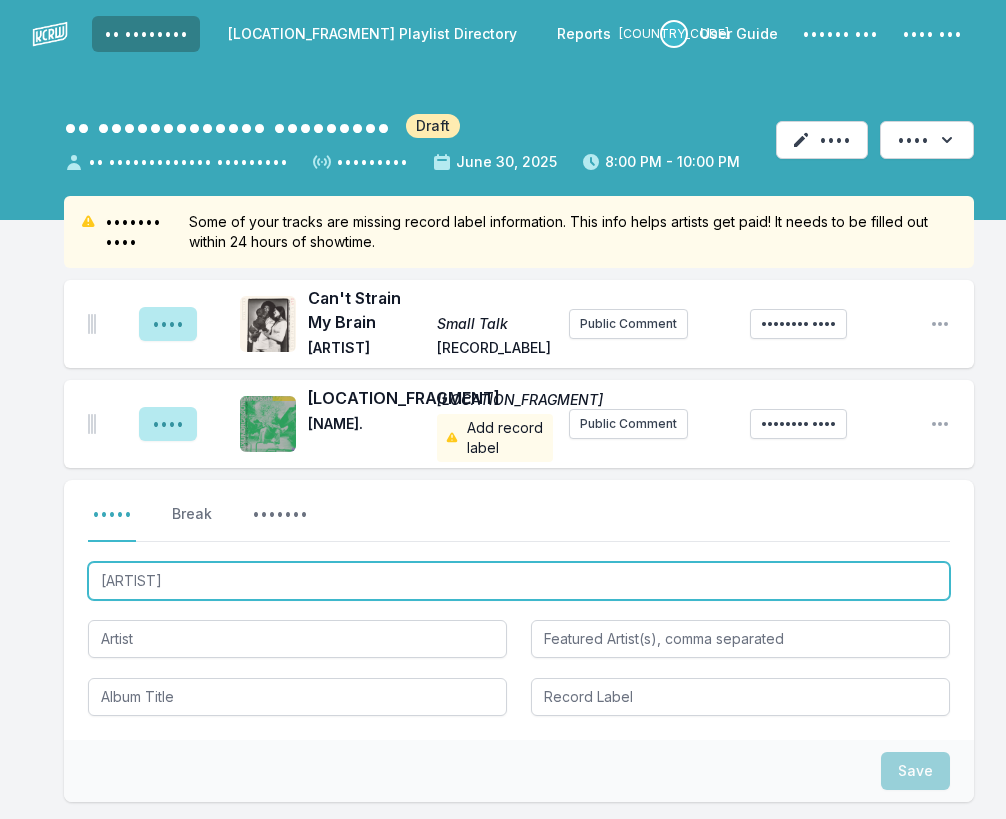 drag, startPoint x: 256, startPoint y: 596, endPoint x: 258, endPoint y: 659, distance: 63.03174 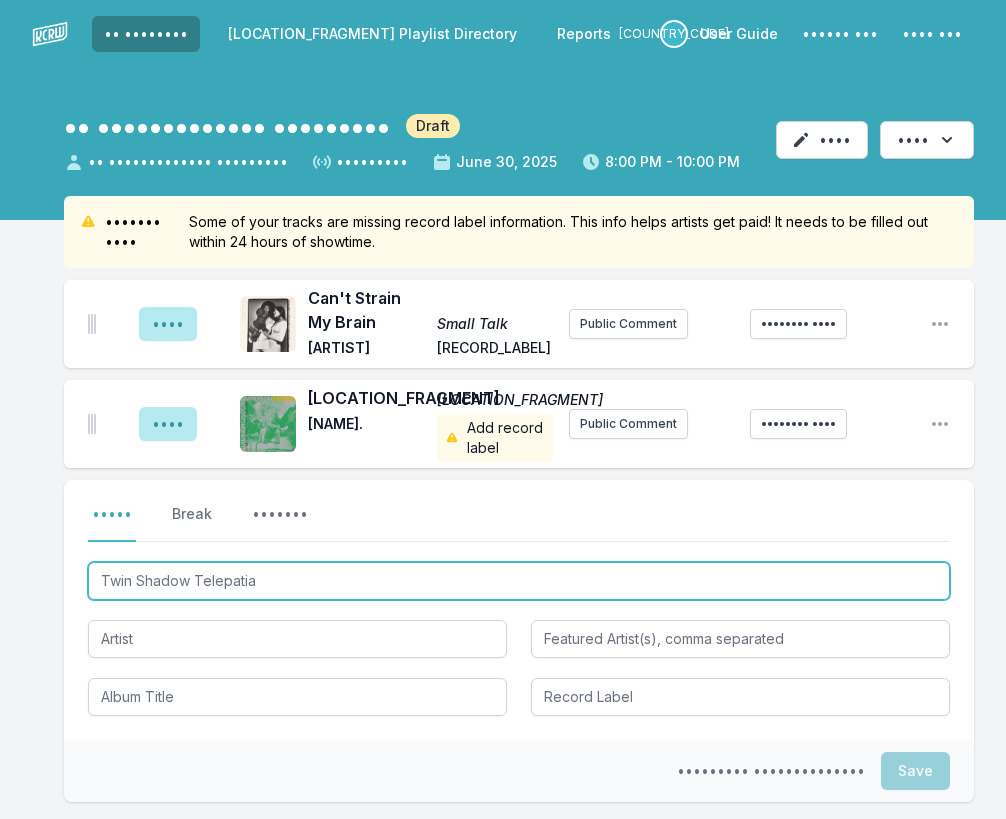 type on "Twin Shadow Telepatia" 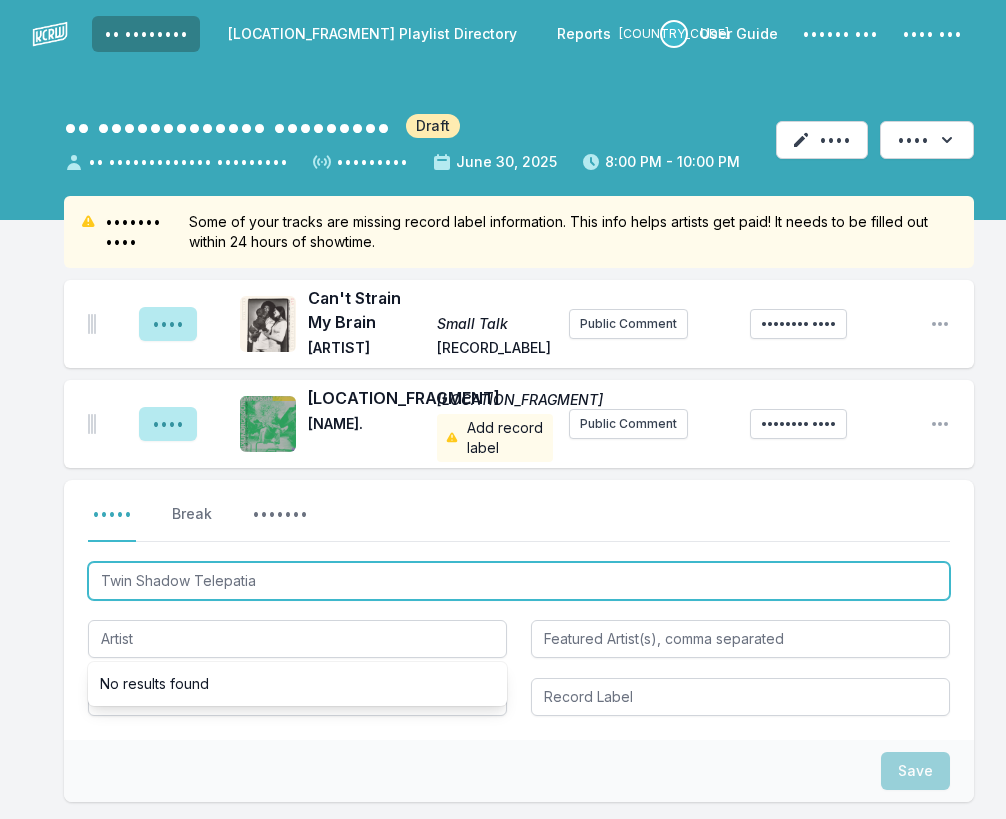 drag, startPoint x: 194, startPoint y: 599, endPoint x: 155, endPoint y: 540, distance: 70.724815 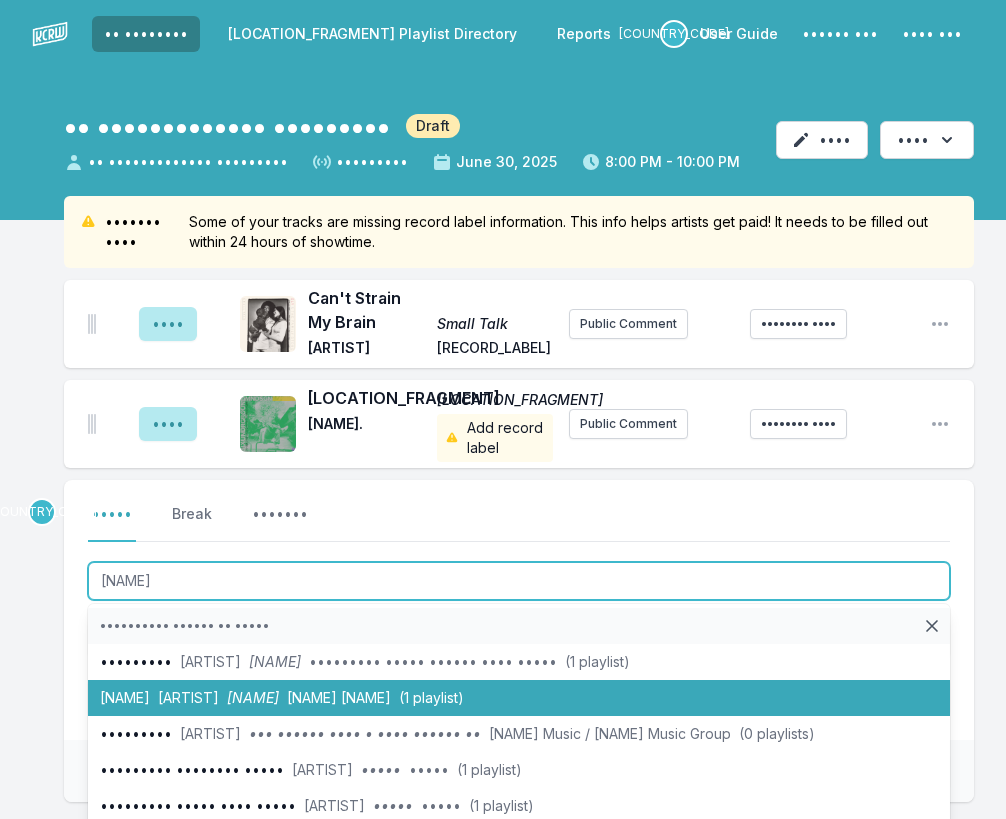 click on "[ARTIST]" at bounding box center (188, 697) 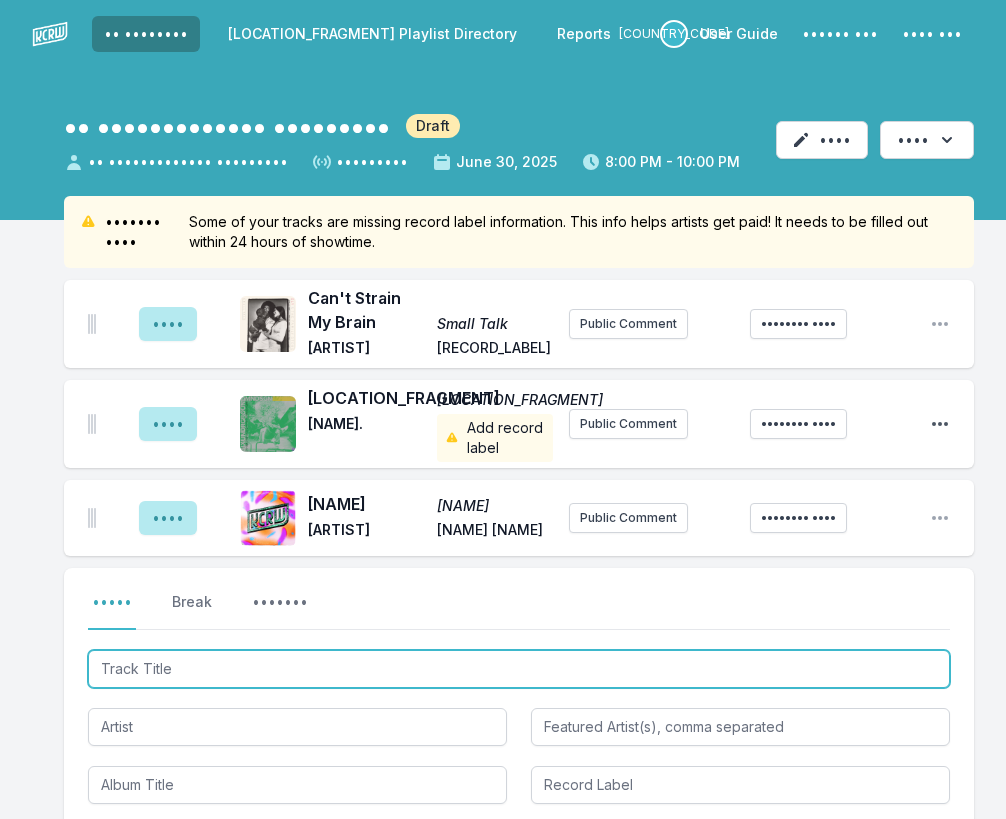 type 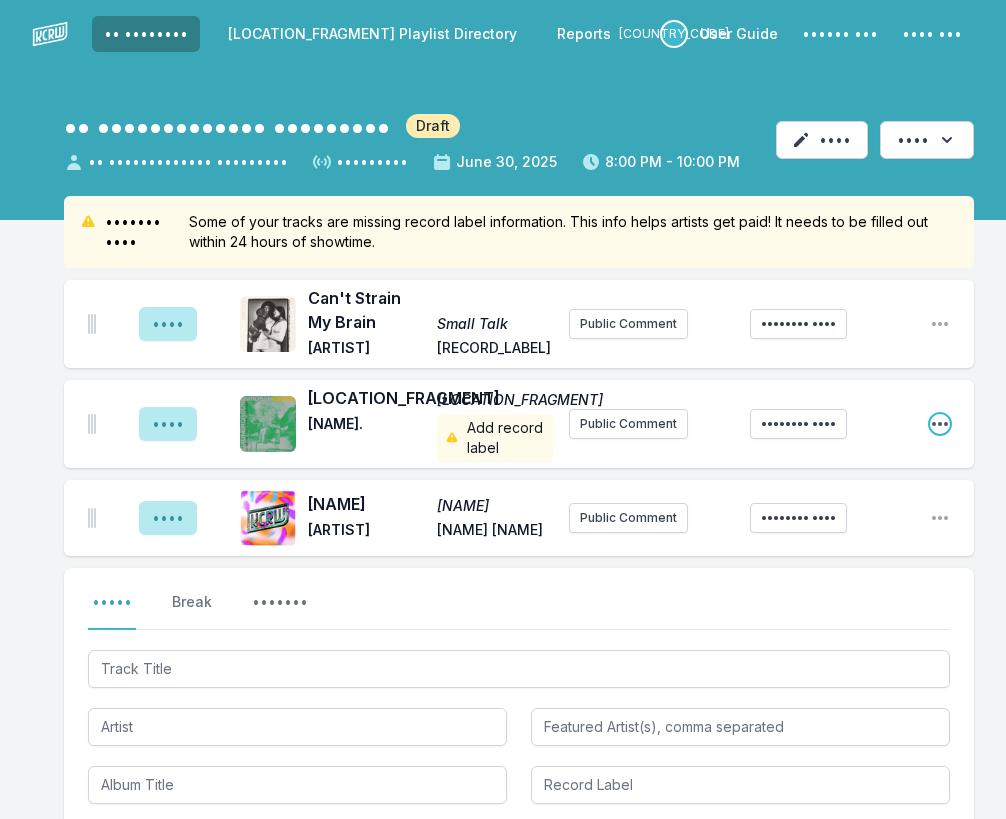 click at bounding box center (940, 424) 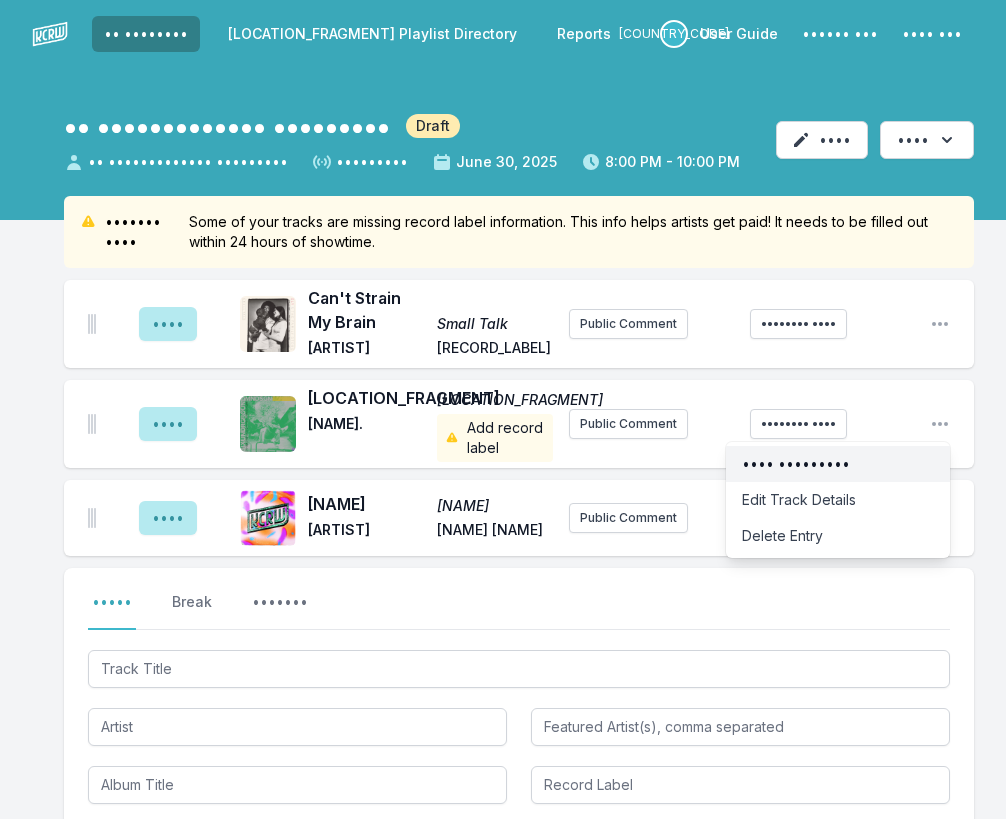 click on "•••• •••••••••" at bounding box center (838, 464) 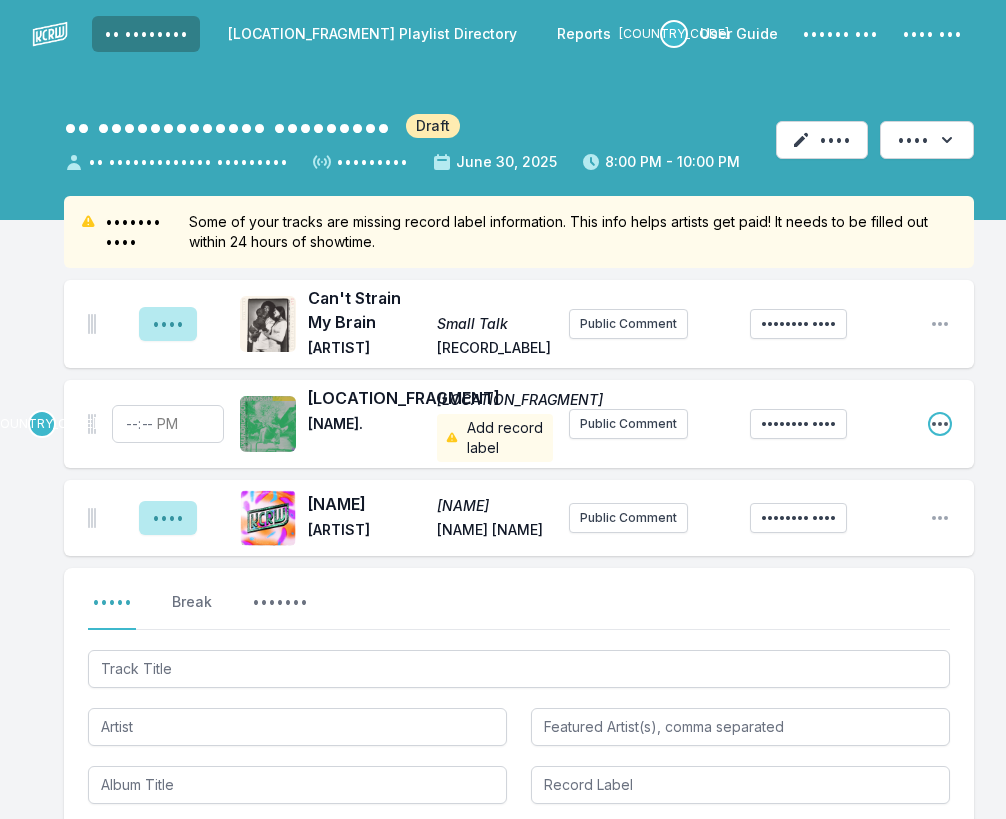 click at bounding box center [940, 424] 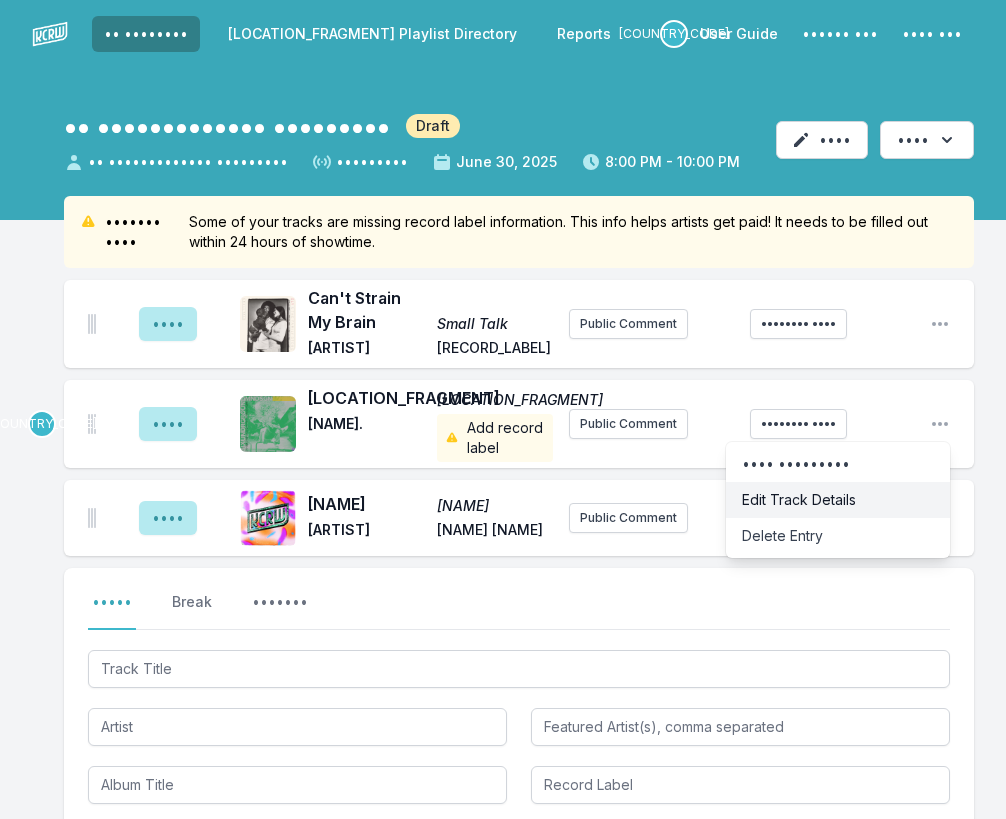 click on "Edit Track Details" at bounding box center [838, 500] 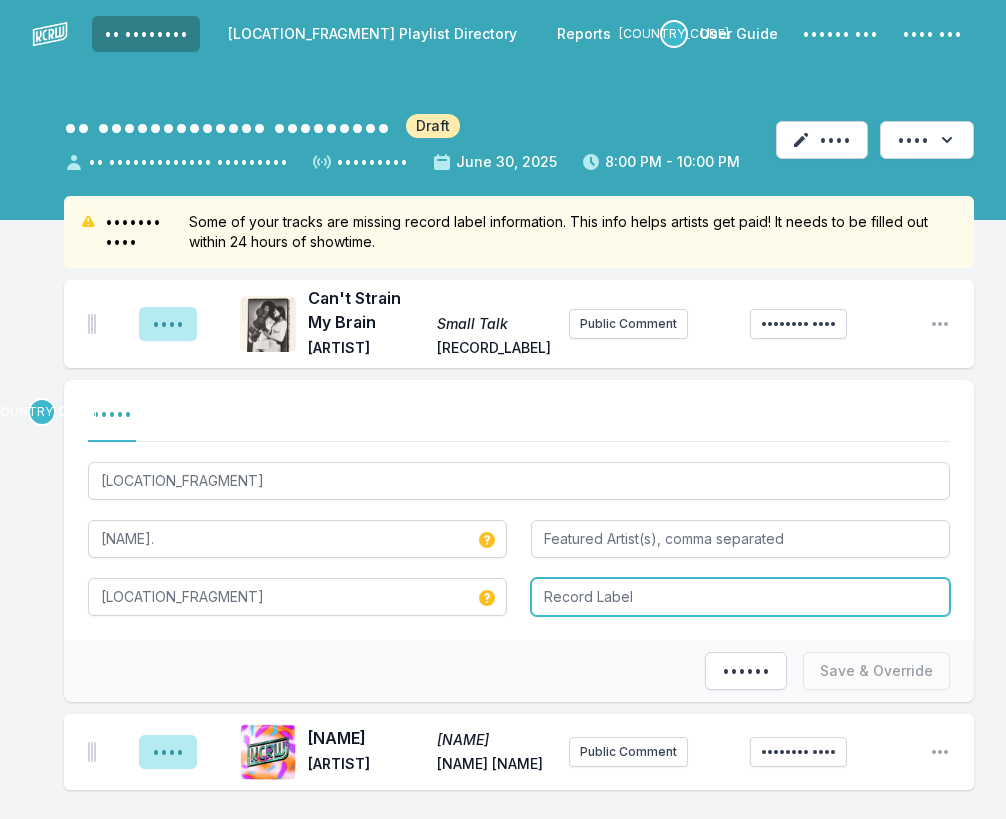 click at bounding box center (740, 597) 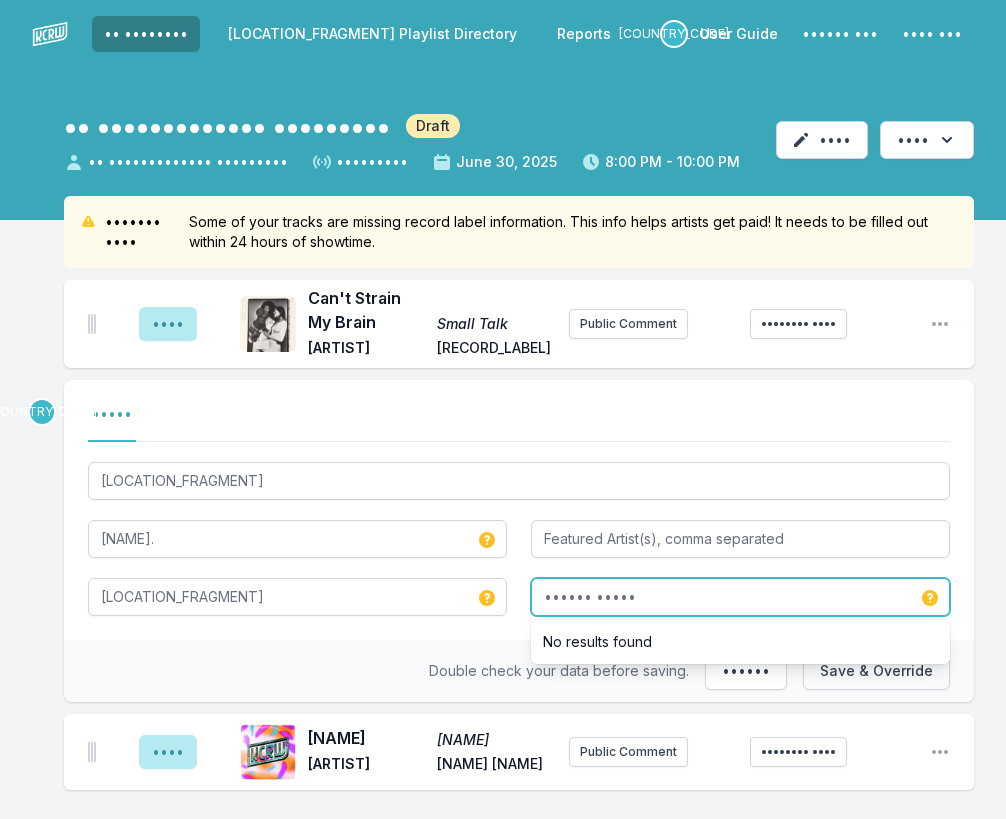 type on "•••••• •••••" 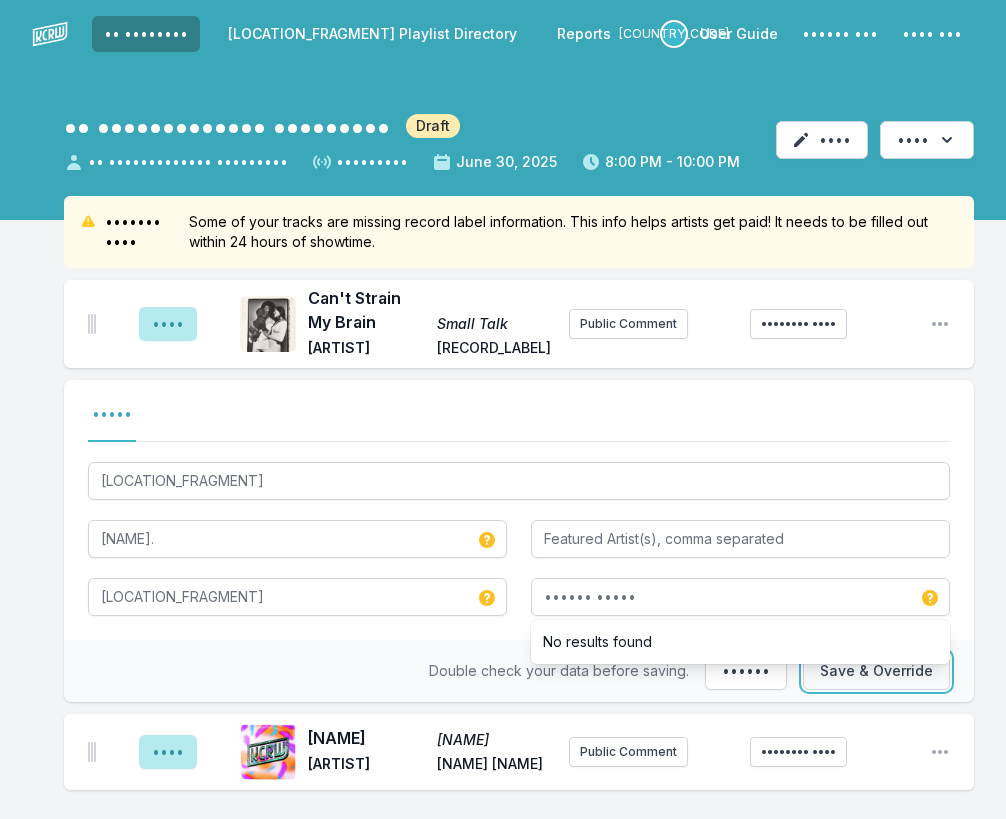 click on "Save & Override" at bounding box center (876, 671) 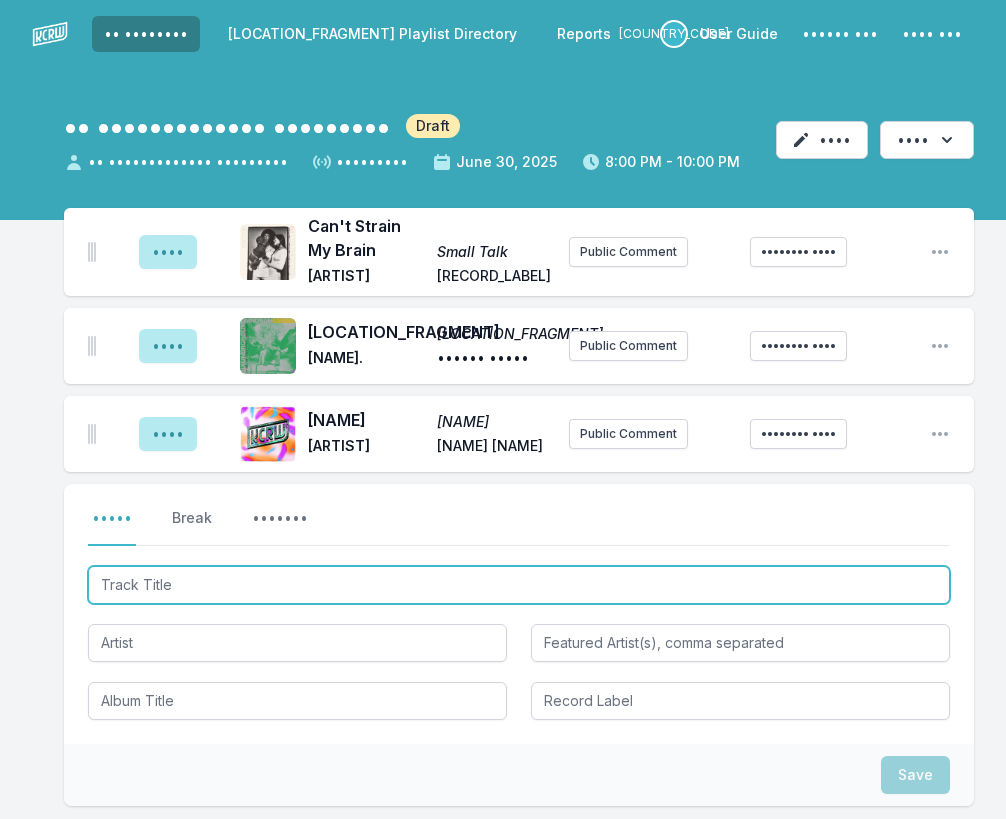 click at bounding box center (519, 585) 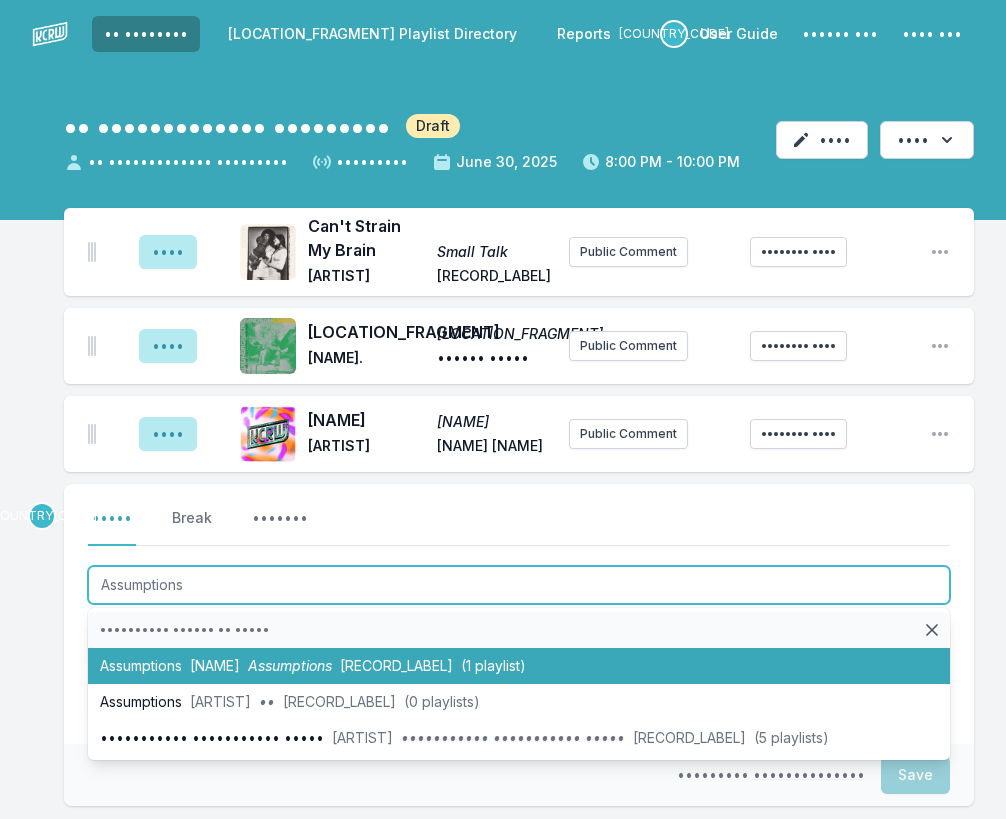 click on "[ARTIST]" at bounding box center [519, 666] 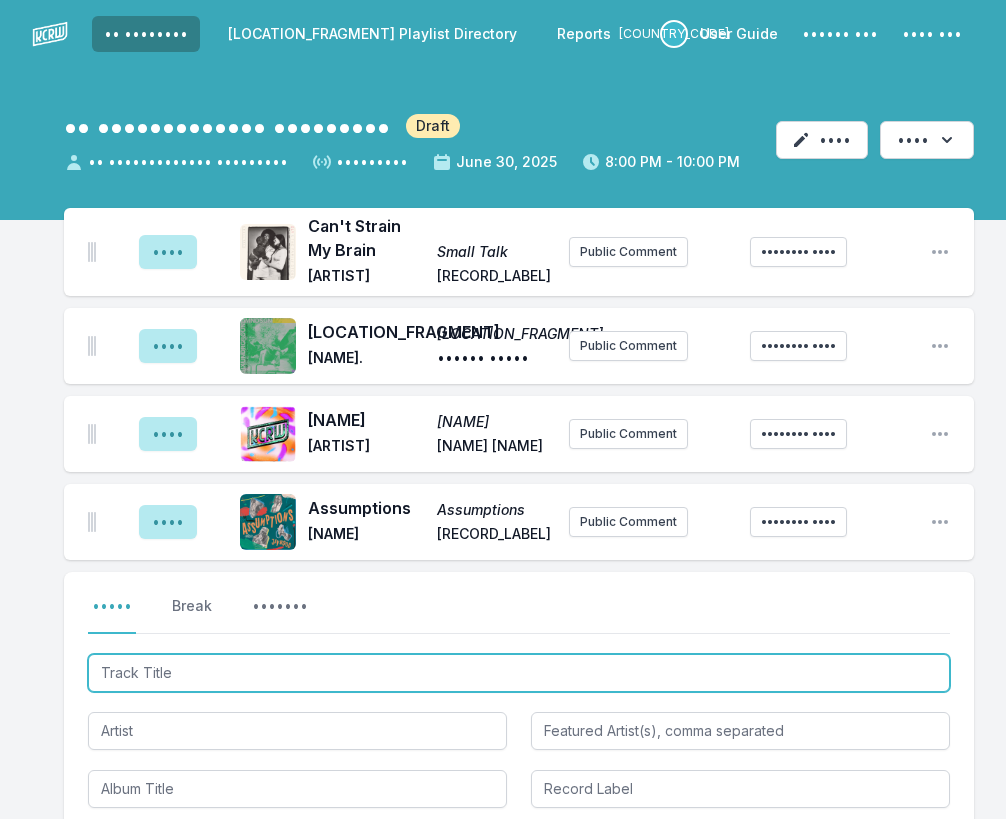 click at bounding box center [519, 673] 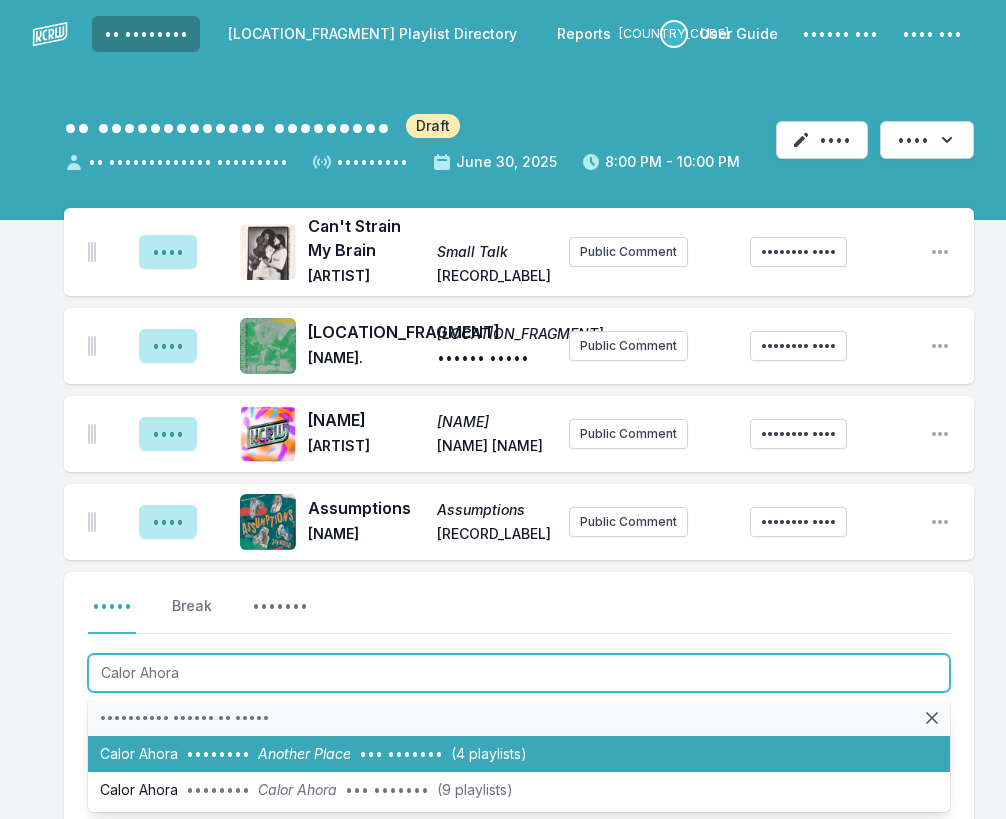 click on "••••••••" at bounding box center (218, 753) 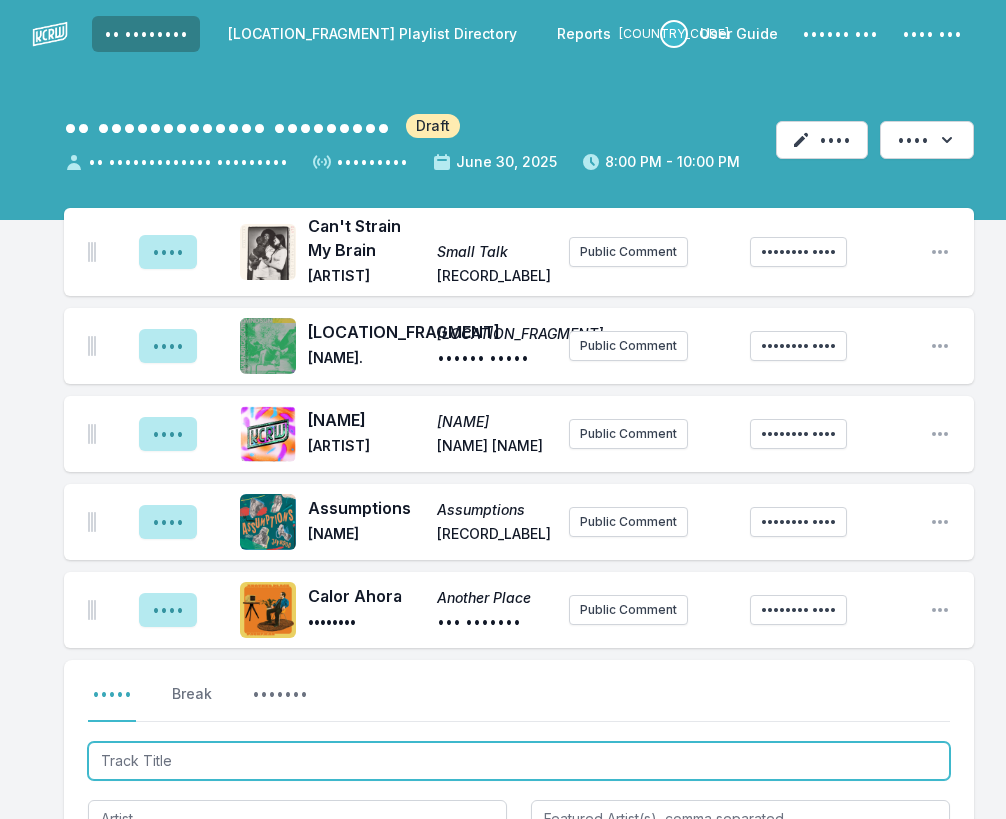 click at bounding box center [519, 761] 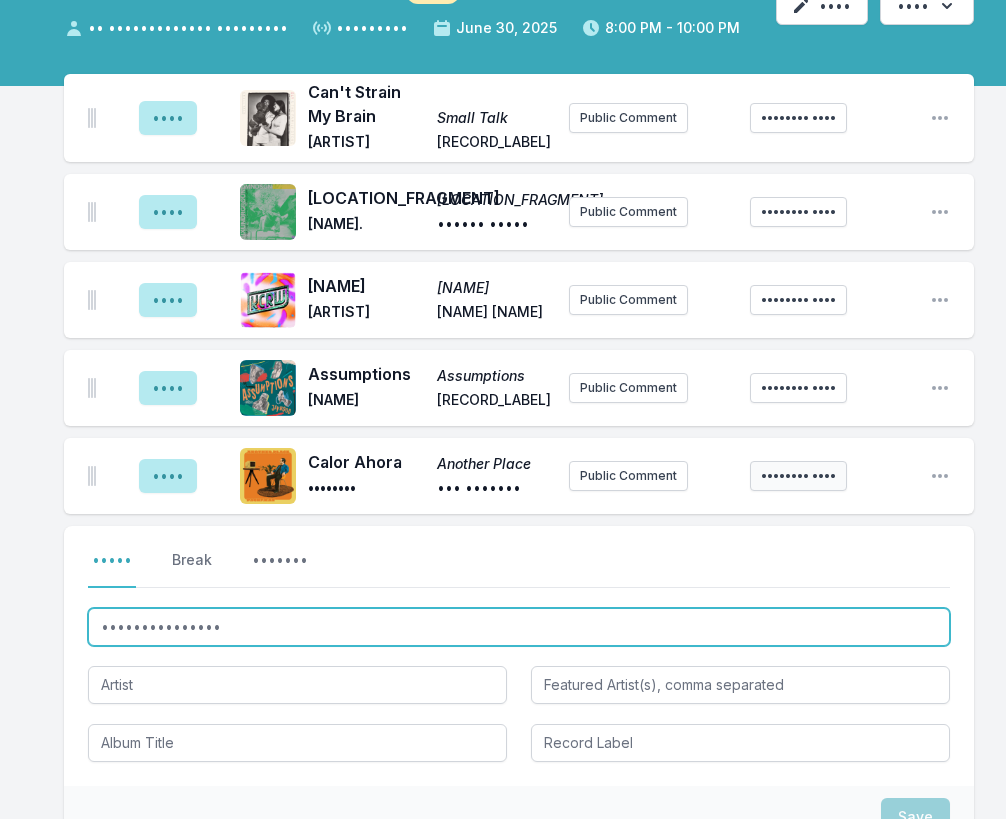 scroll, scrollTop: 204, scrollLeft: 0, axis: vertical 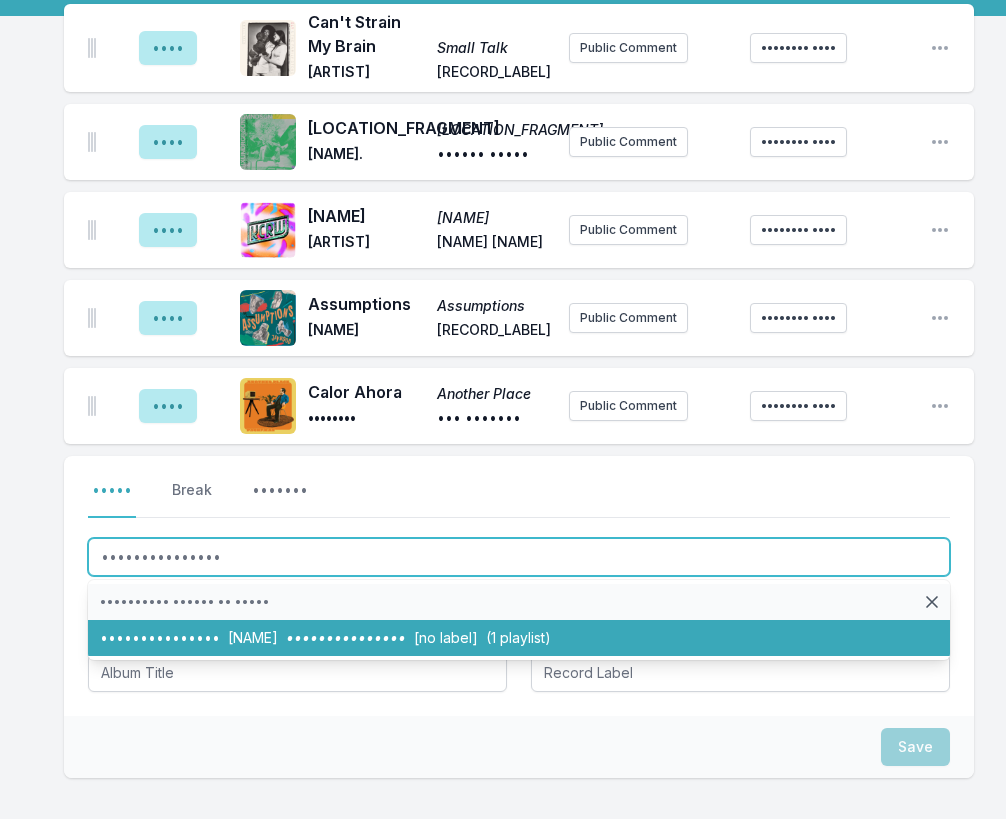 click on "••••••••••••••• •••• •••• ••••••••••••••• ••• •••••• •• •••••••••" at bounding box center [519, 638] 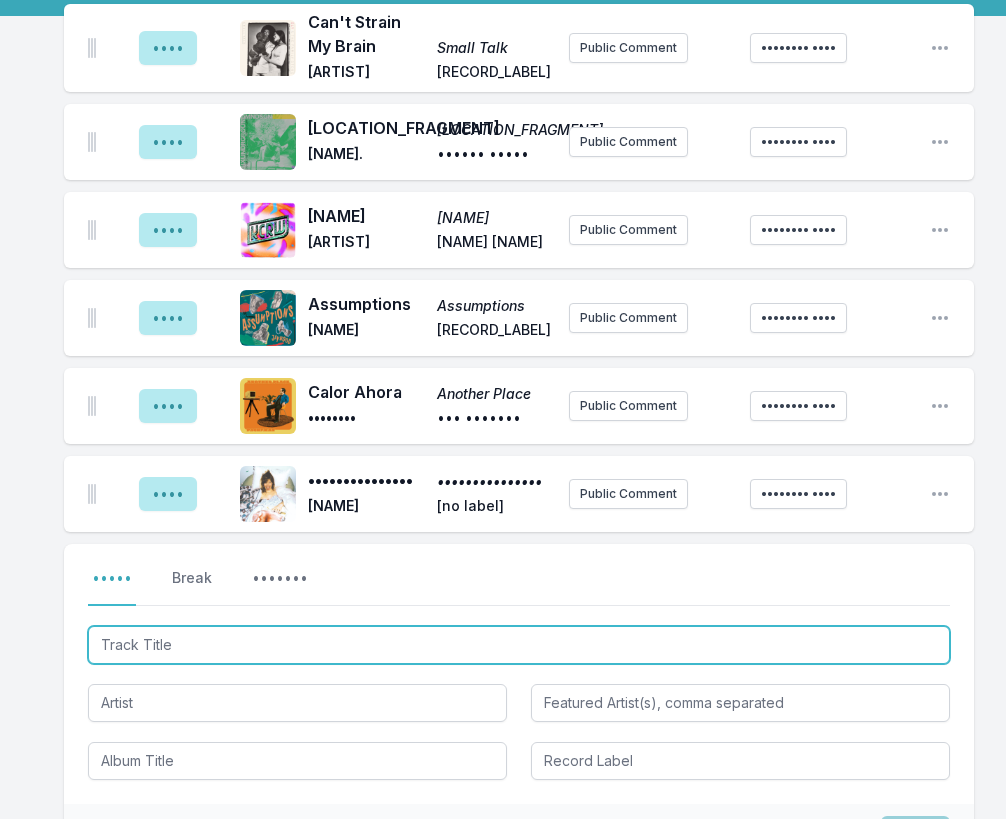 click at bounding box center (519, 645) 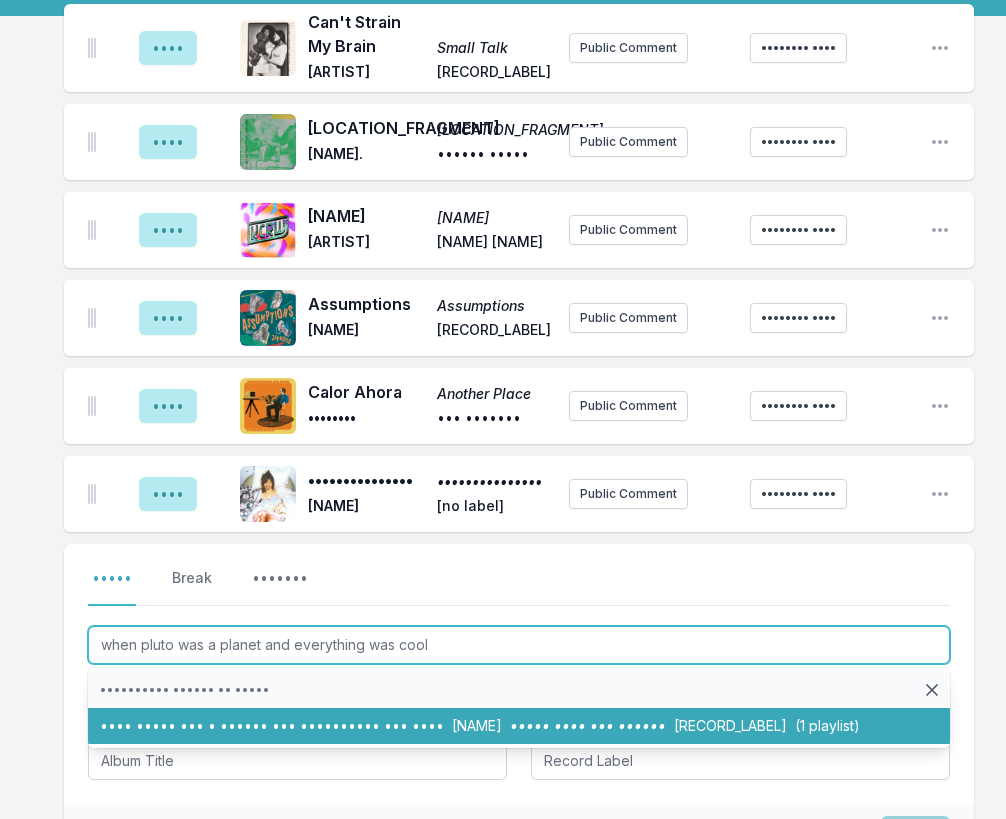 click on "When Pluto Was a Planet and Everything Was Cool [NAME] [NAME] and [NAME] [NAME] (1 playlist)" at bounding box center (519, 726) 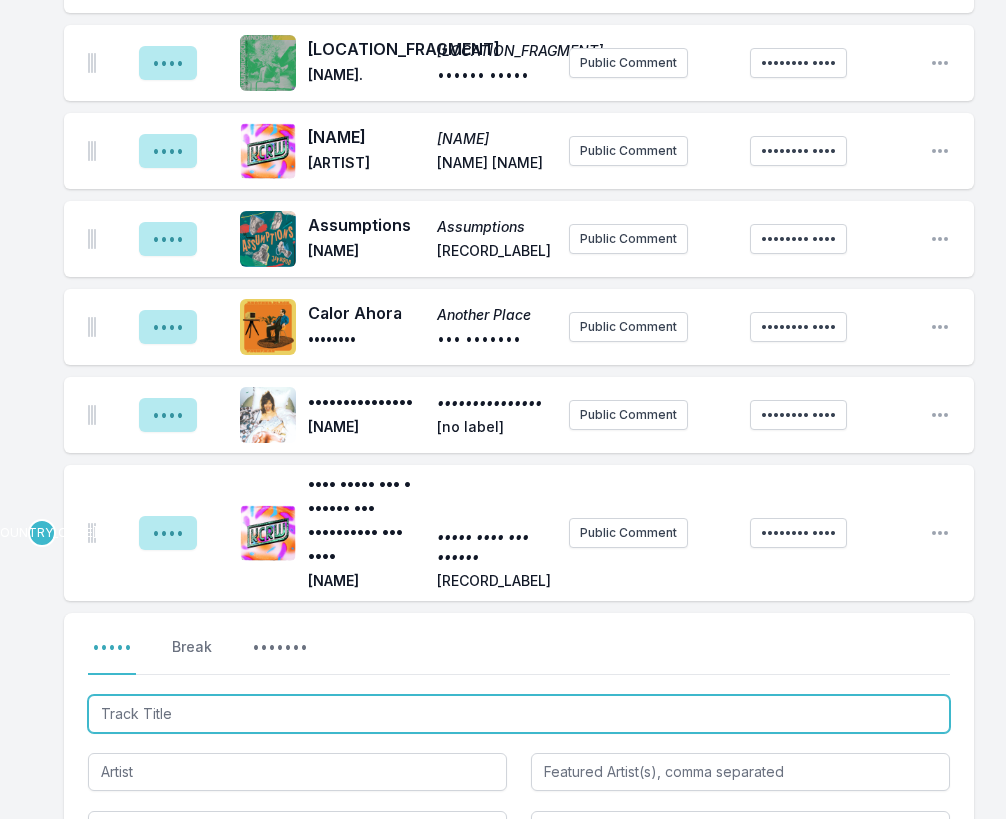 scroll, scrollTop: 313, scrollLeft: 0, axis: vertical 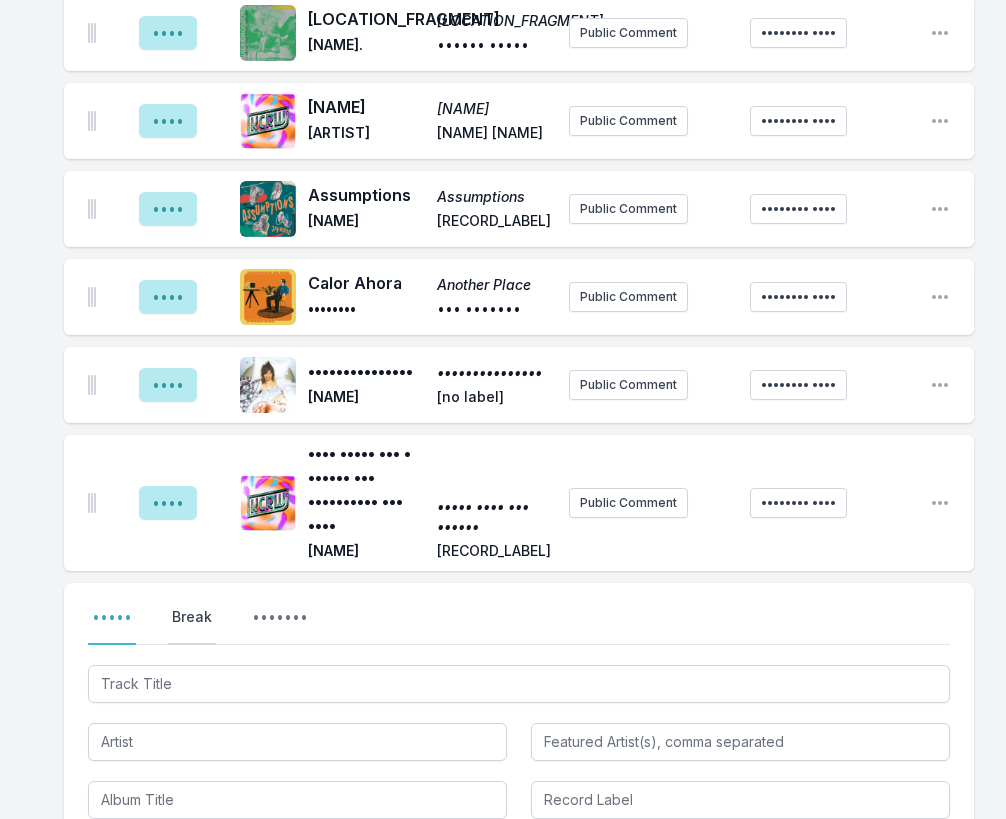click on "Break" at bounding box center [192, 626] 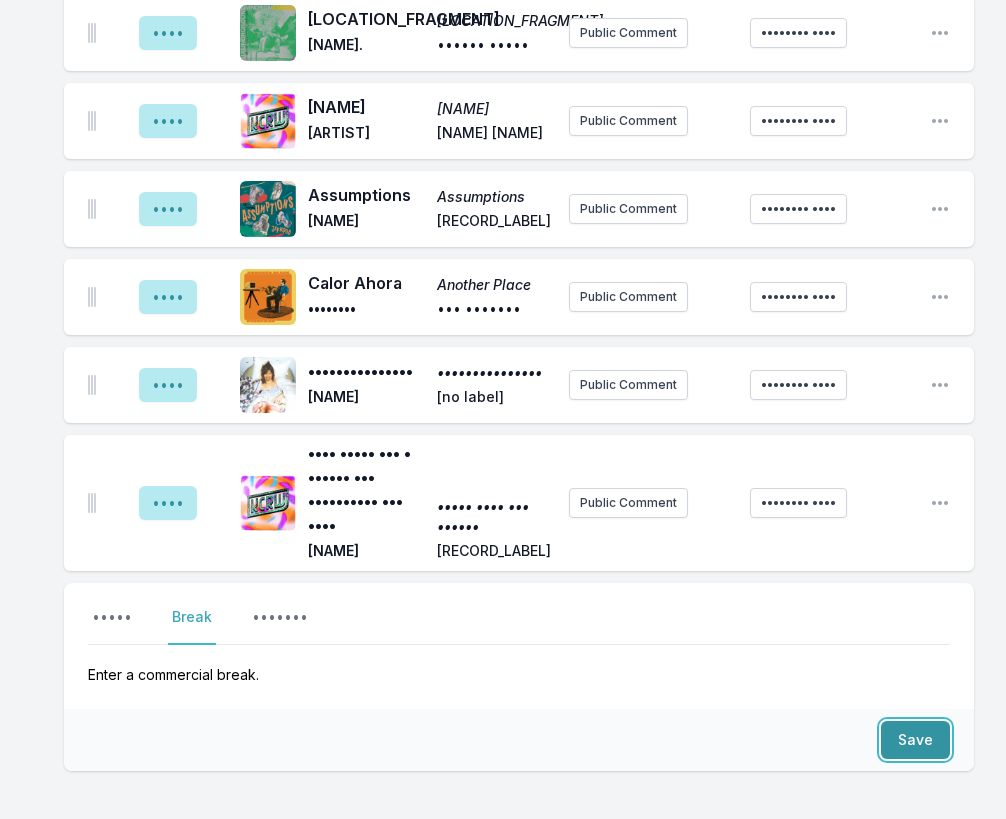 click on "Save" at bounding box center [915, 740] 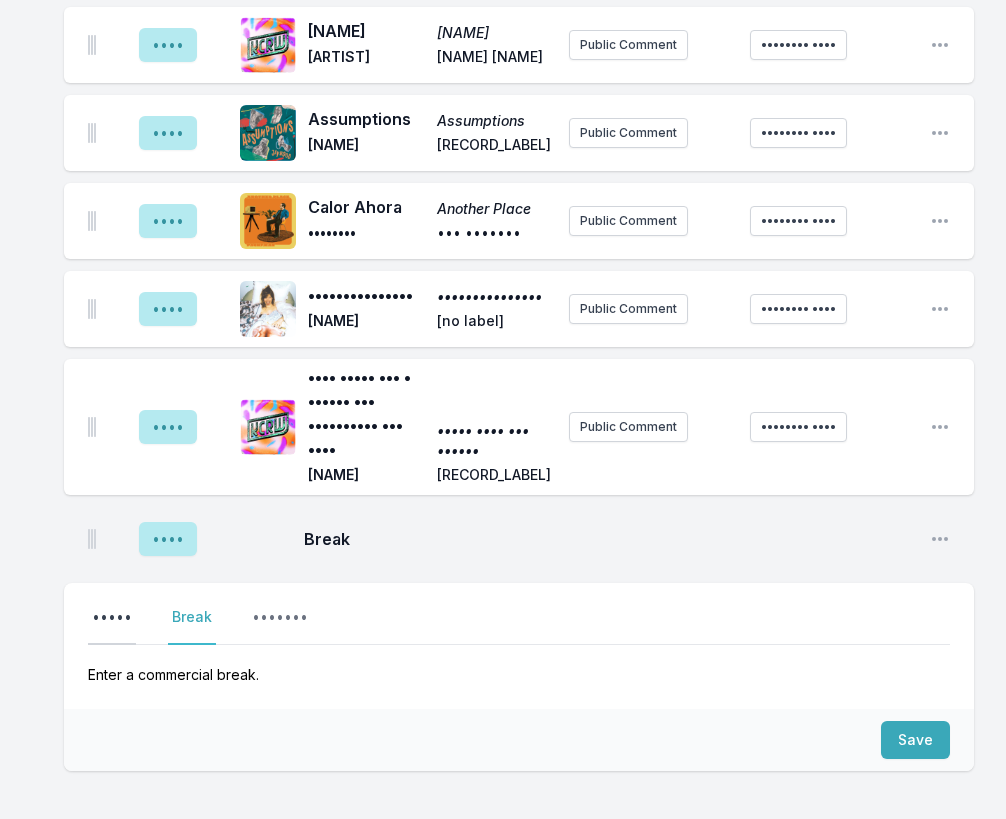 click on "•••••" at bounding box center [112, 626] 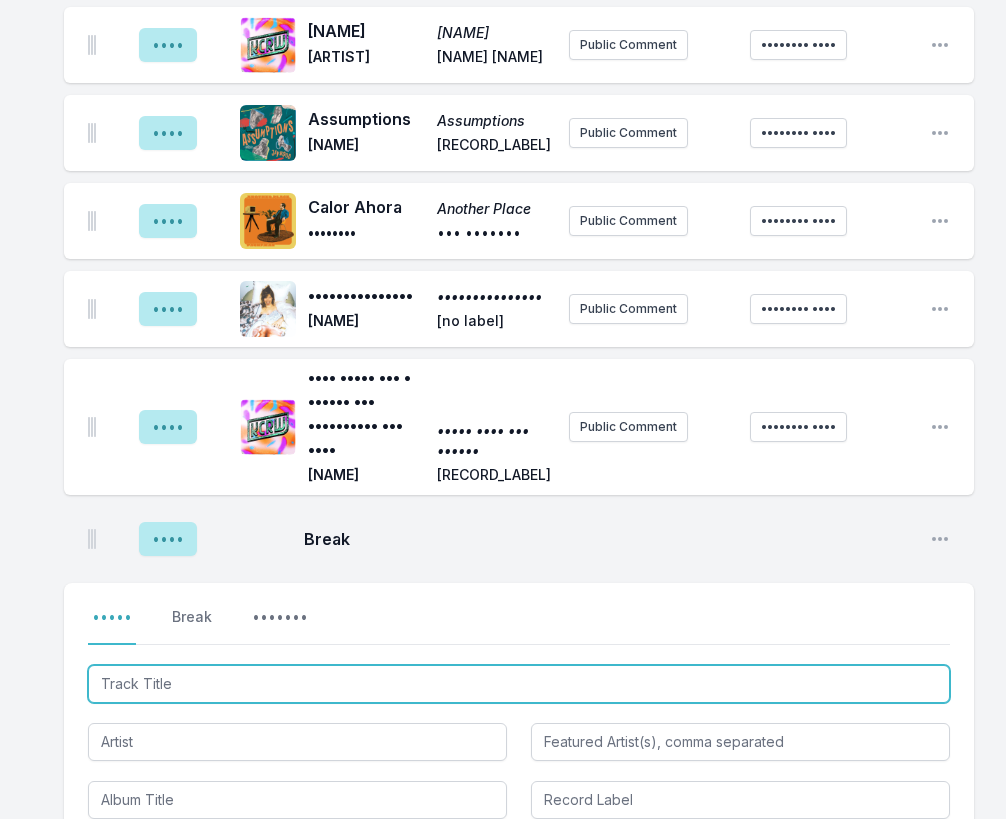 click at bounding box center (519, 684) 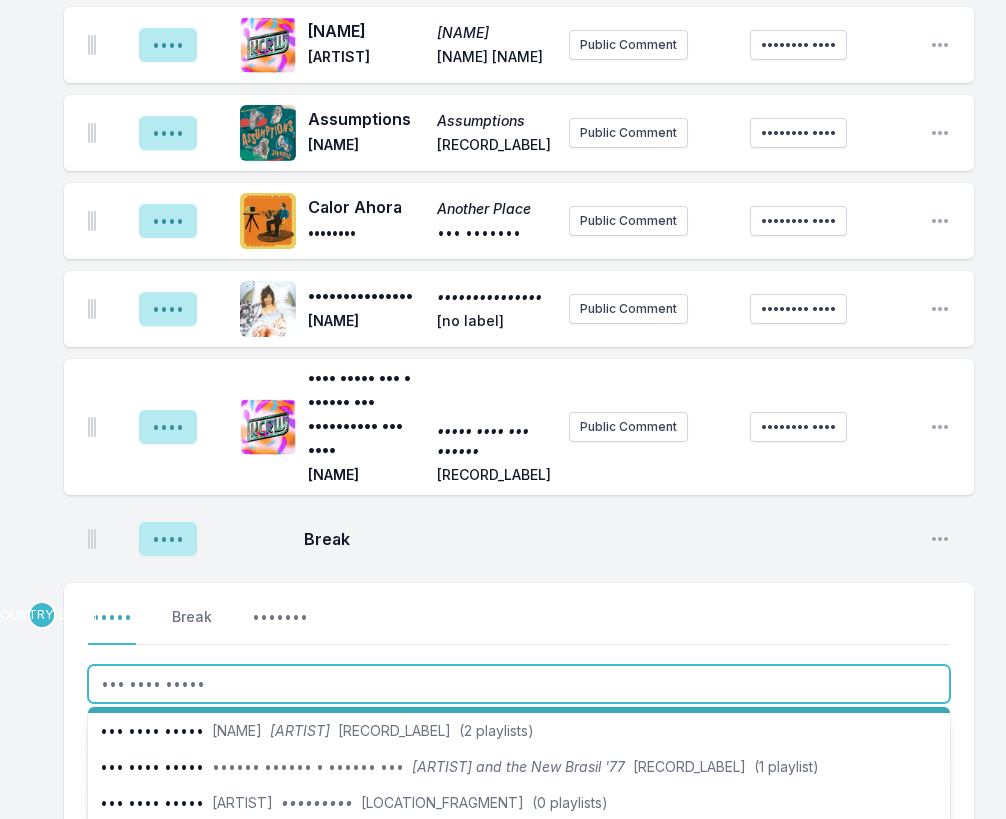 scroll, scrollTop: 77, scrollLeft: 0, axis: vertical 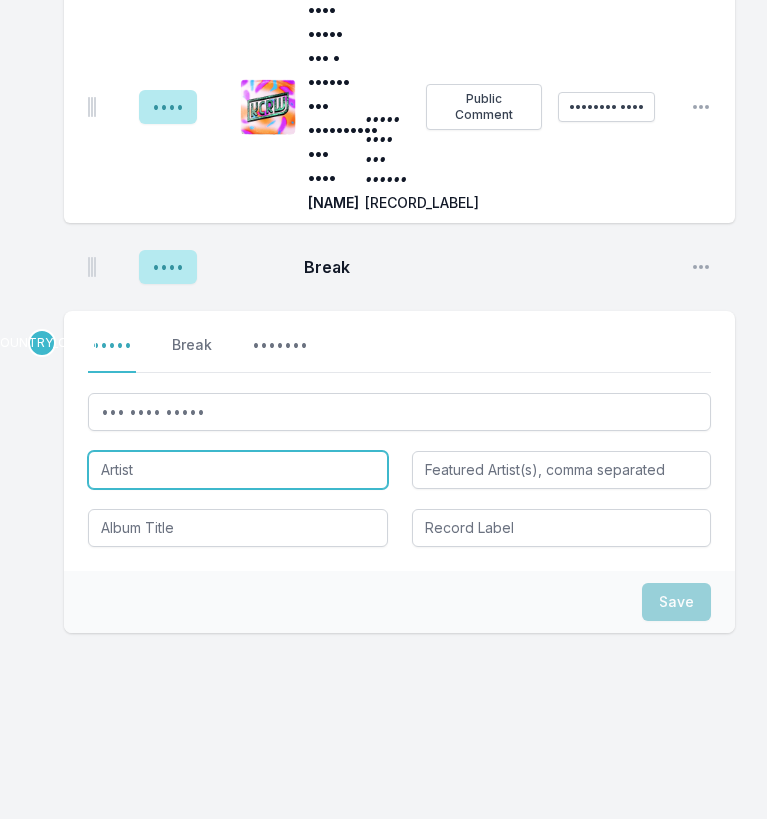 click at bounding box center (238, 470) 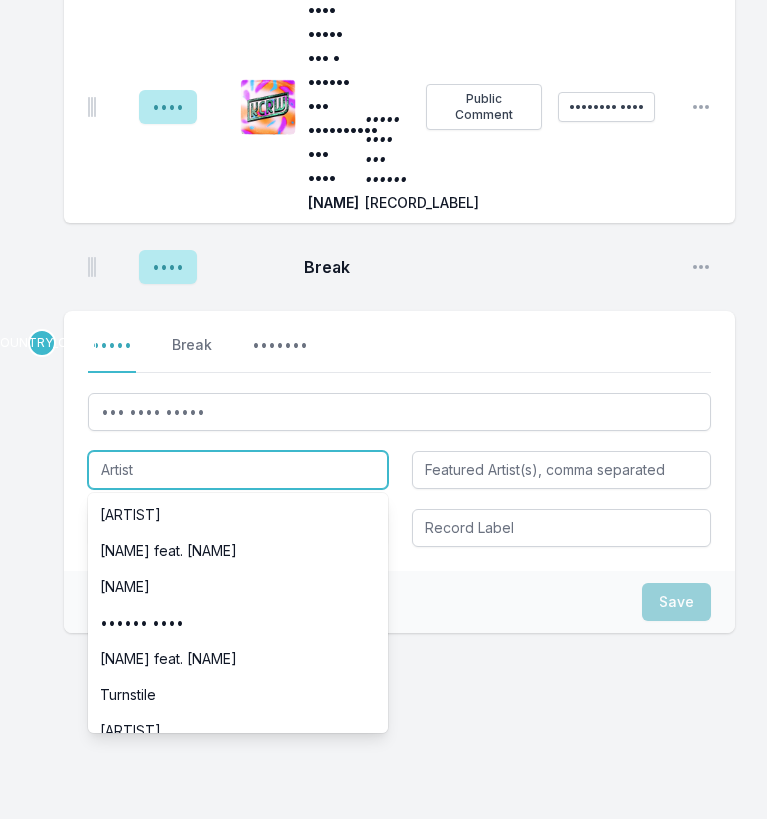 paste on "••••••••••" 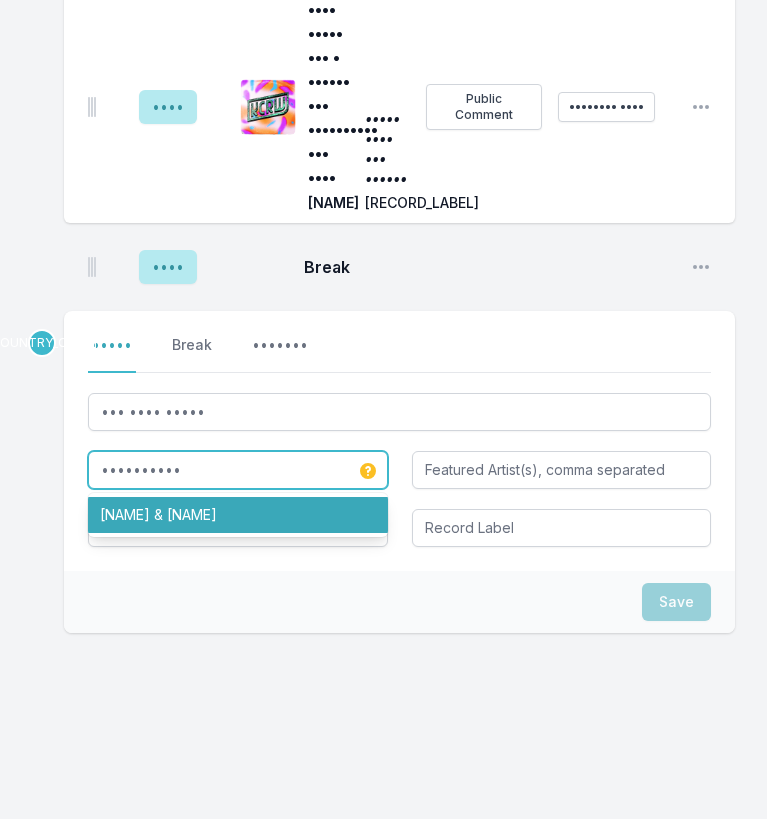 click on "[NAME] & [NAME]" at bounding box center [238, 515] 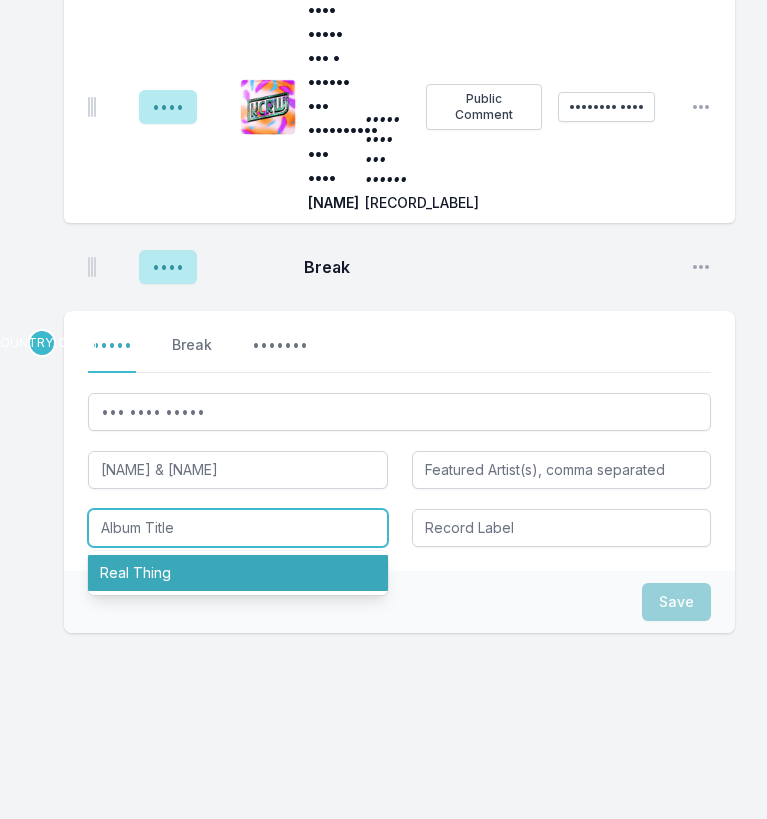 click on "Real Thing" at bounding box center [238, 573] 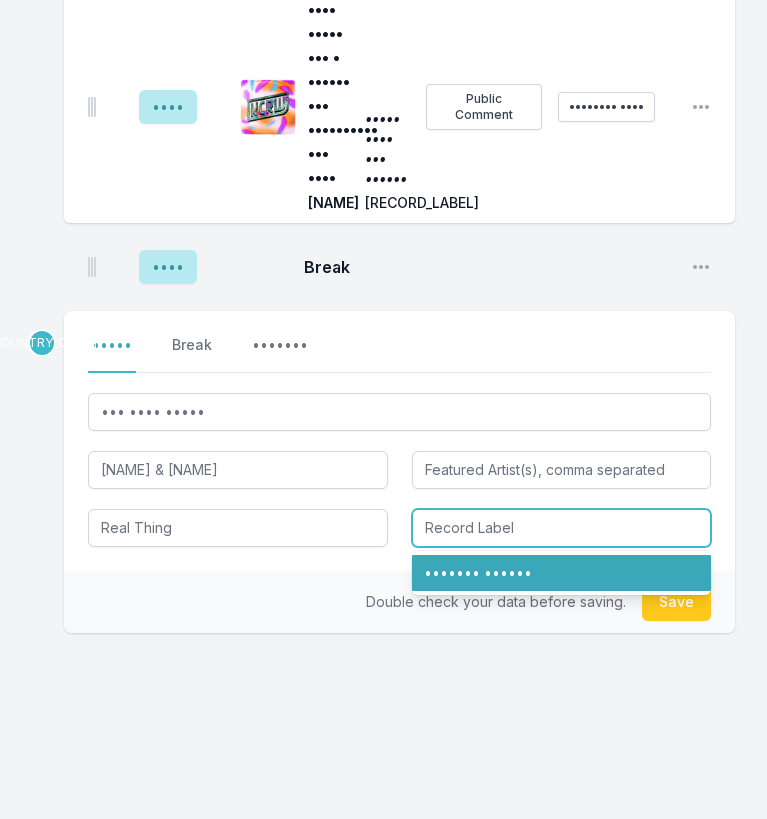 click on "••••••• ••••••" at bounding box center (562, 573) 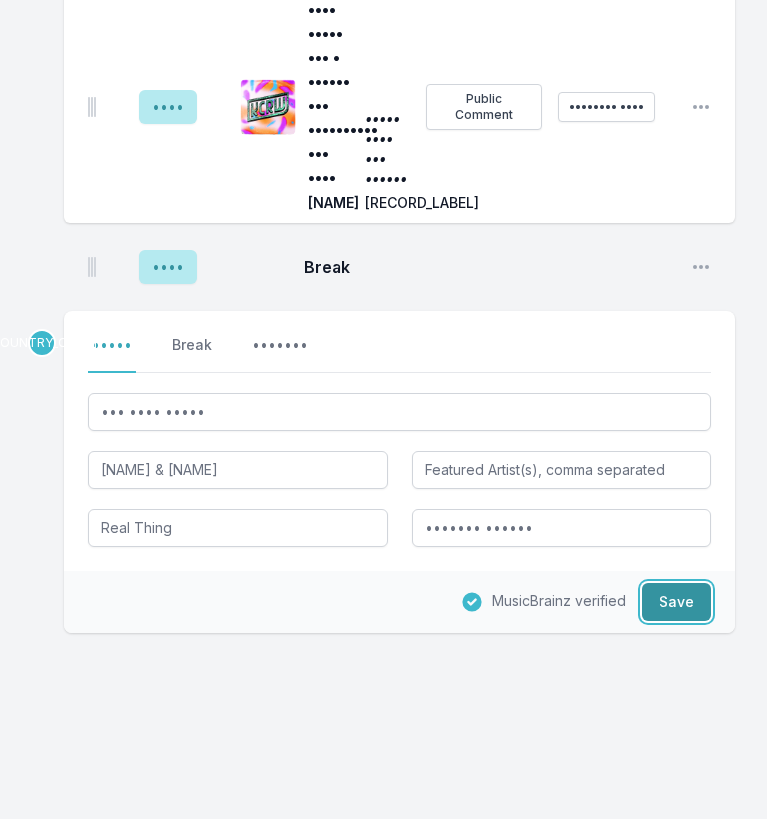 click on "Save" at bounding box center [676, 602] 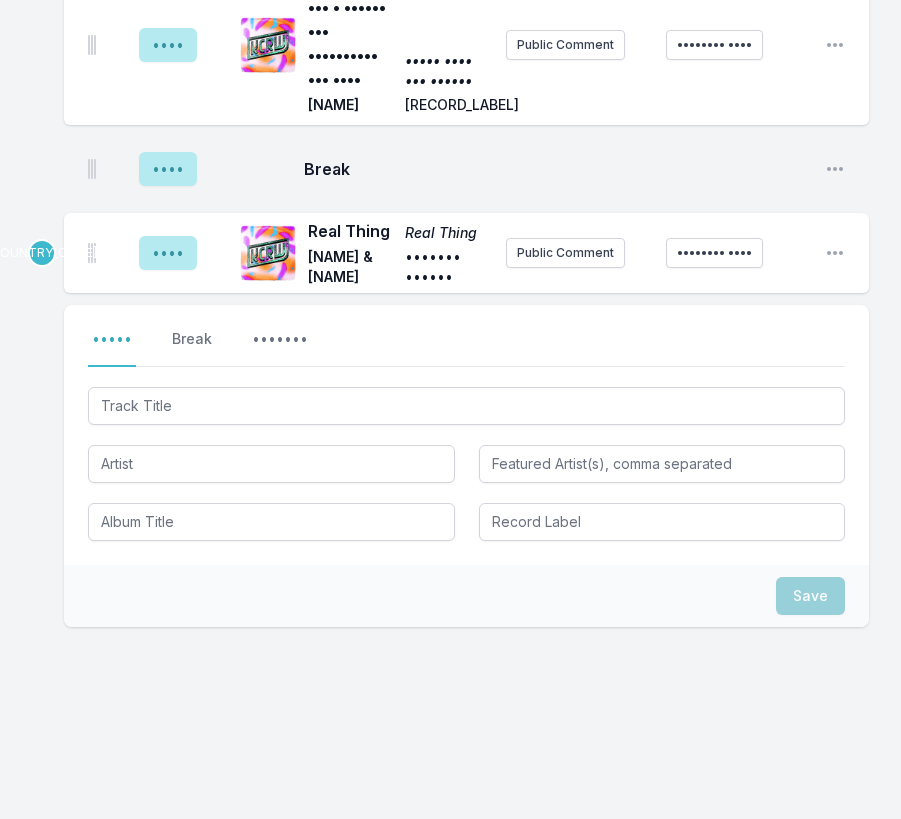 scroll, scrollTop: 963, scrollLeft: 0, axis: vertical 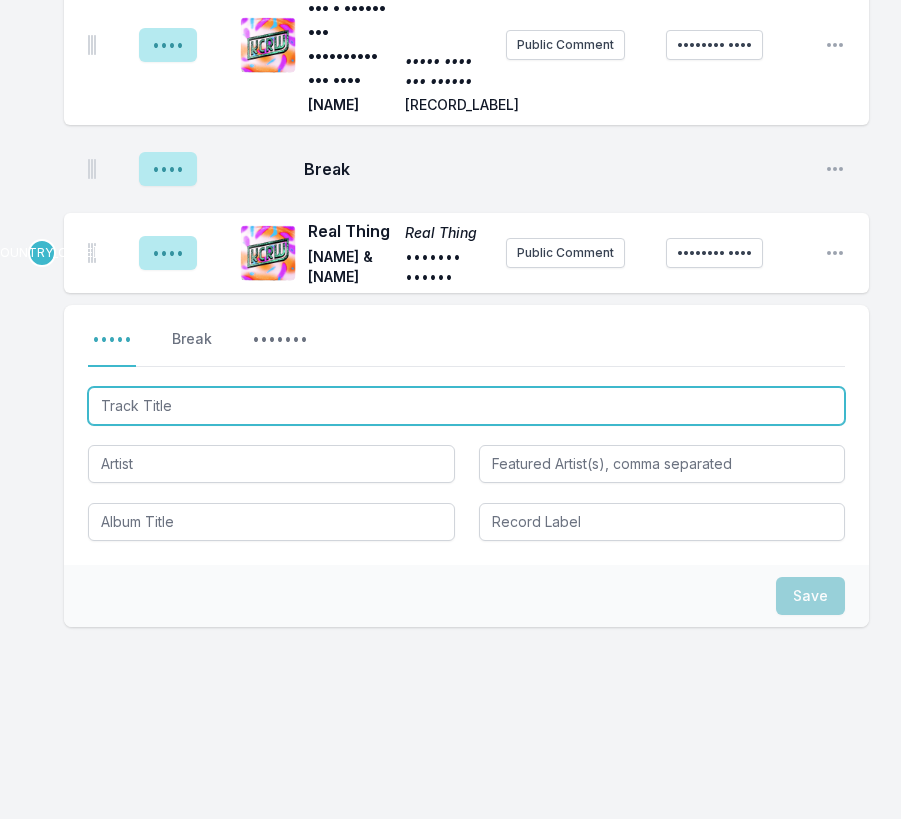 click at bounding box center (466, 406) 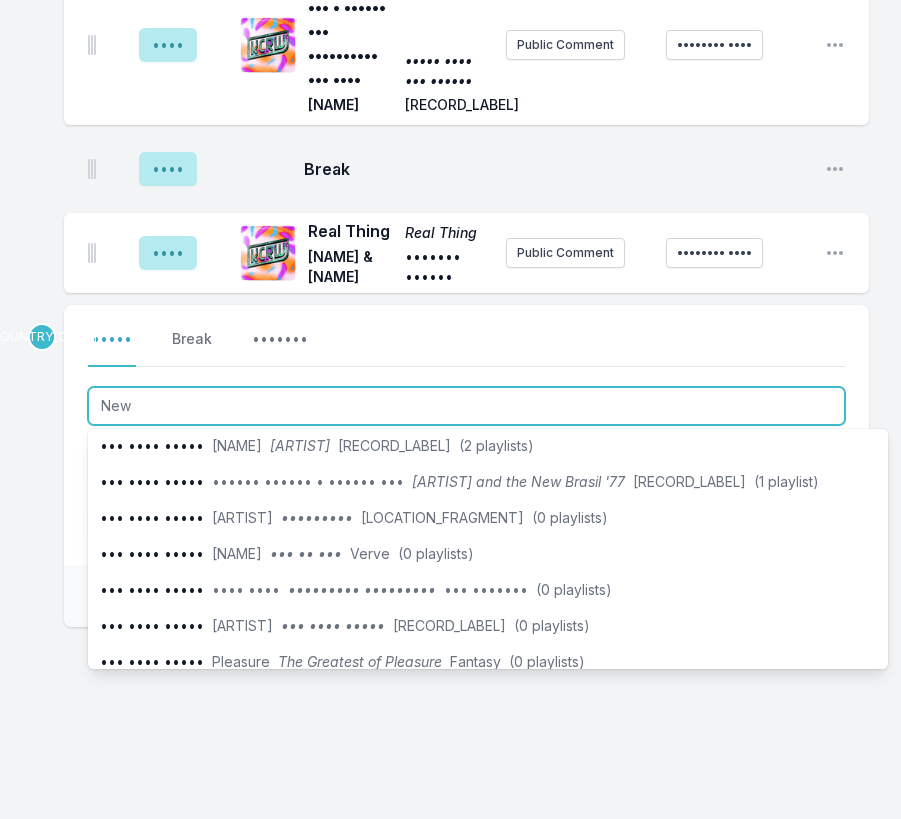 scroll, scrollTop: 0, scrollLeft: 0, axis: both 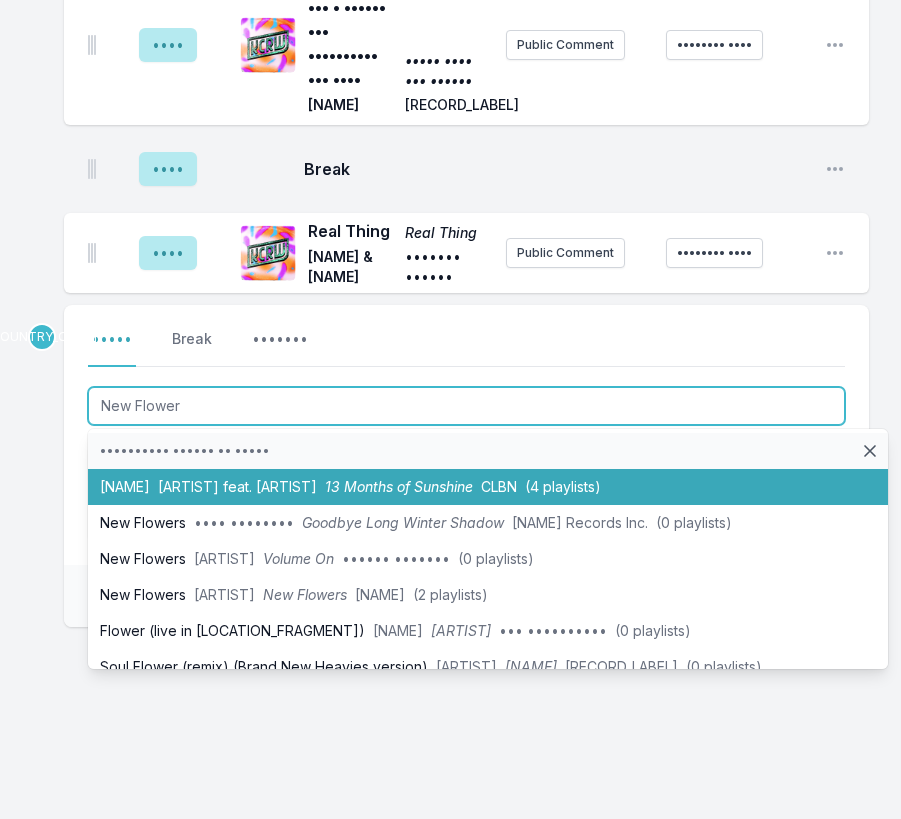 click on "[ARTIST] feat. [ARTIST]" at bounding box center (237, 486) 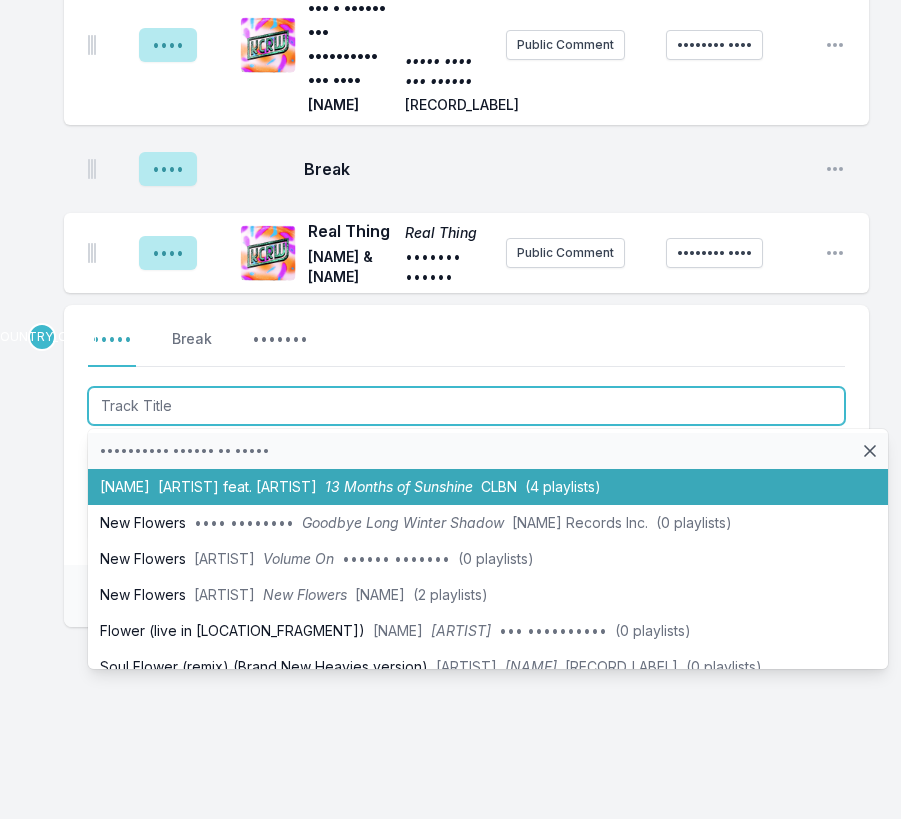 scroll, scrollTop: 1099, scrollLeft: 0, axis: vertical 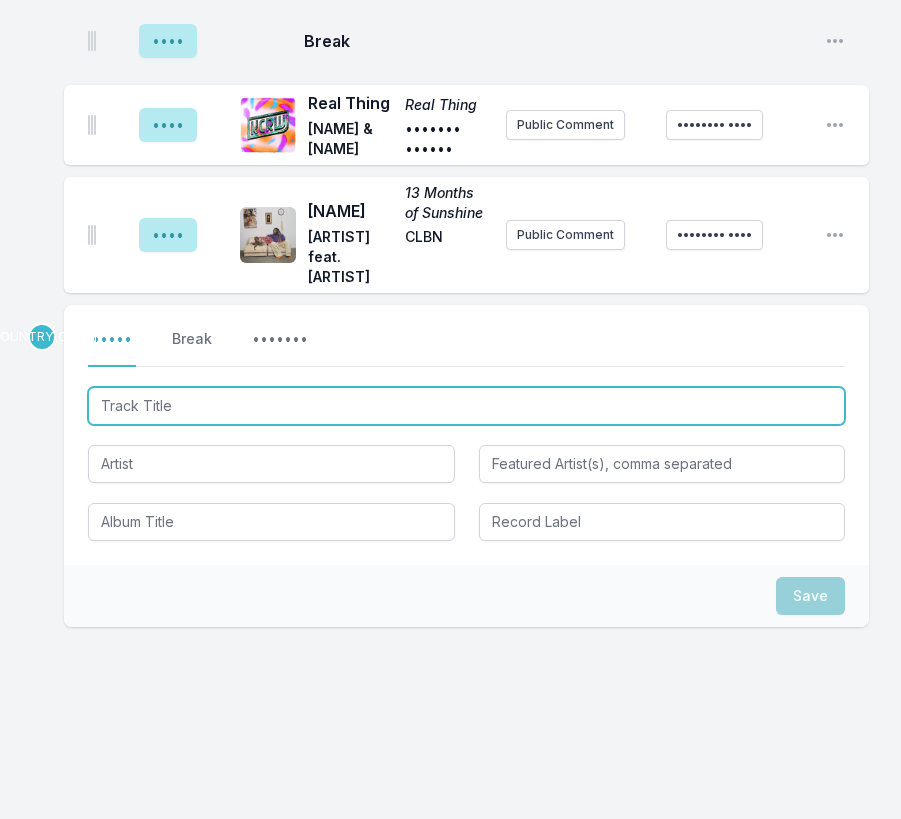 paste on "Spike Island" 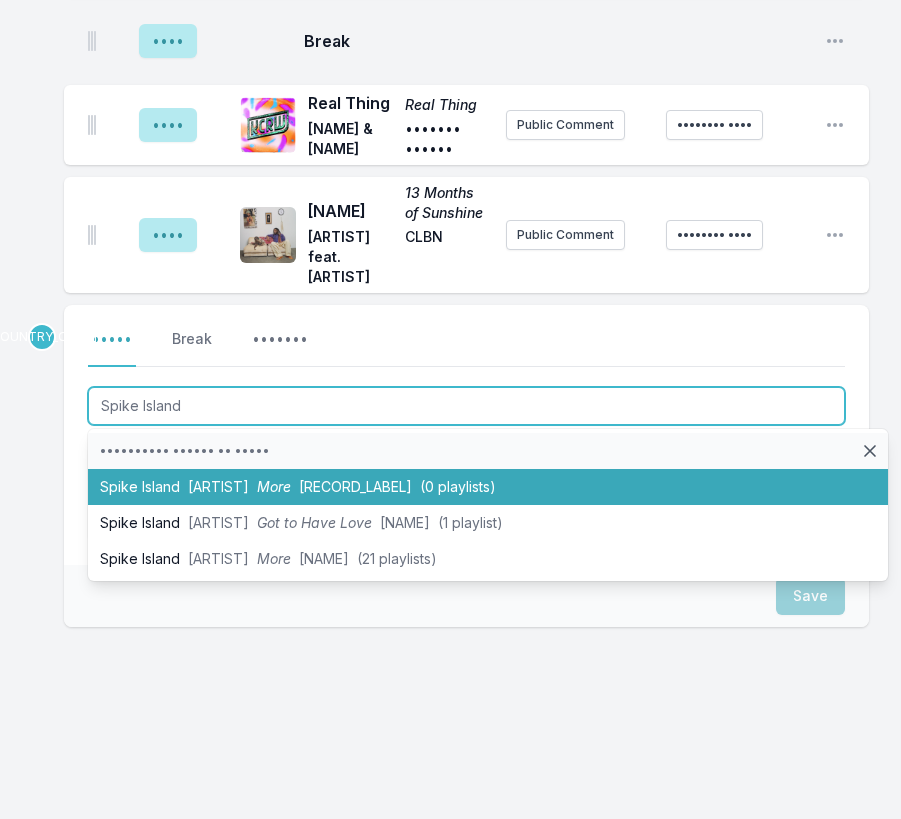 click on "[CITY] [NAME] More [NAME] Records Ltd (0 playlists)" at bounding box center (488, 487) 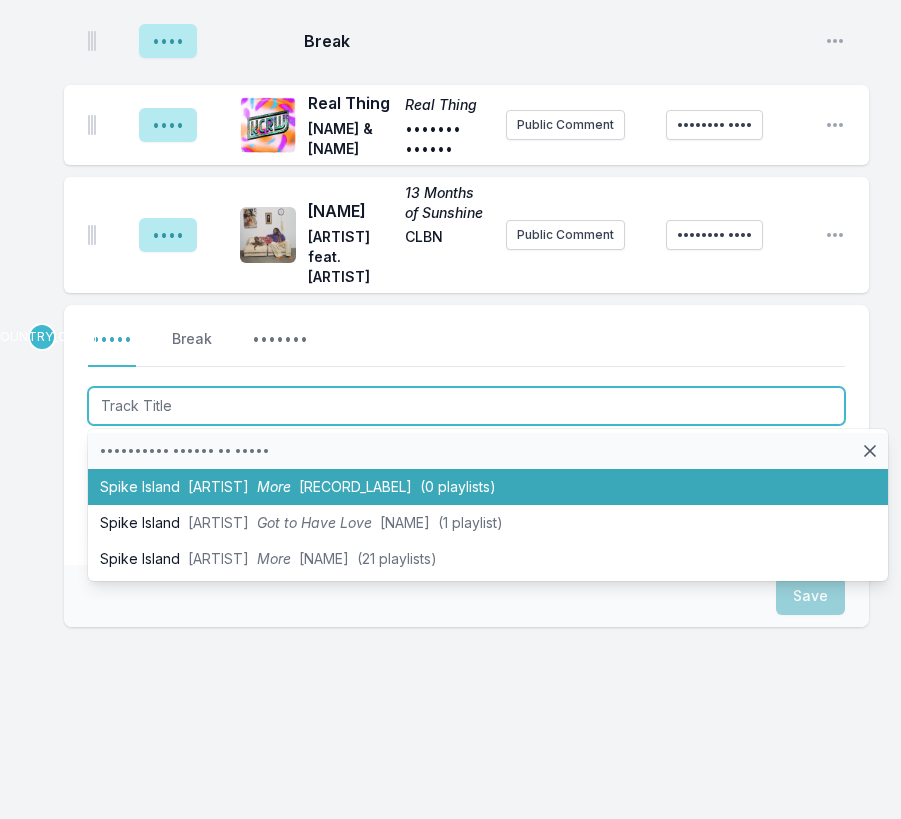 scroll, scrollTop: 1235, scrollLeft: 0, axis: vertical 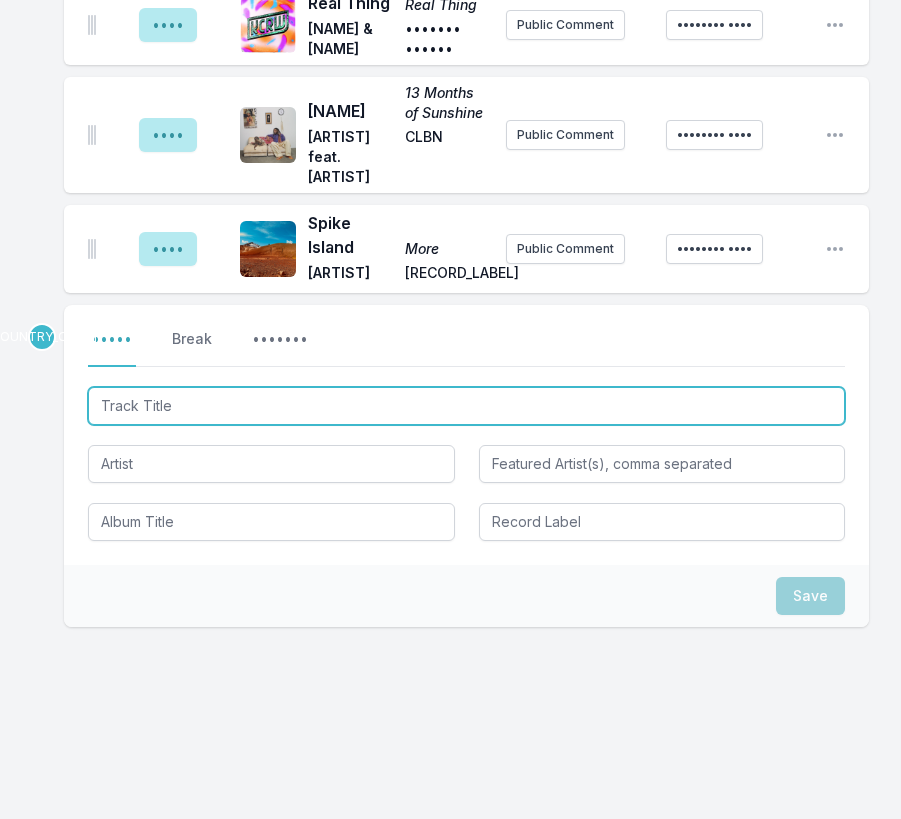 click at bounding box center (466, 406) 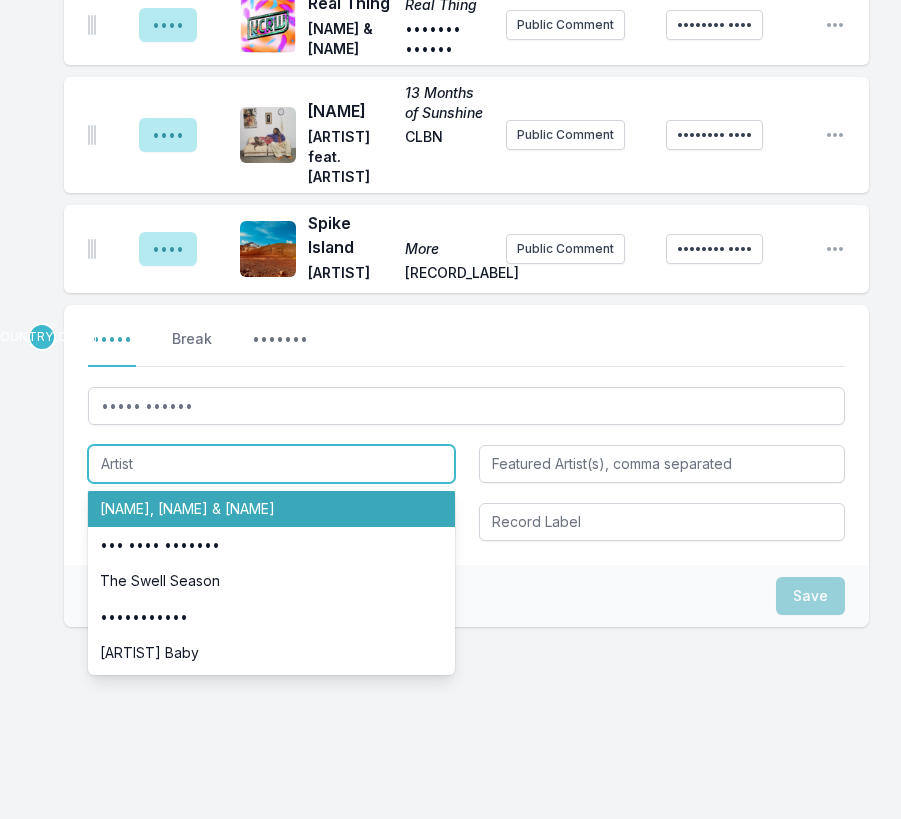 click on "[NAME], [NAME] & [NAME]" at bounding box center (271, 509) 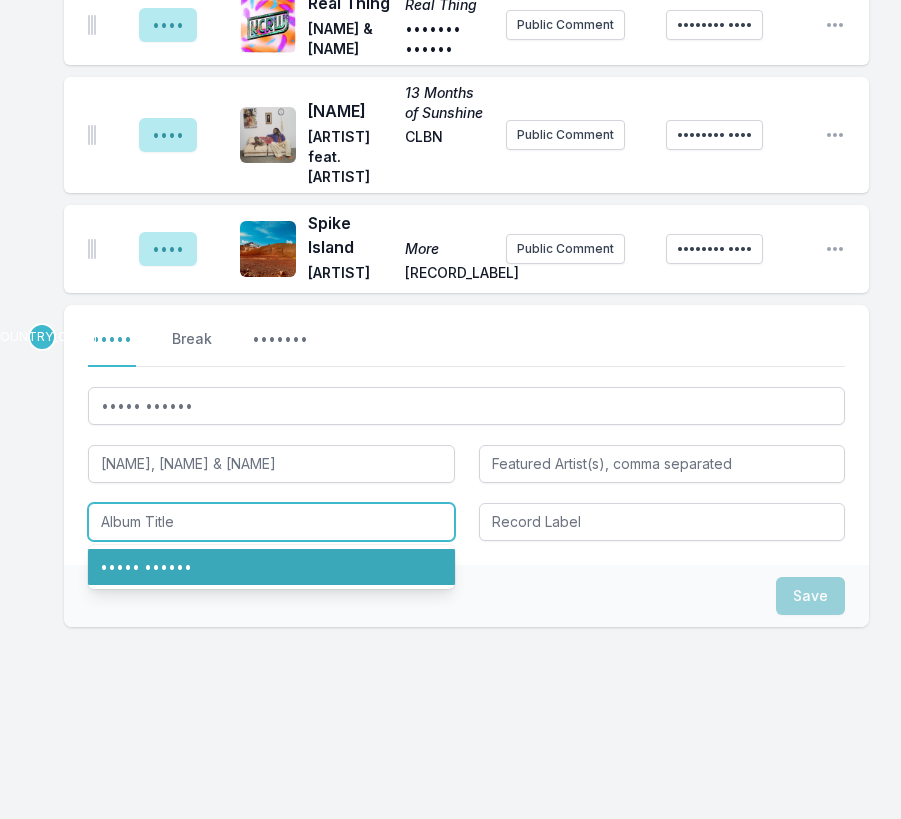 click on "••••• ••••••" at bounding box center [271, 567] 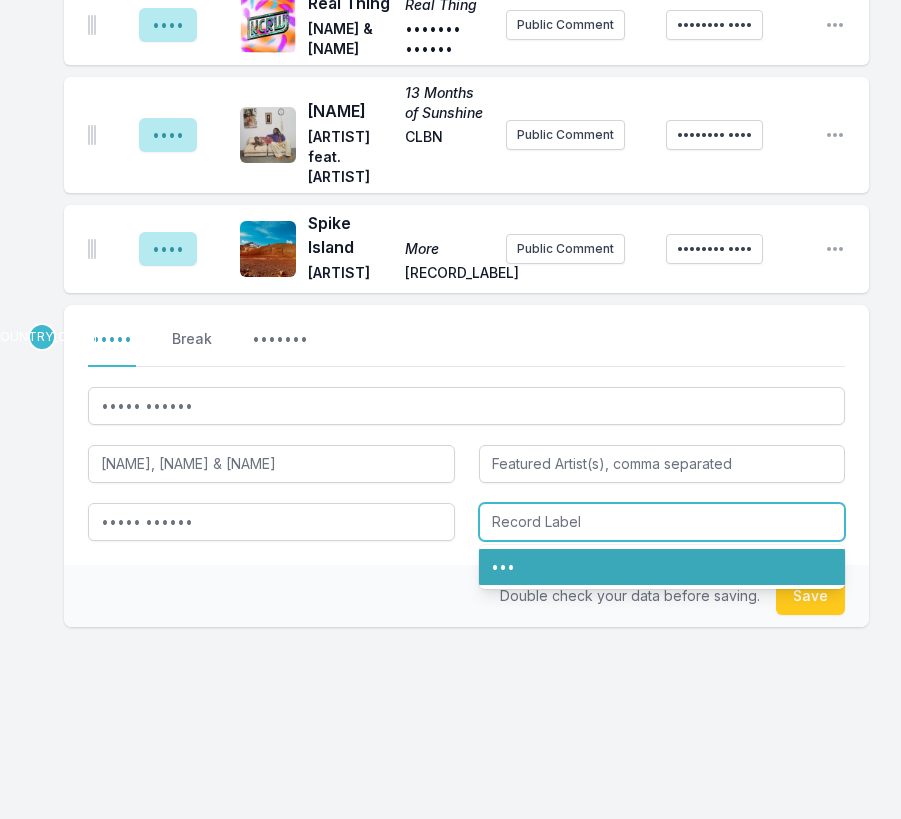 click on "•••" at bounding box center (662, 567) 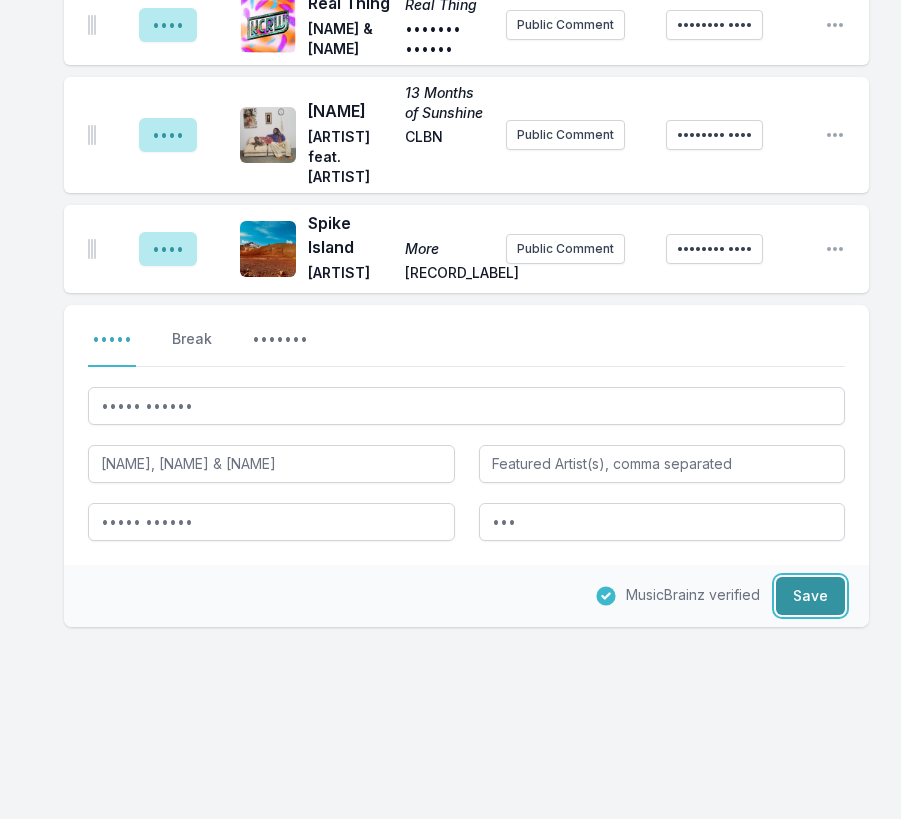 click on "Save" at bounding box center (810, 596) 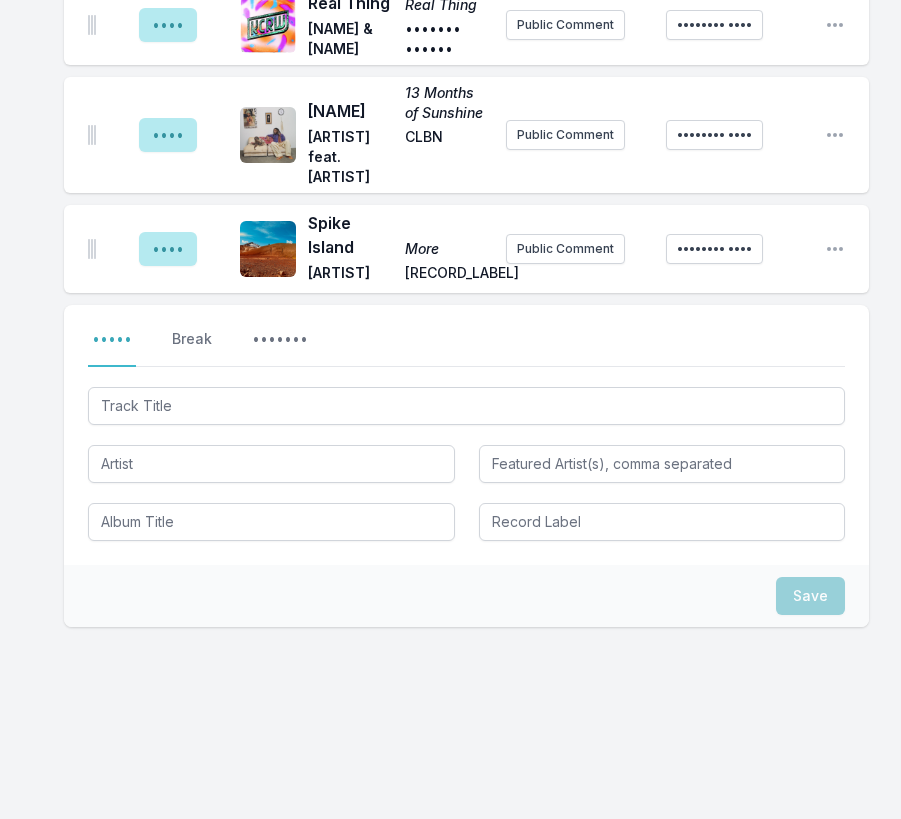 scroll, scrollTop: 1431, scrollLeft: 0, axis: vertical 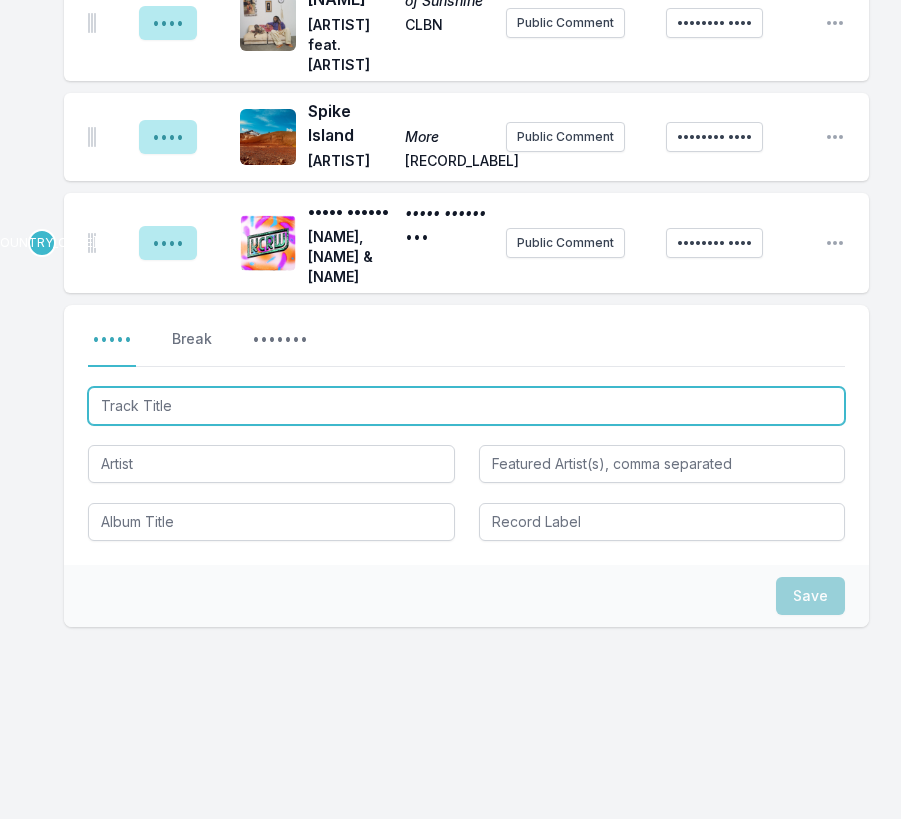 click at bounding box center (466, 406) 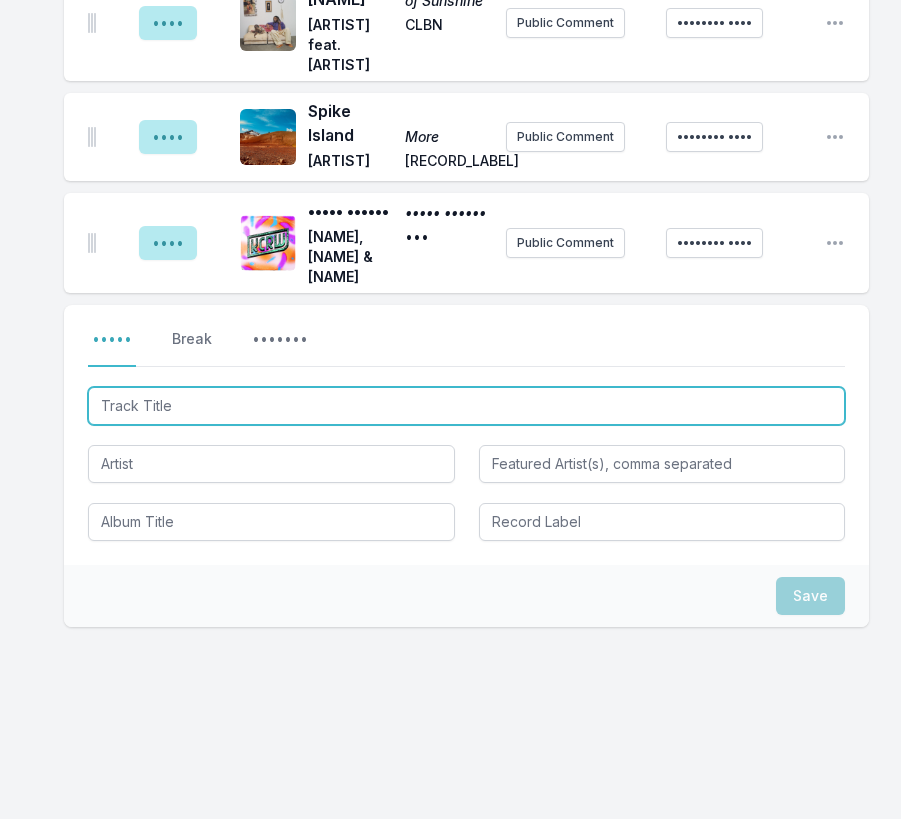 paste on "Flood (feat. [ARTIST], [ARTIST])(Clean)" 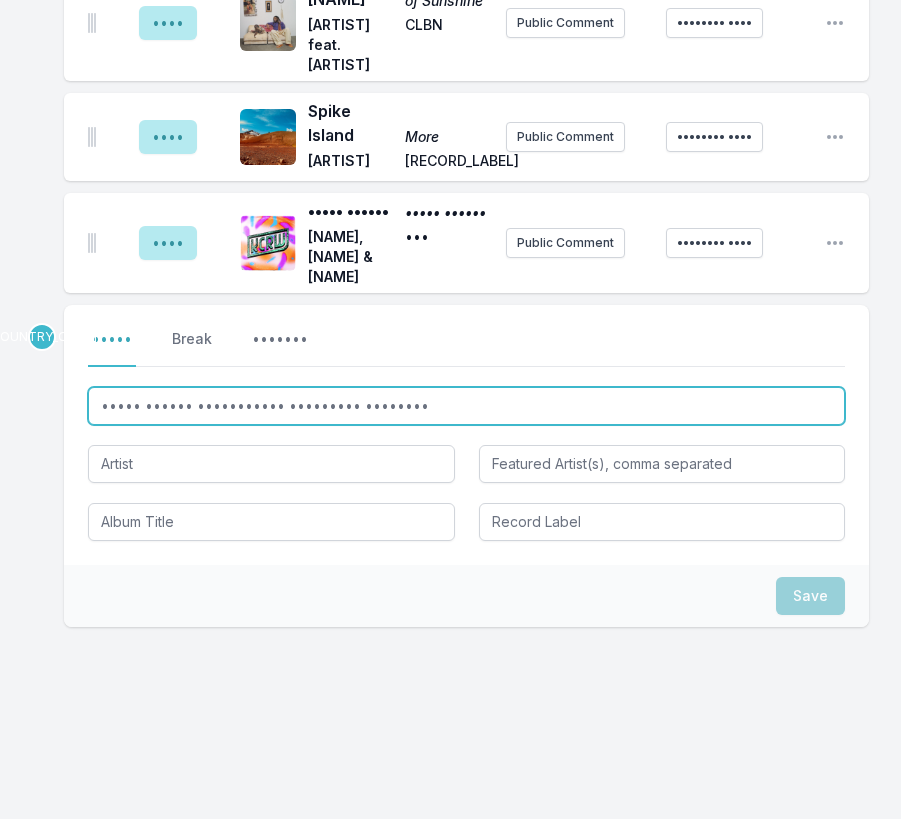 type on "••••• •••••• ••••••••••• ••••••••• ••••••••" 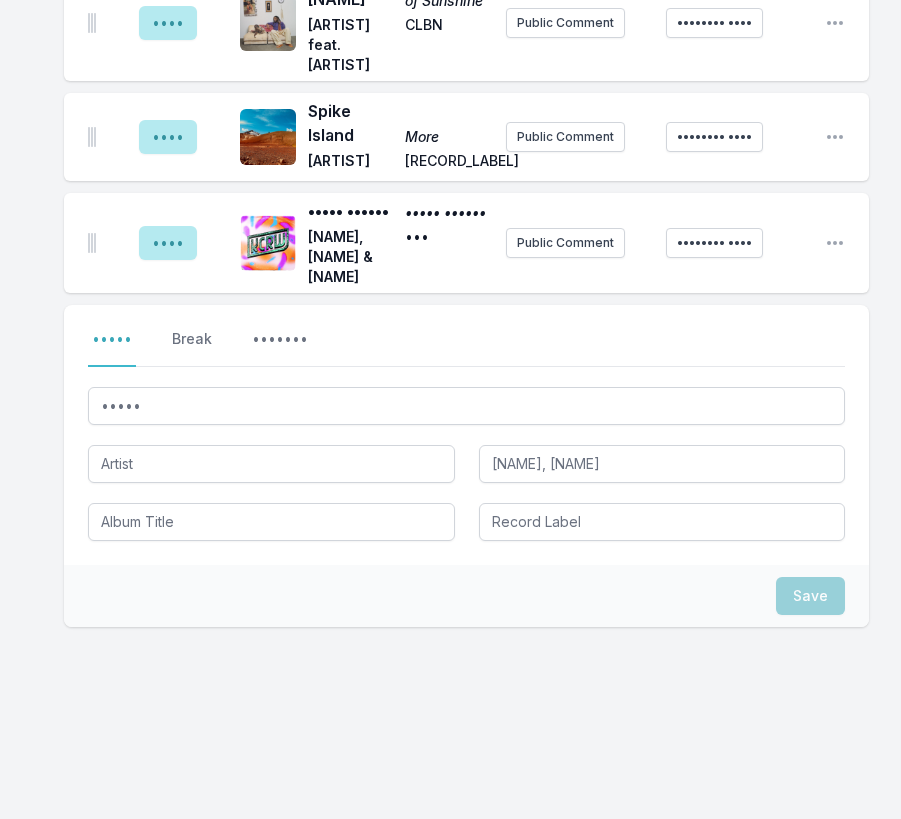 scroll, scrollTop: 1423, scrollLeft: 0, axis: vertical 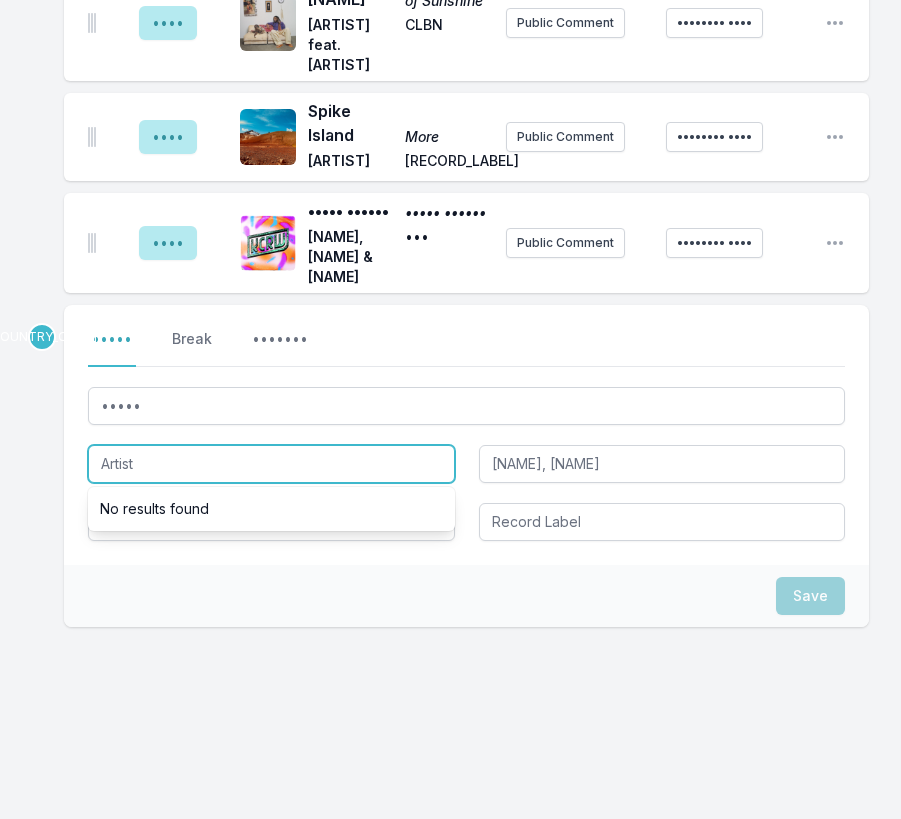 paste on "•••••• ••••" 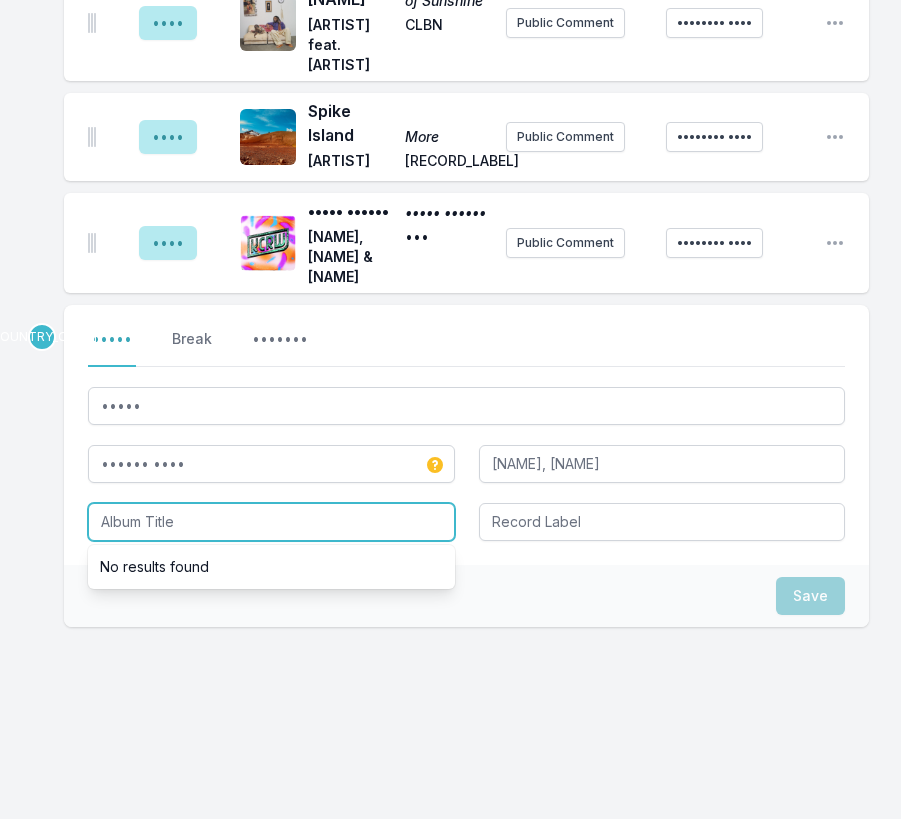 paste on "[NAME]" 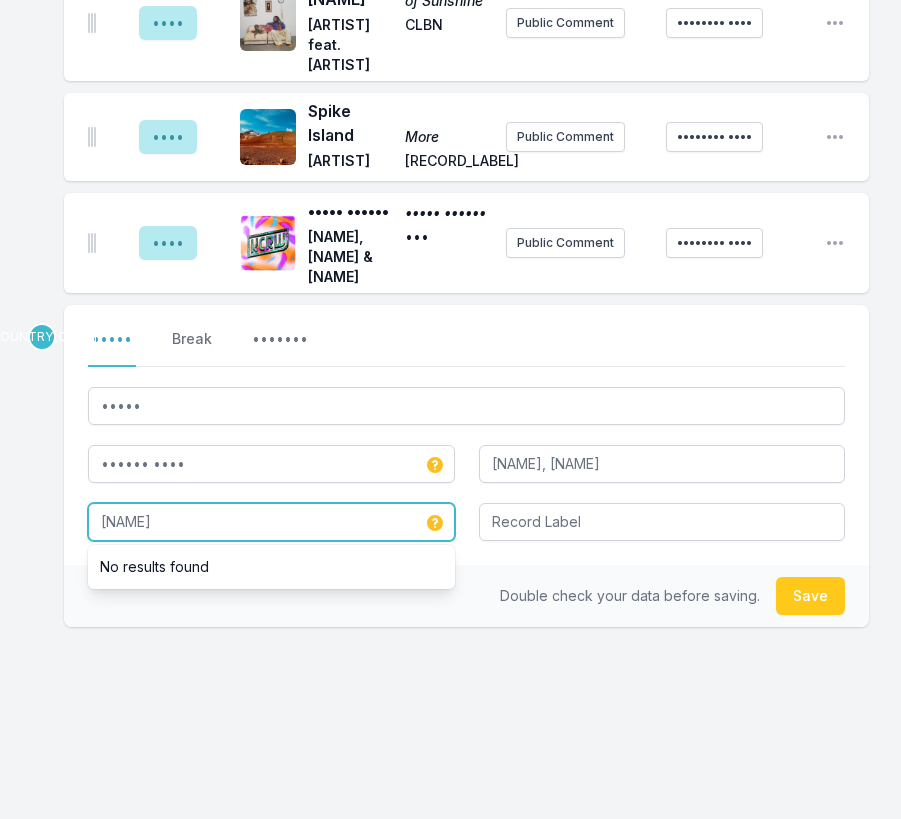 type on "[NAME]" 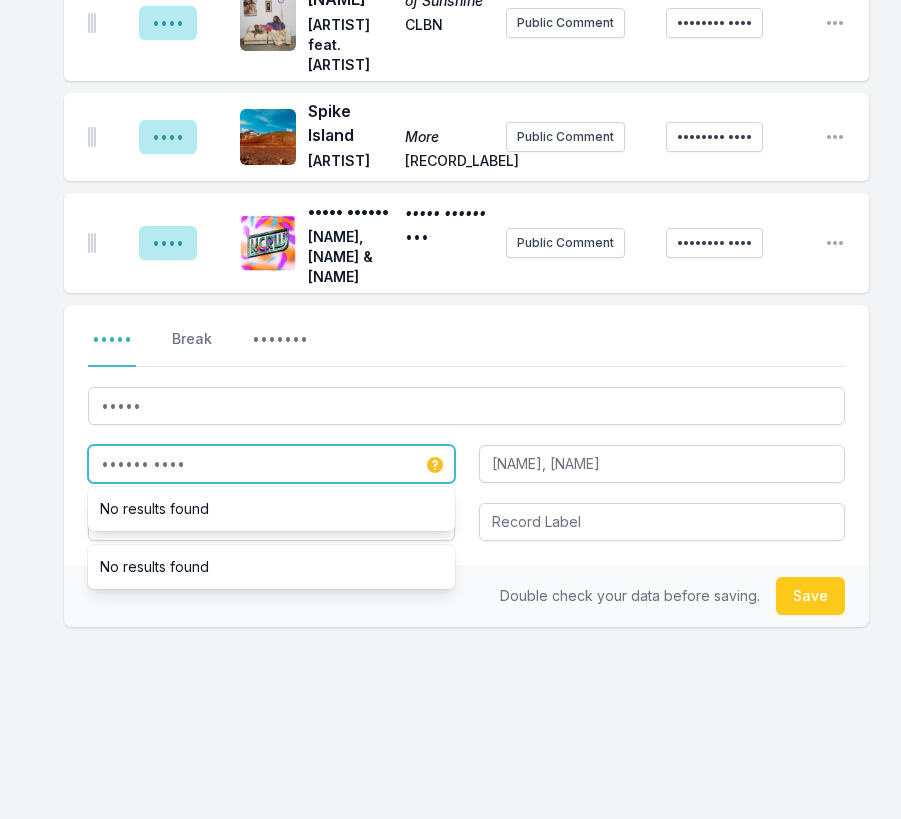 drag, startPoint x: 210, startPoint y: 465, endPoint x: 69, endPoint y: 457, distance: 141.22676 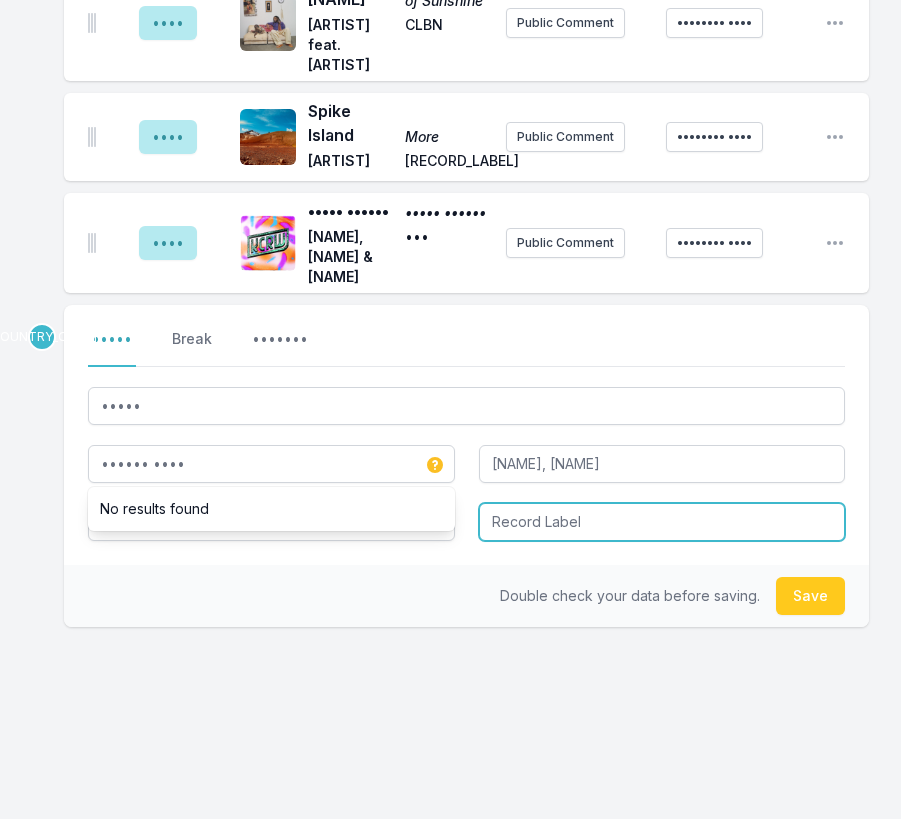 click at bounding box center [662, 522] 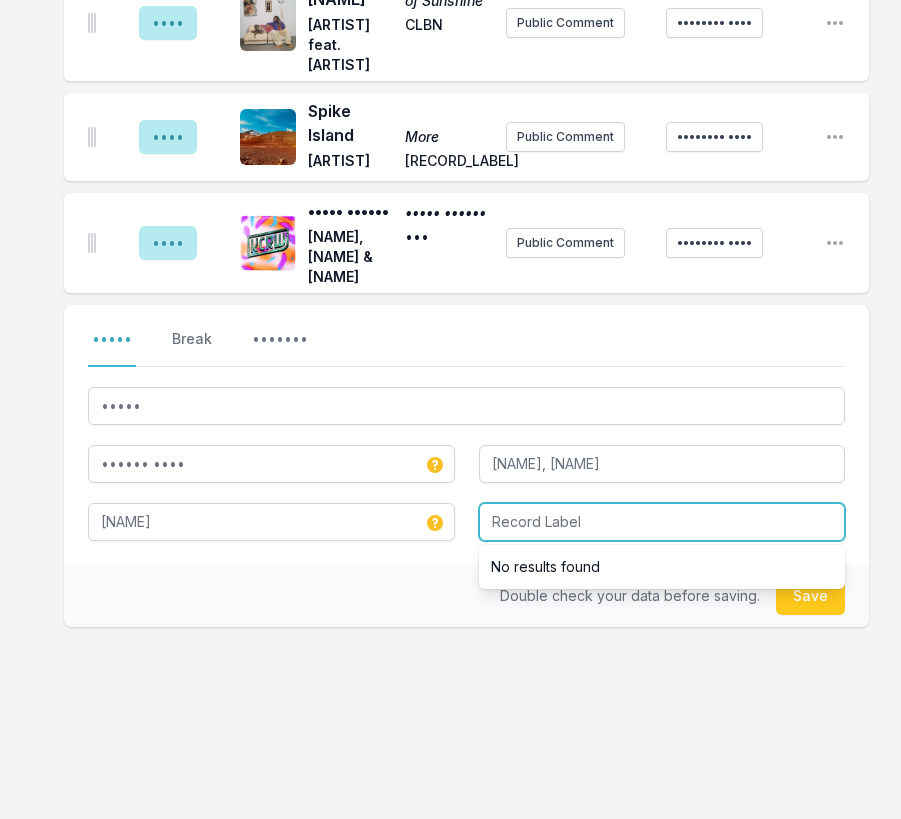 paste on "•••••• ••••" 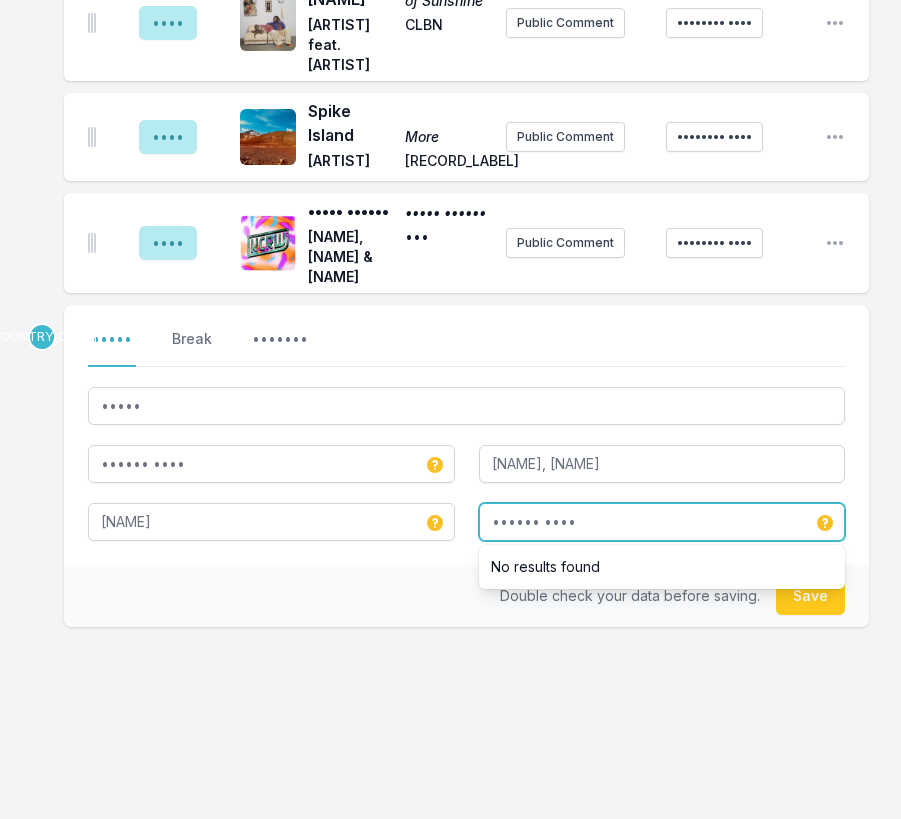 type on "•••••• ••••" 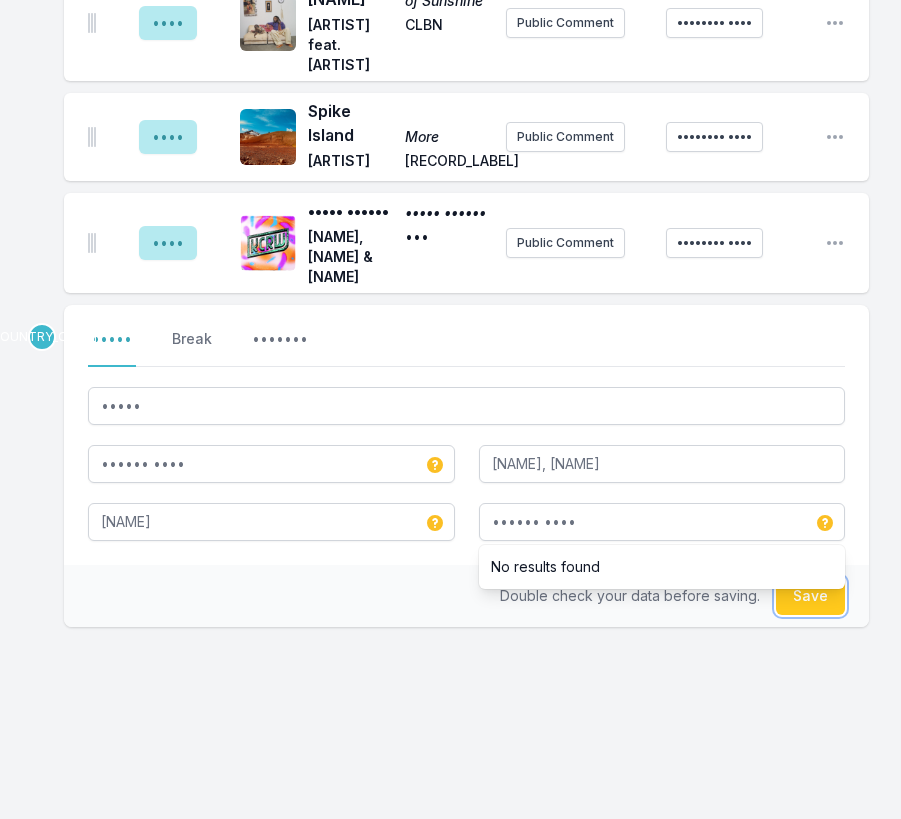 click on "Save" at bounding box center (810, 596) 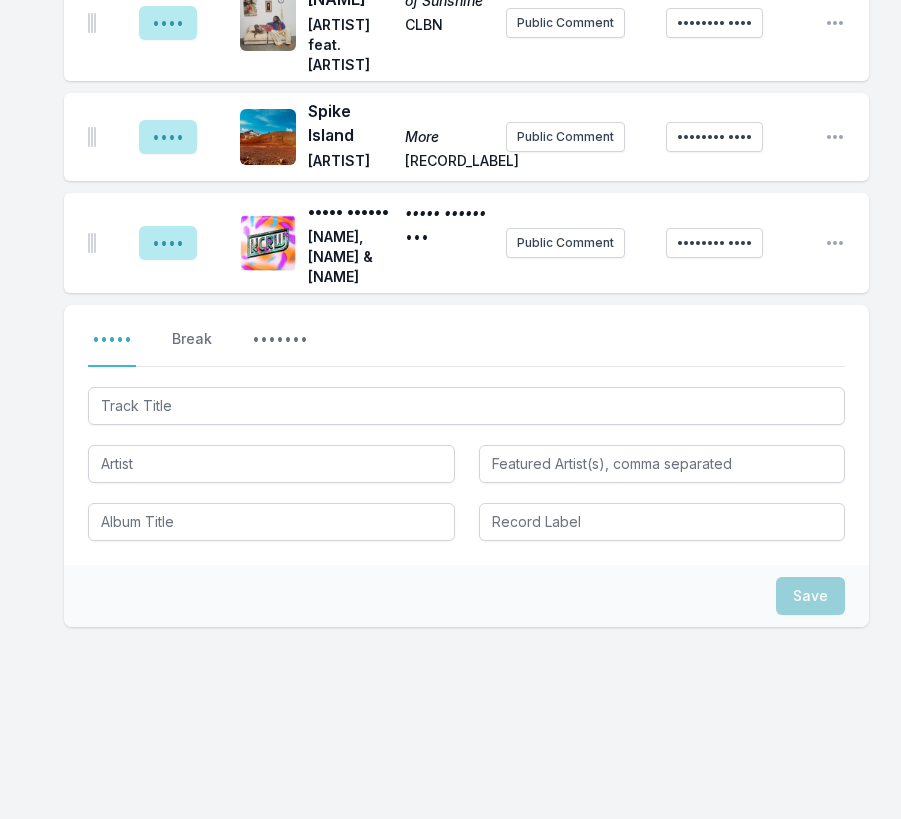 scroll, scrollTop: 1595, scrollLeft: 0, axis: vertical 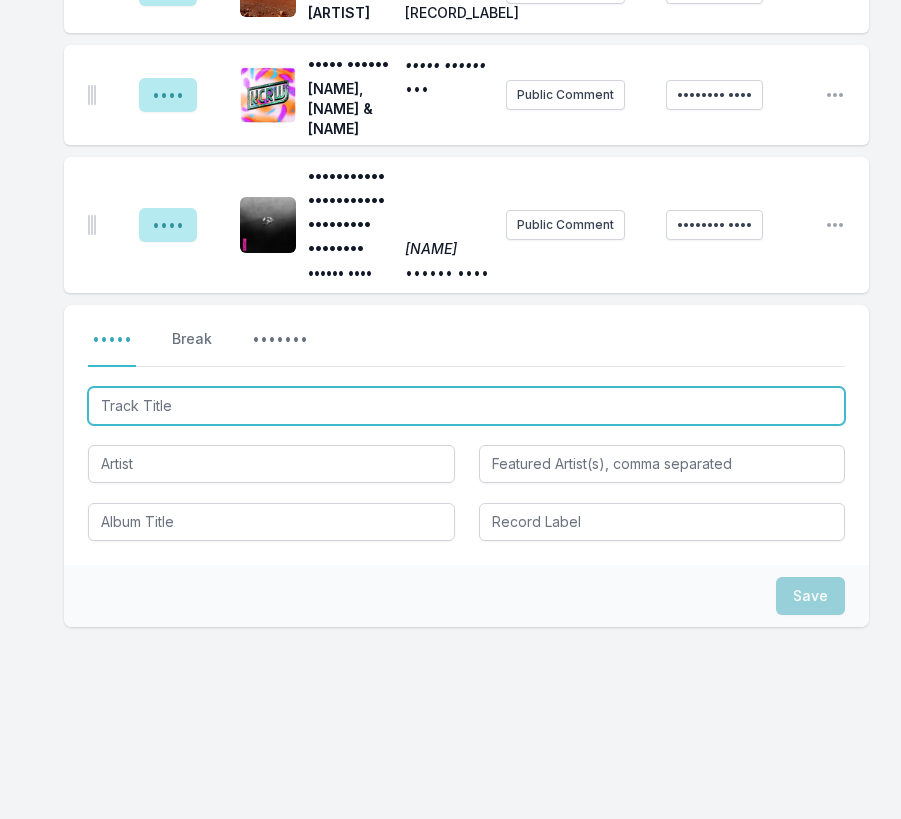 click at bounding box center (466, 406) 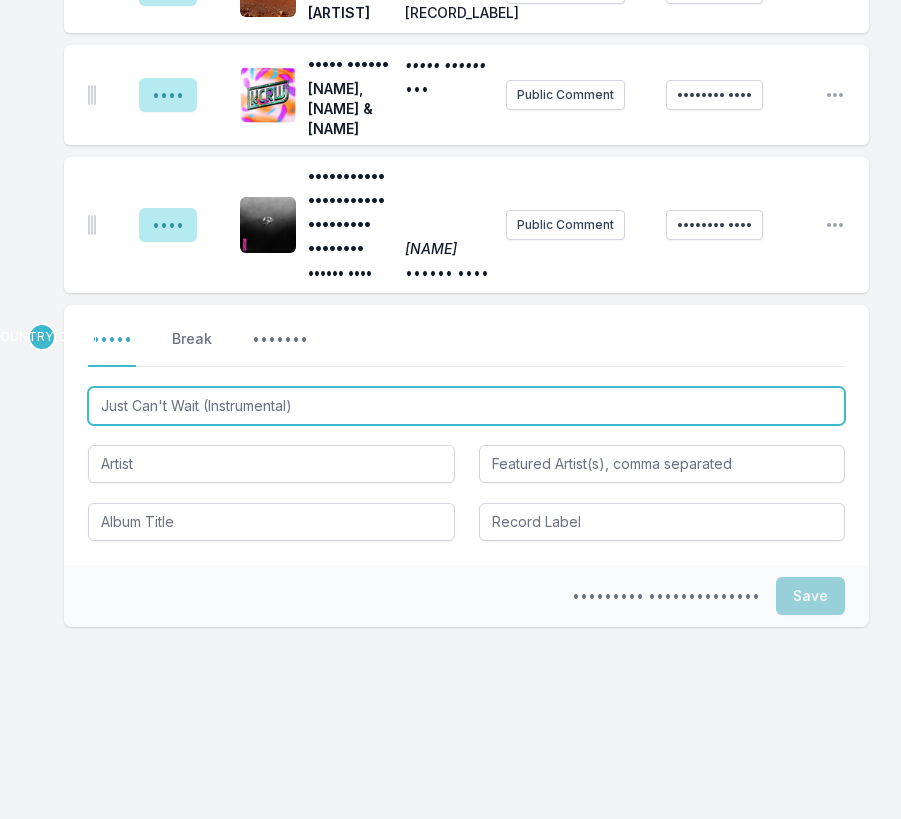 type on "Just Can't Wait (Instrumental)" 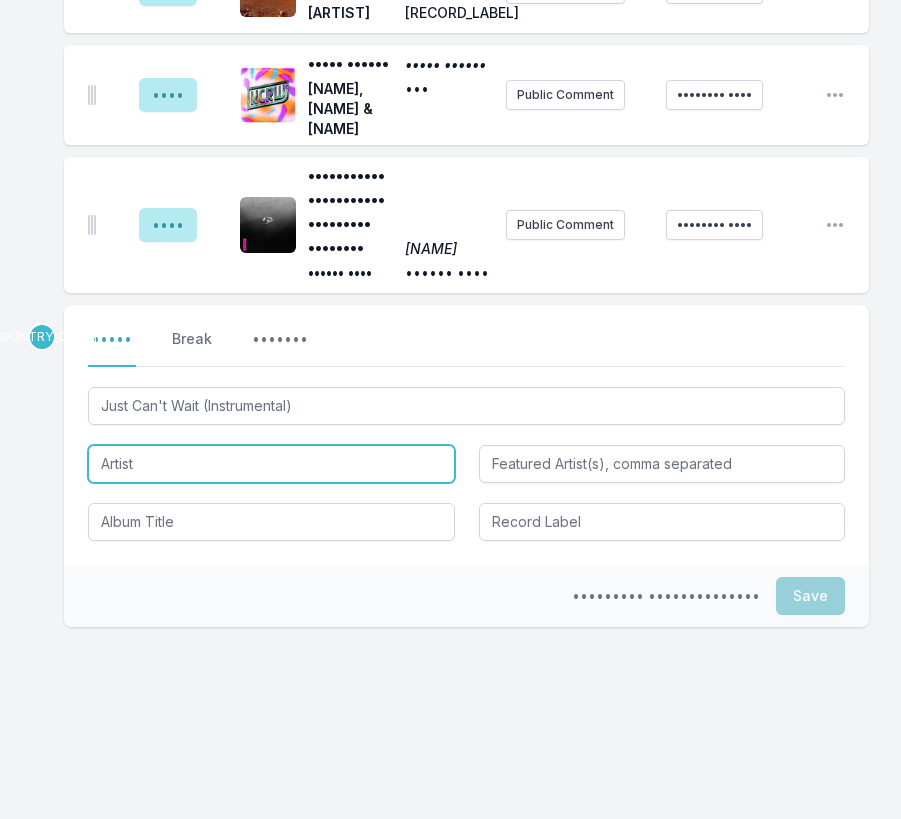 click at bounding box center [271, 464] 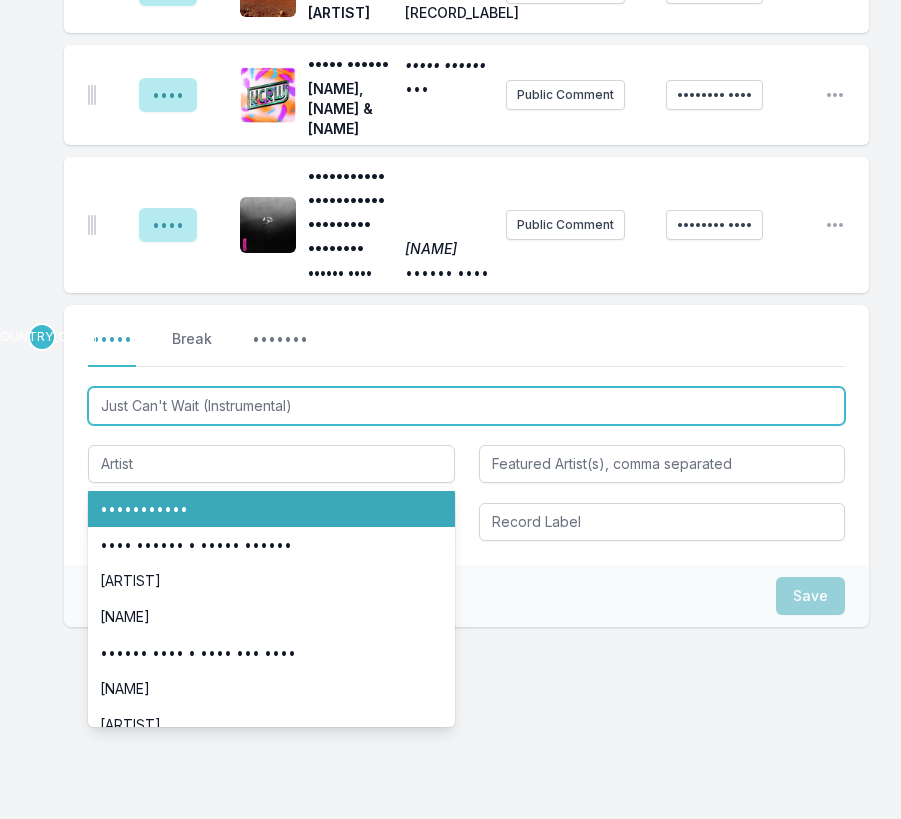 drag, startPoint x: 338, startPoint y: 411, endPoint x: 203, endPoint y: 411, distance: 135 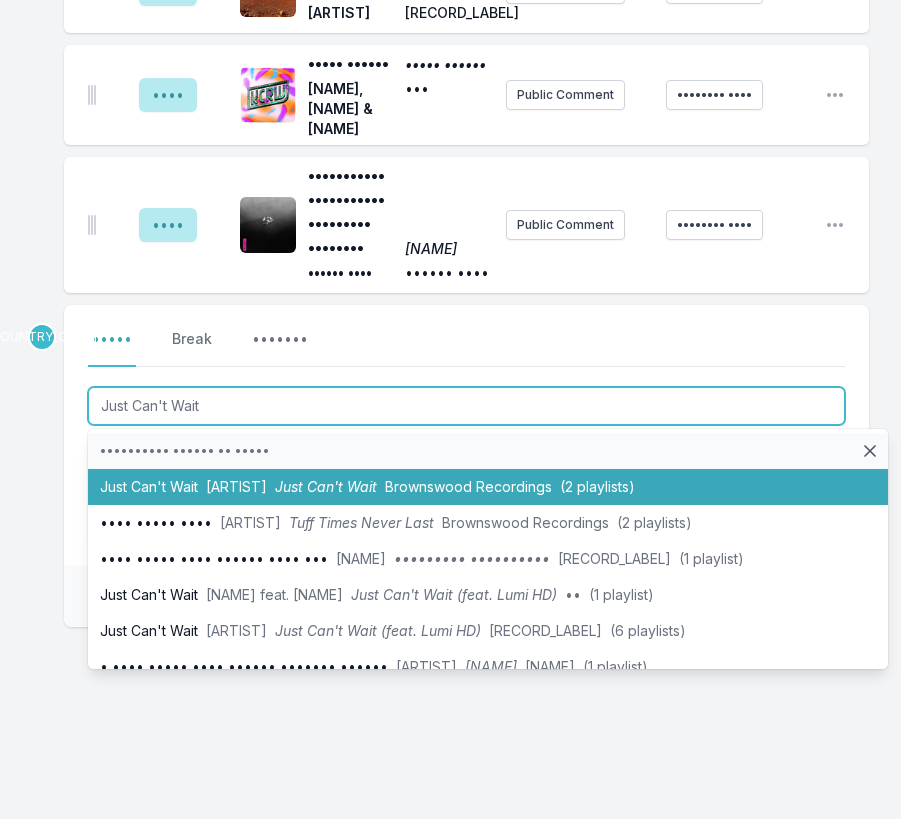 click on "[ARTIST]" at bounding box center (236, 486) 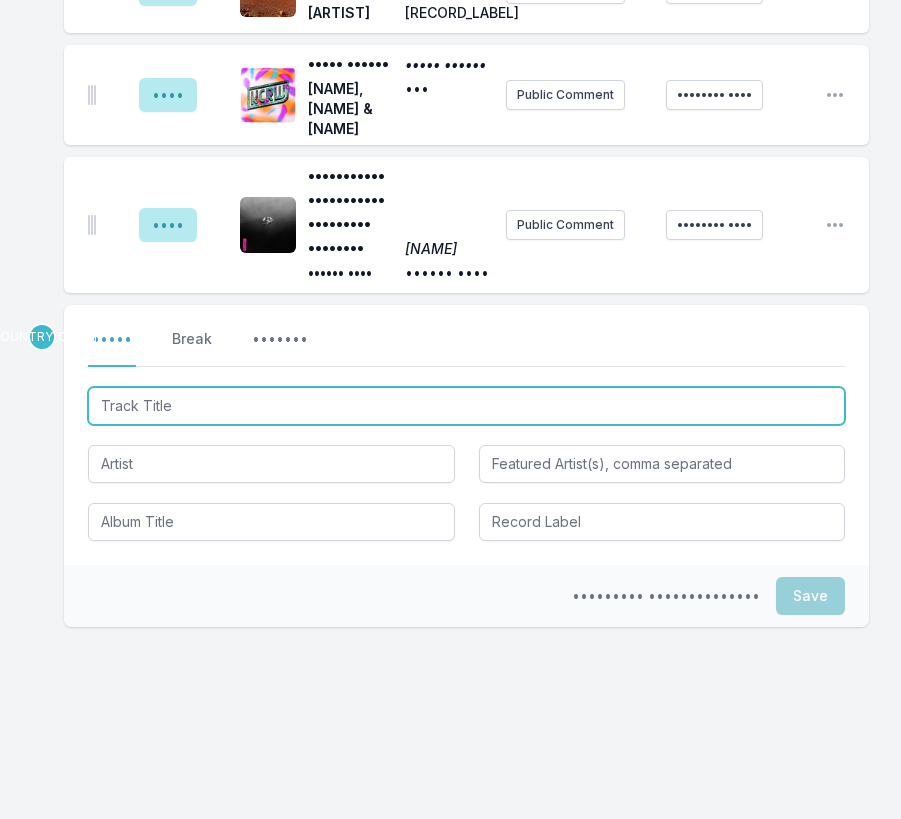 scroll, scrollTop: 1711, scrollLeft: 0, axis: vertical 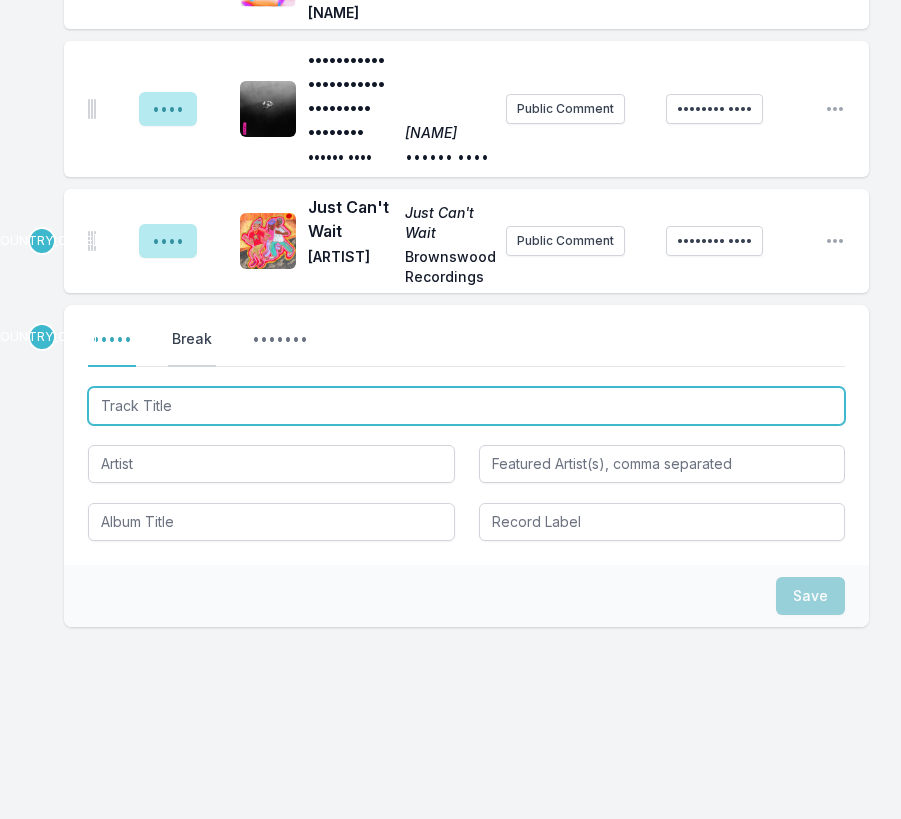 type 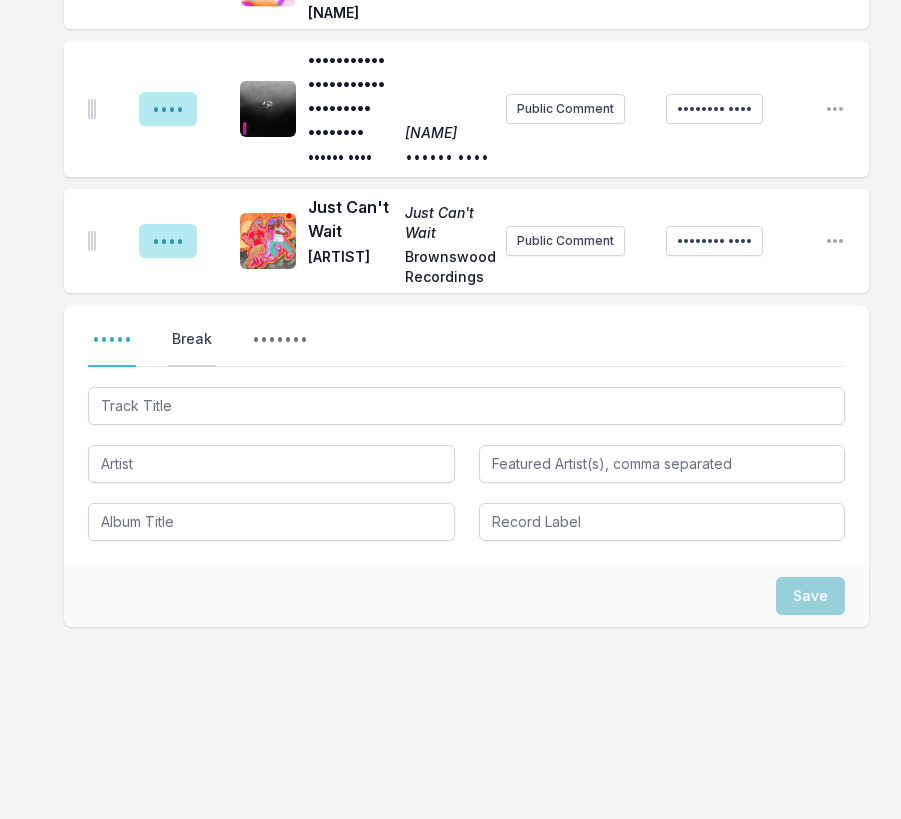 click on "Break" at bounding box center [192, 348] 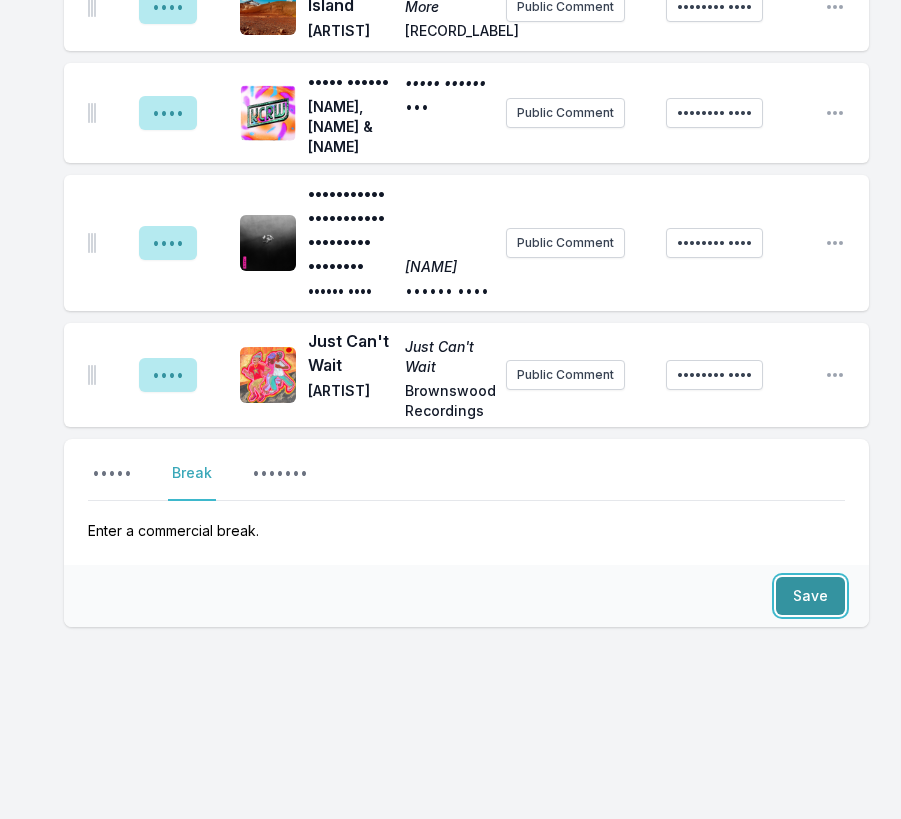 click on "Save" at bounding box center [810, 596] 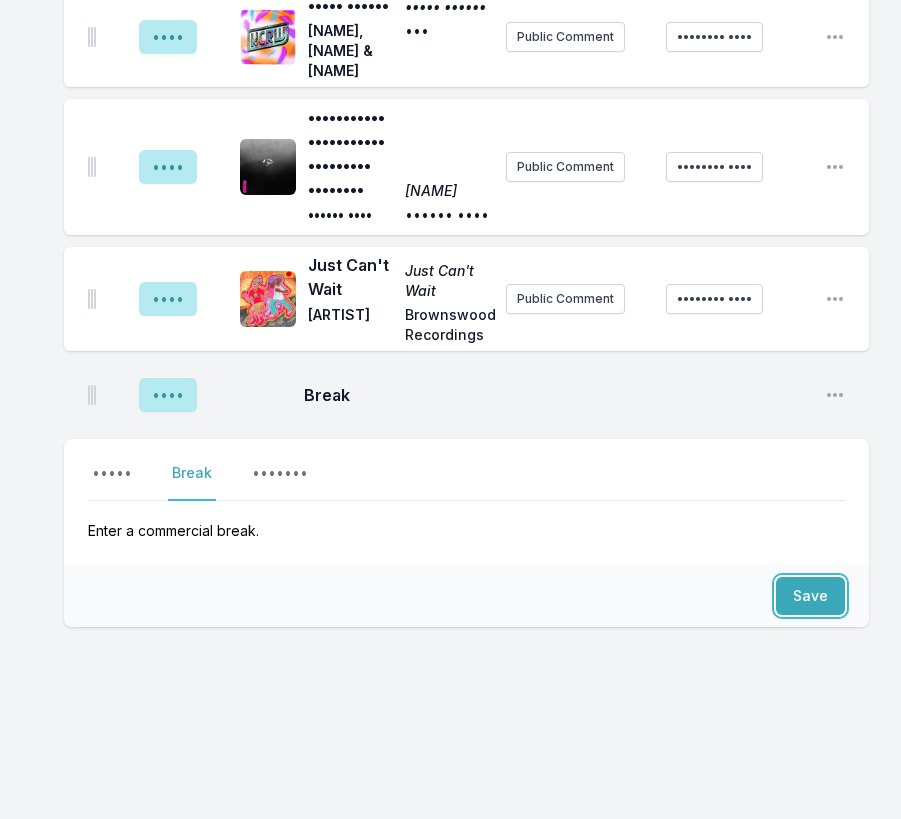 scroll, scrollTop: 1653, scrollLeft: 0, axis: vertical 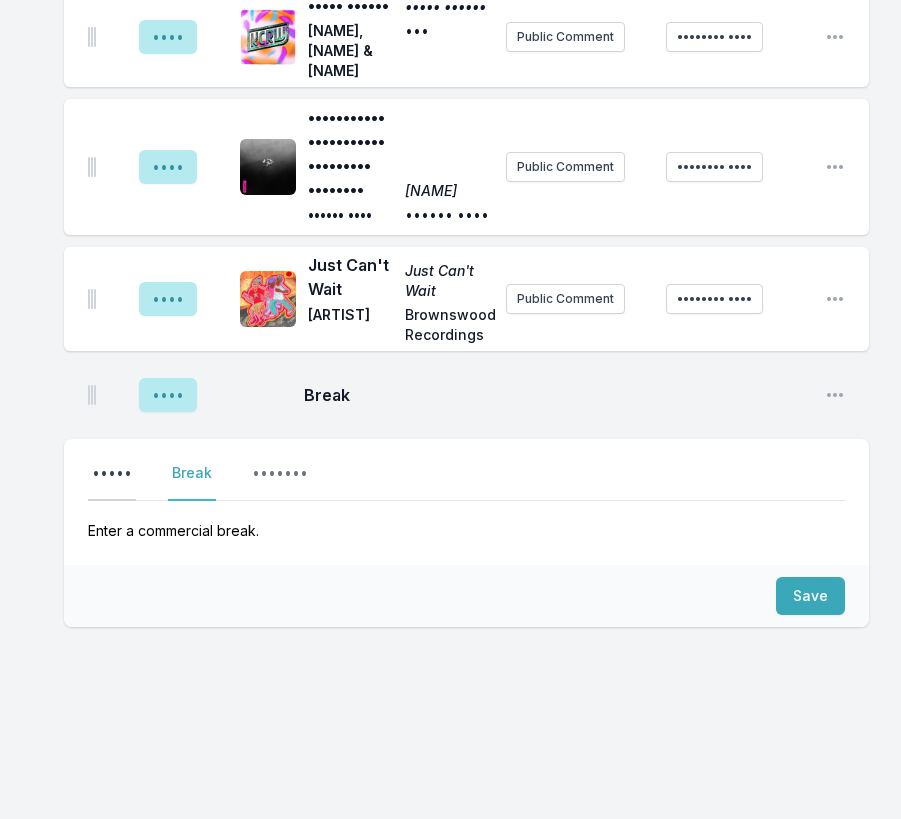 click on "•••••" at bounding box center [112, 482] 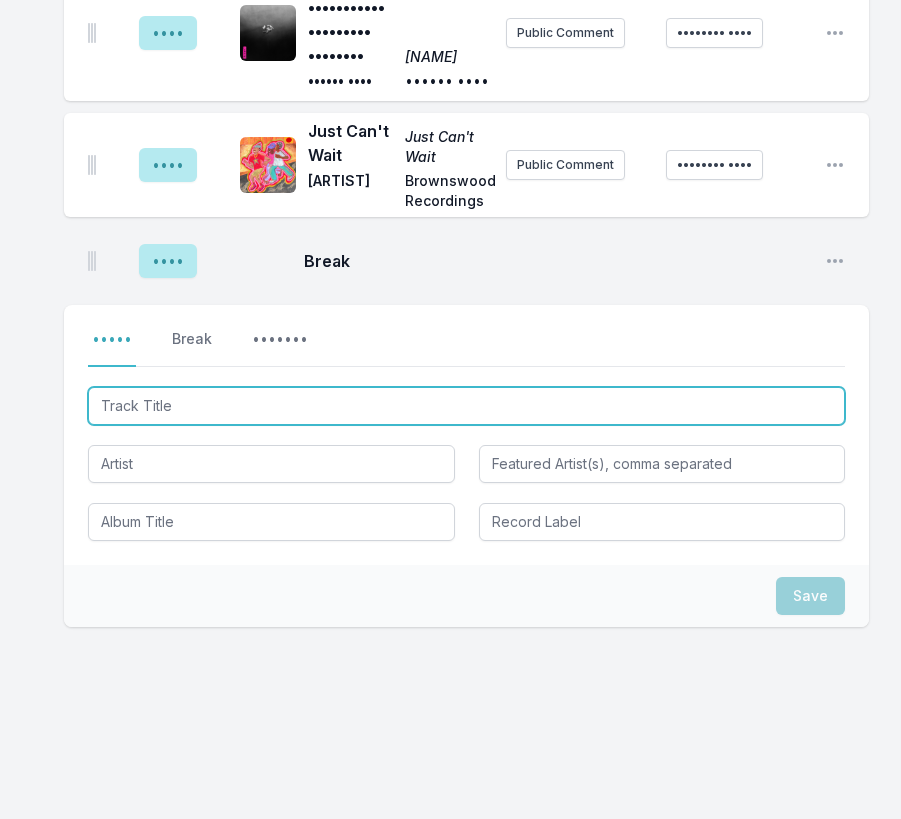 click at bounding box center [466, 406] 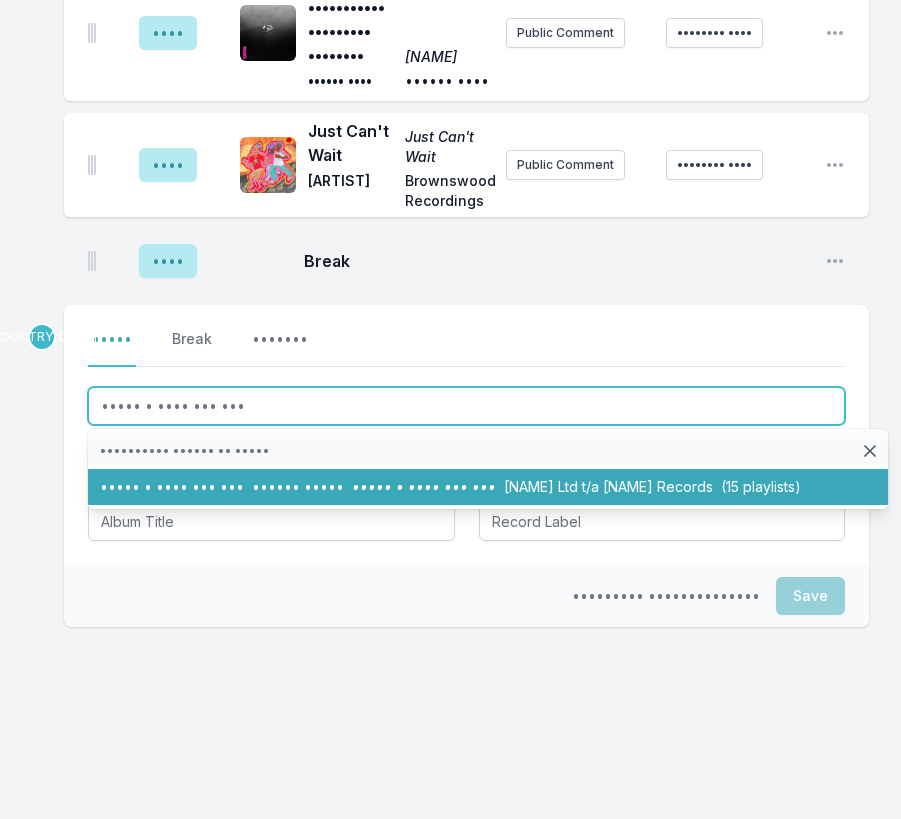 click on "Ain't I Good For You [NAME] Ain't I Good For You [NAME] [NAME] (15 playlists)" at bounding box center [488, 487] 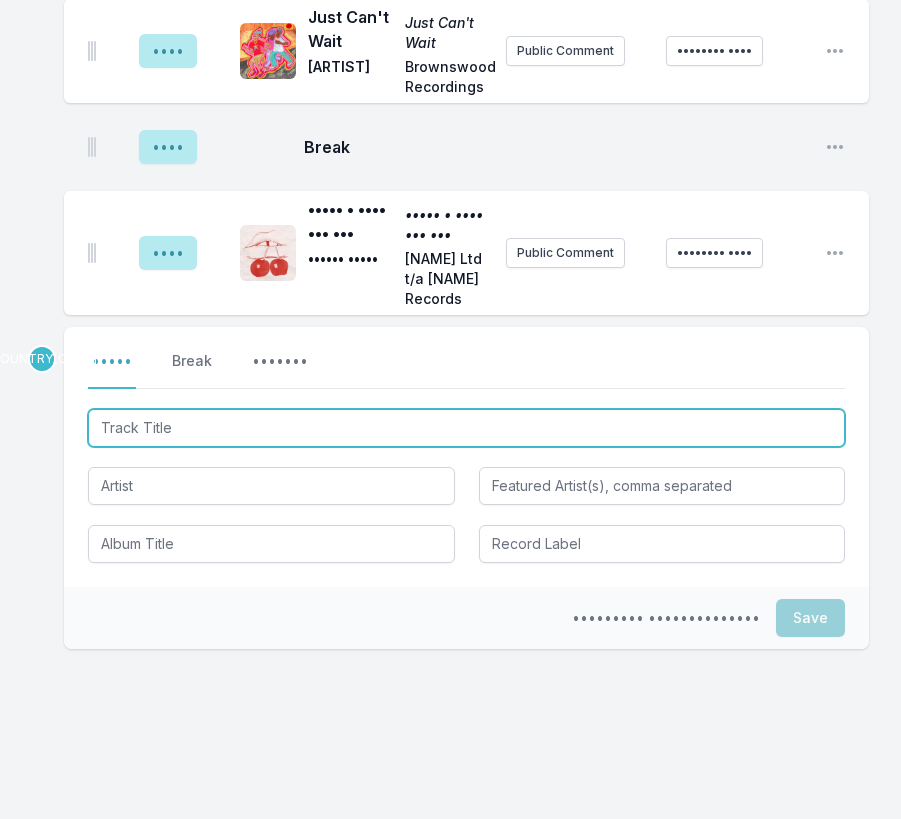 scroll, scrollTop: 1833, scrollLeft: 0, axis: vertical 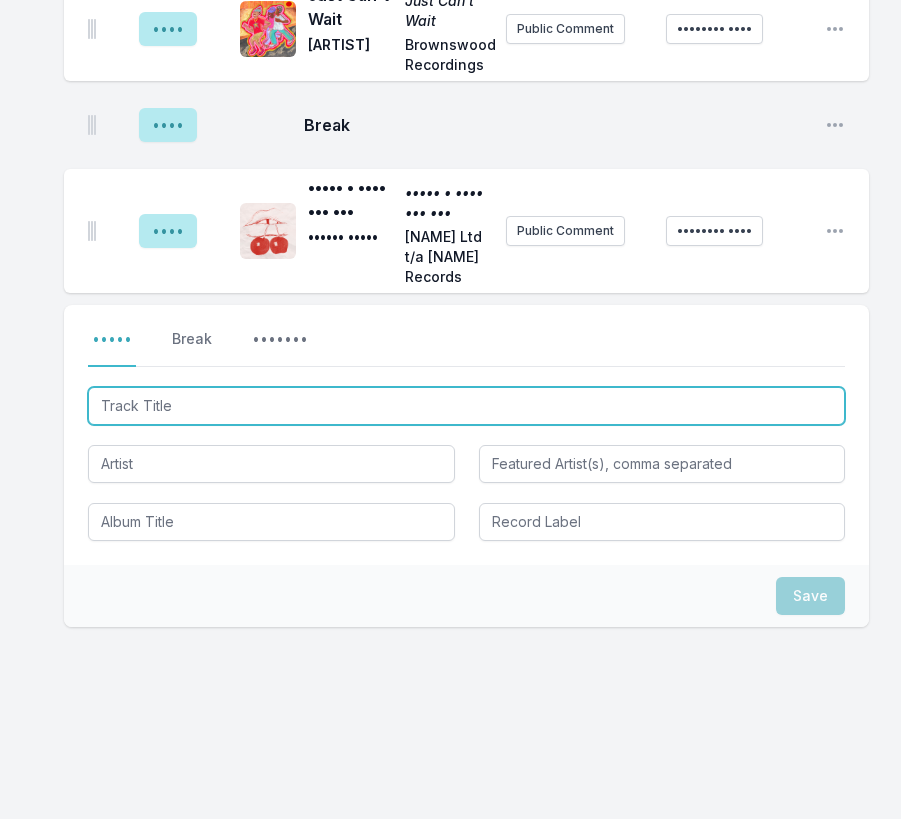 click at bounding box center [466, 406] 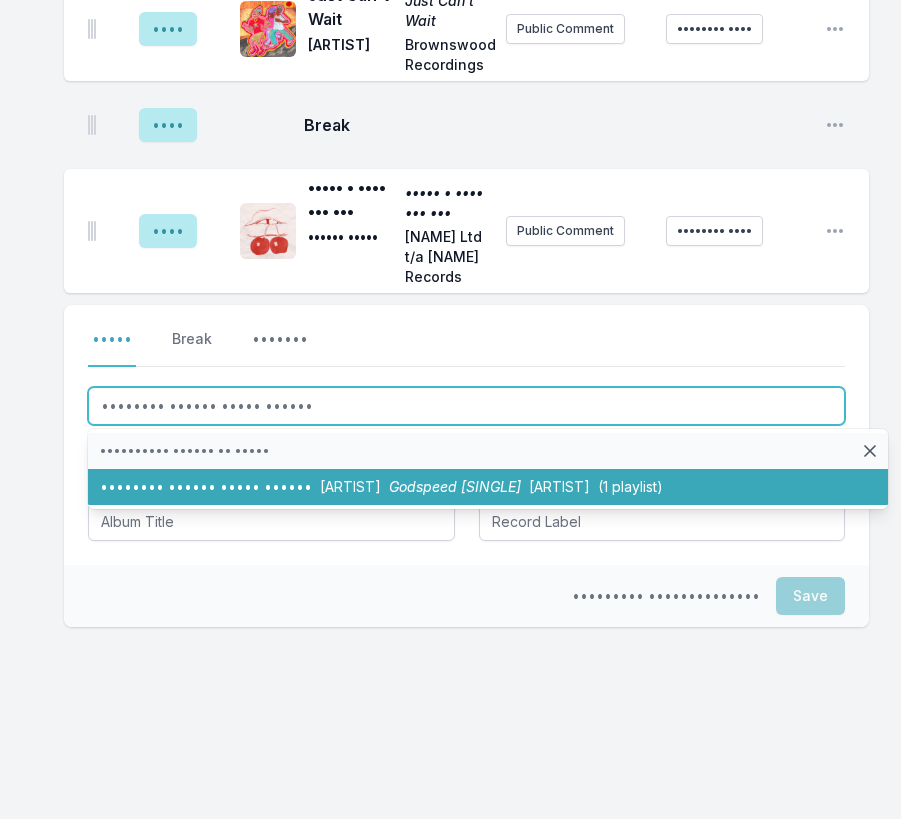 click on "[ARTIST]" at bounding box center (488, 487) 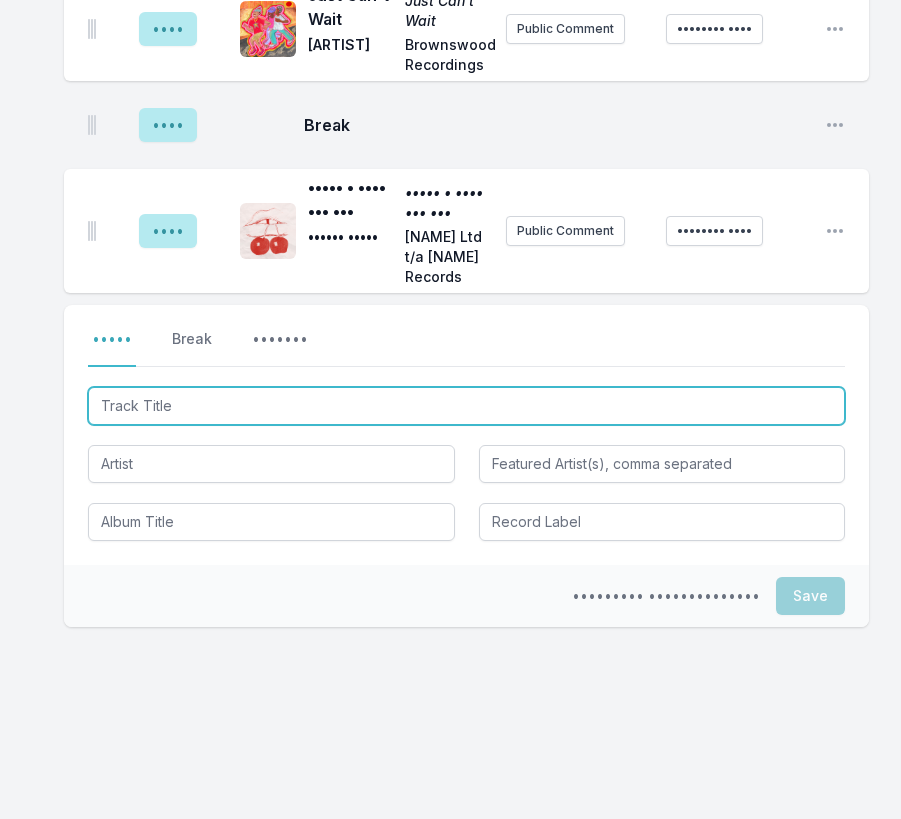 scroll, scrollTop: 1997, scrollLeft: 0, axis: vertical 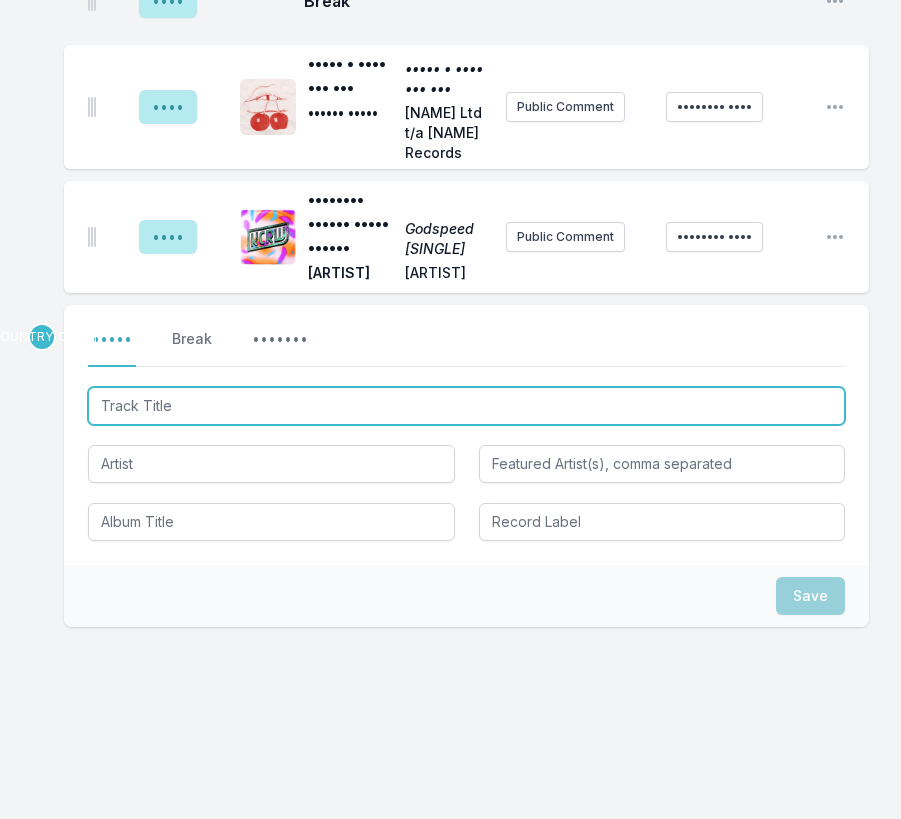 paste on "••••" 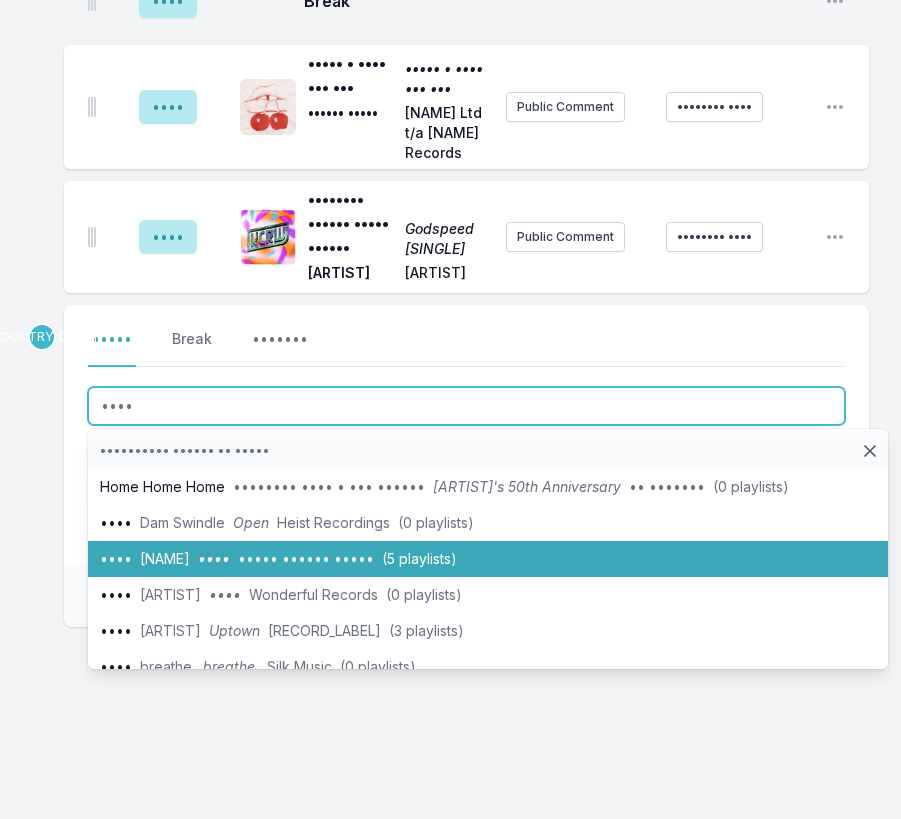 click on "[ARTIST]" at bounding box center (488, 559) 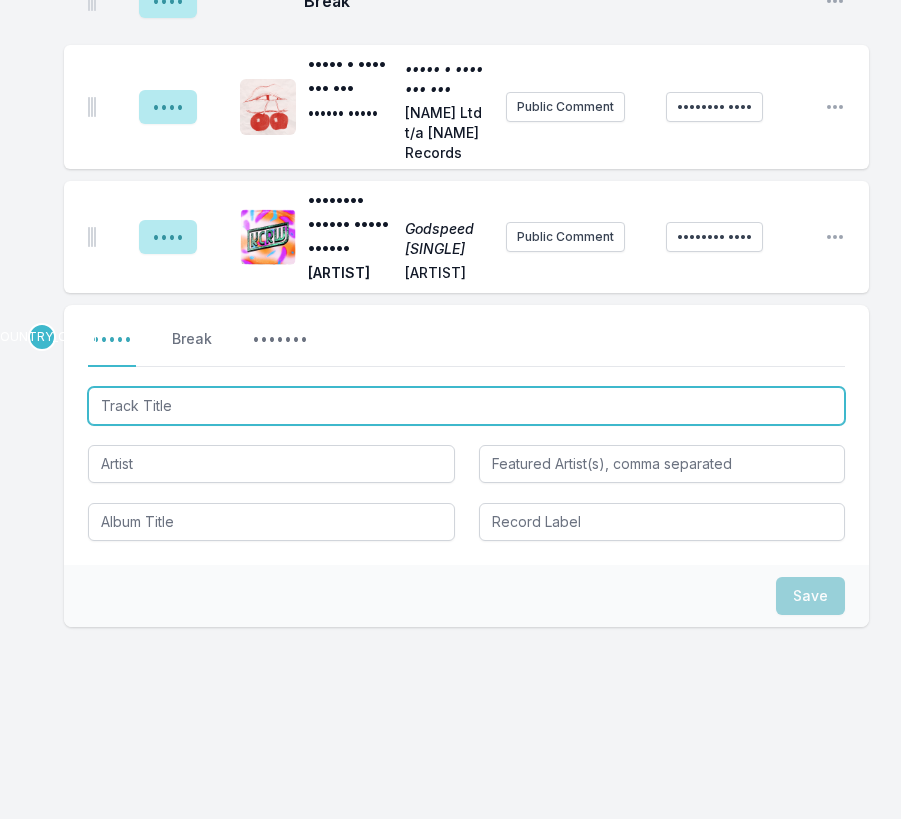 scroll, scrollTop: 2109, scrollLeft: 0, axis: vertical 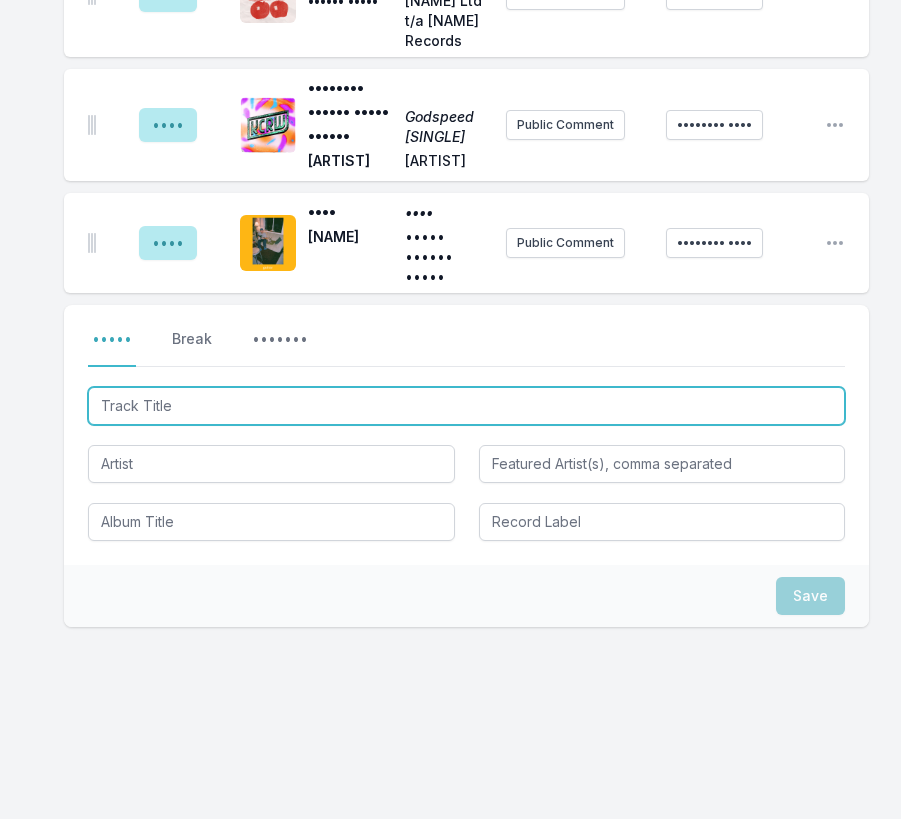 click at bounding box center [466, 406] 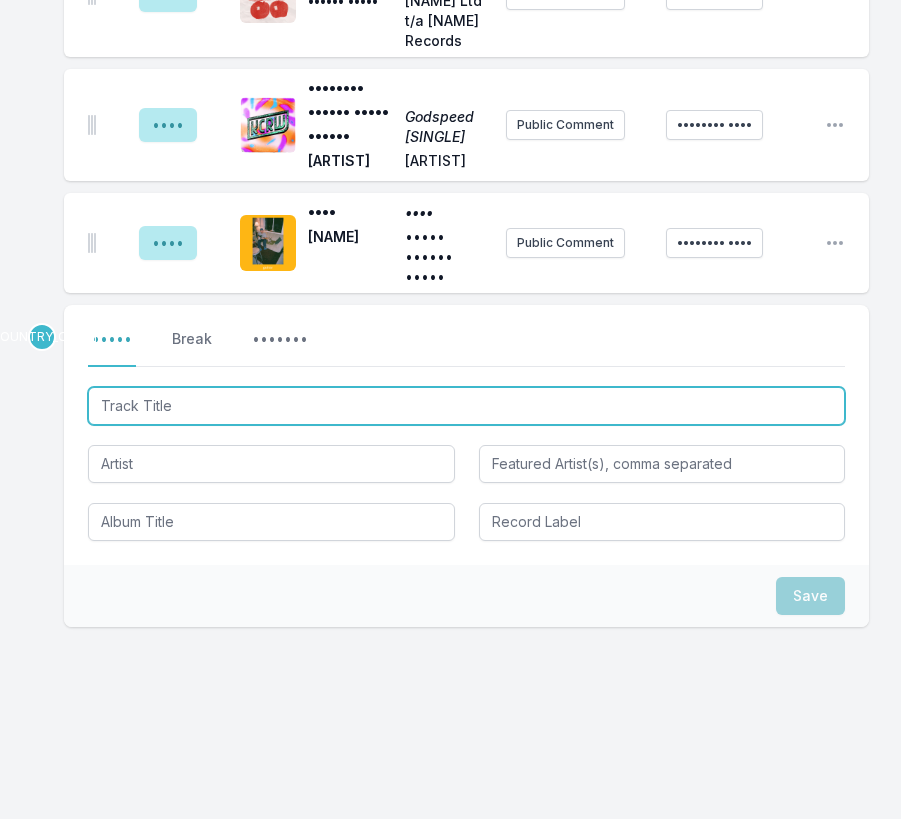 paste on "merlot and grigio (feat. [NAME])" 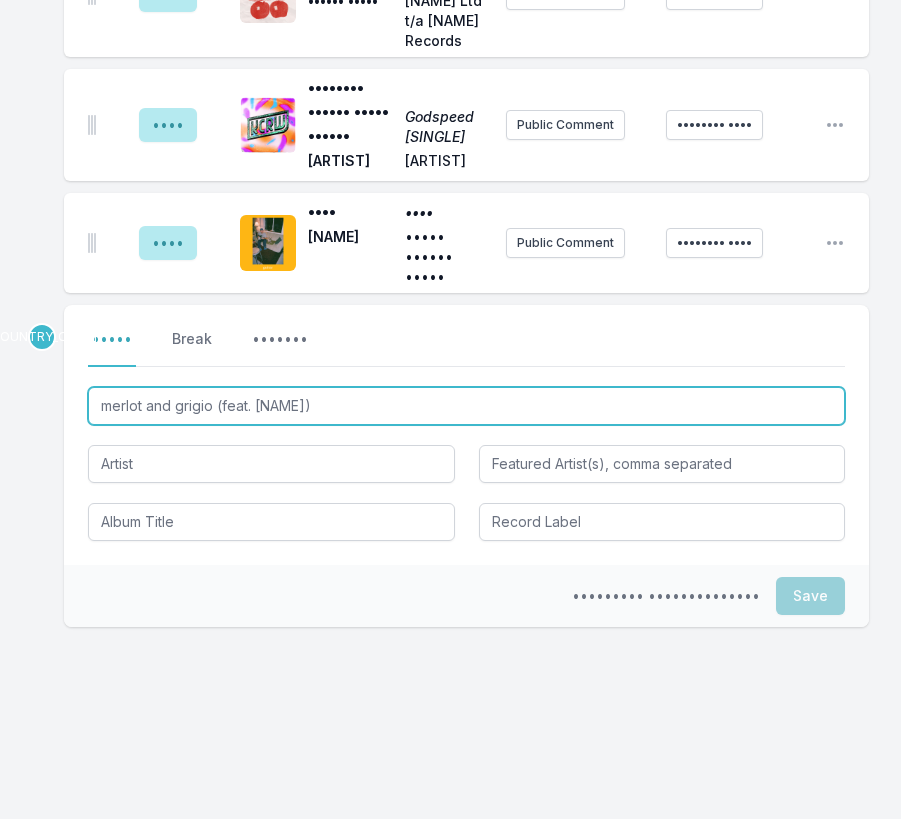 type on "merlot and grigio (feat. [NAME])" 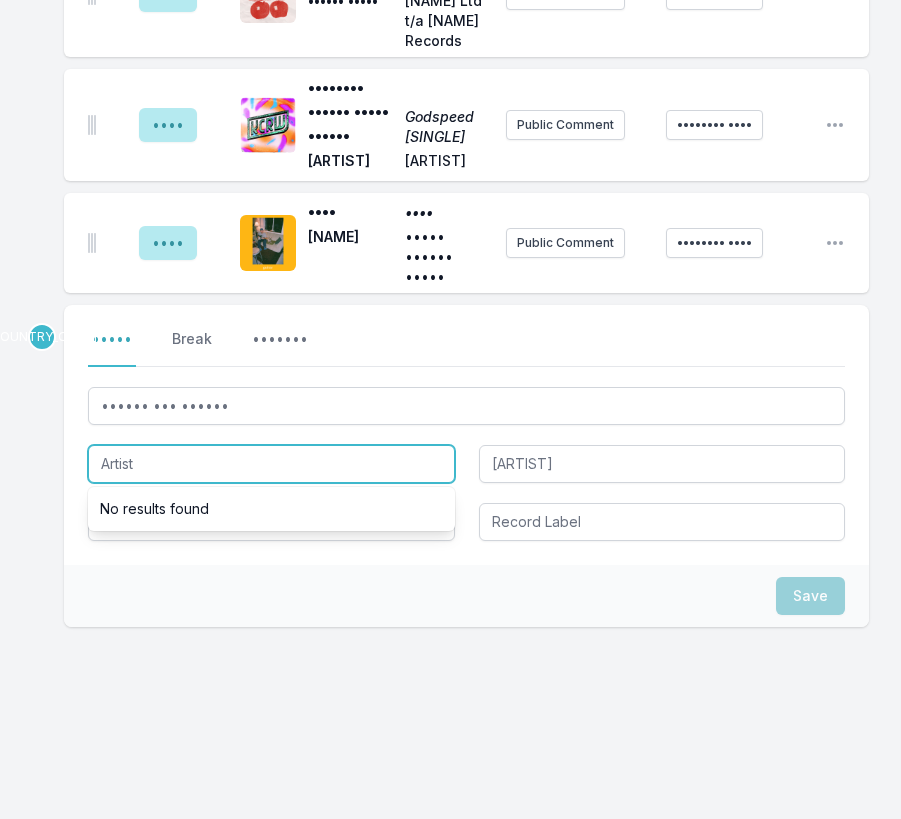 paste on "[ARTIST]" 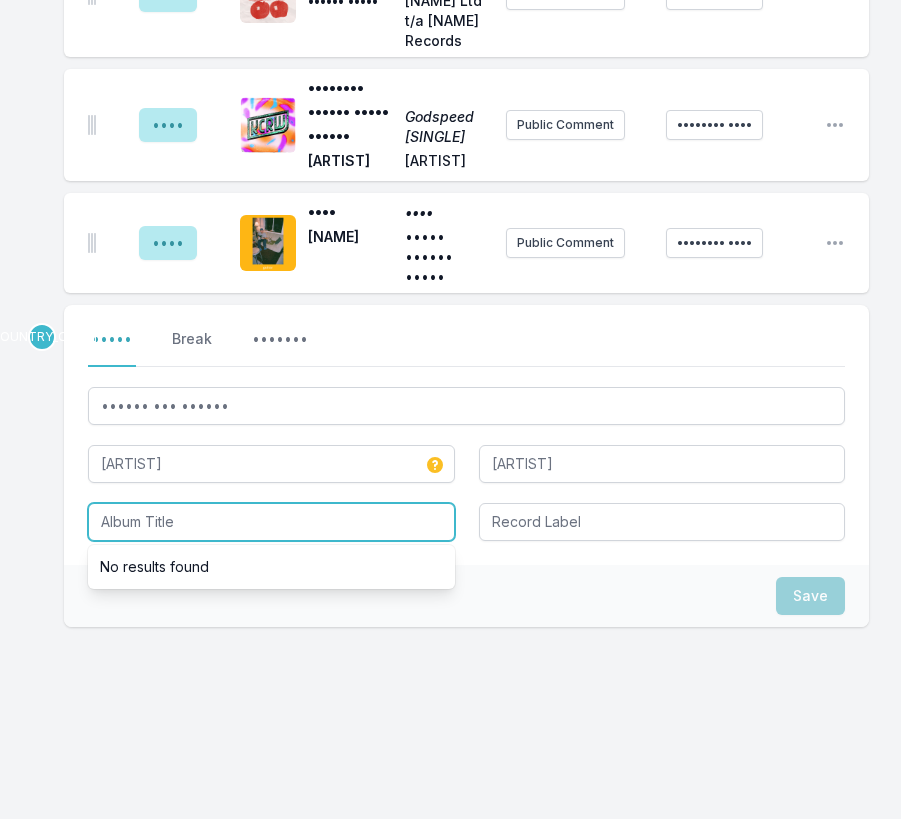 paste on "do it afraid" 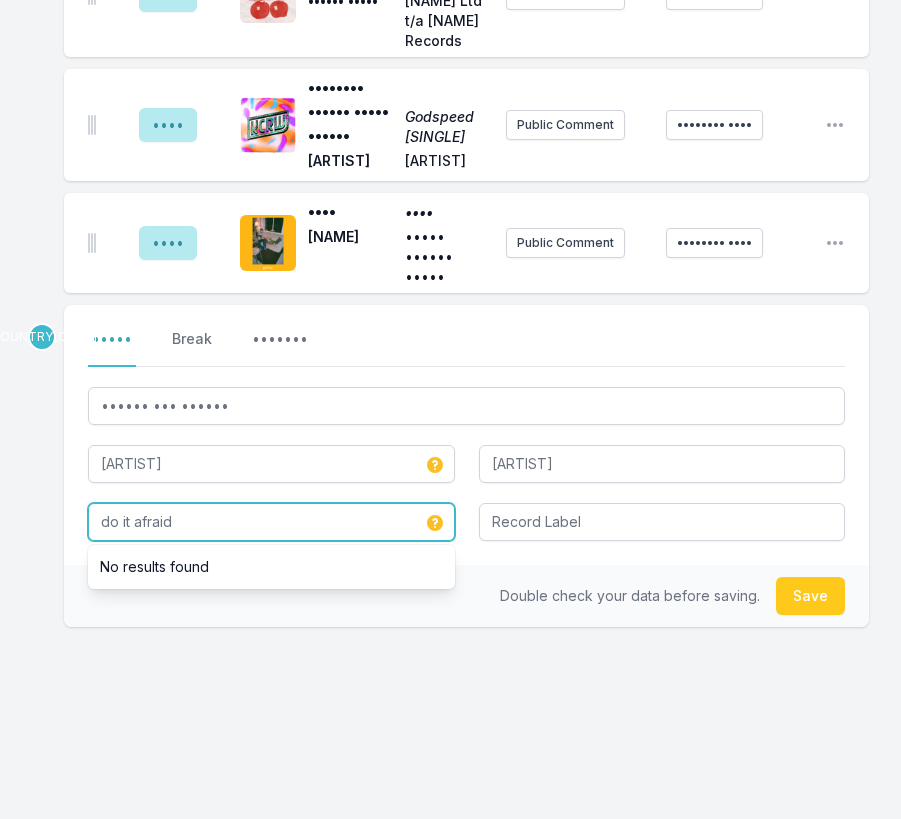 type on "do it afraid" 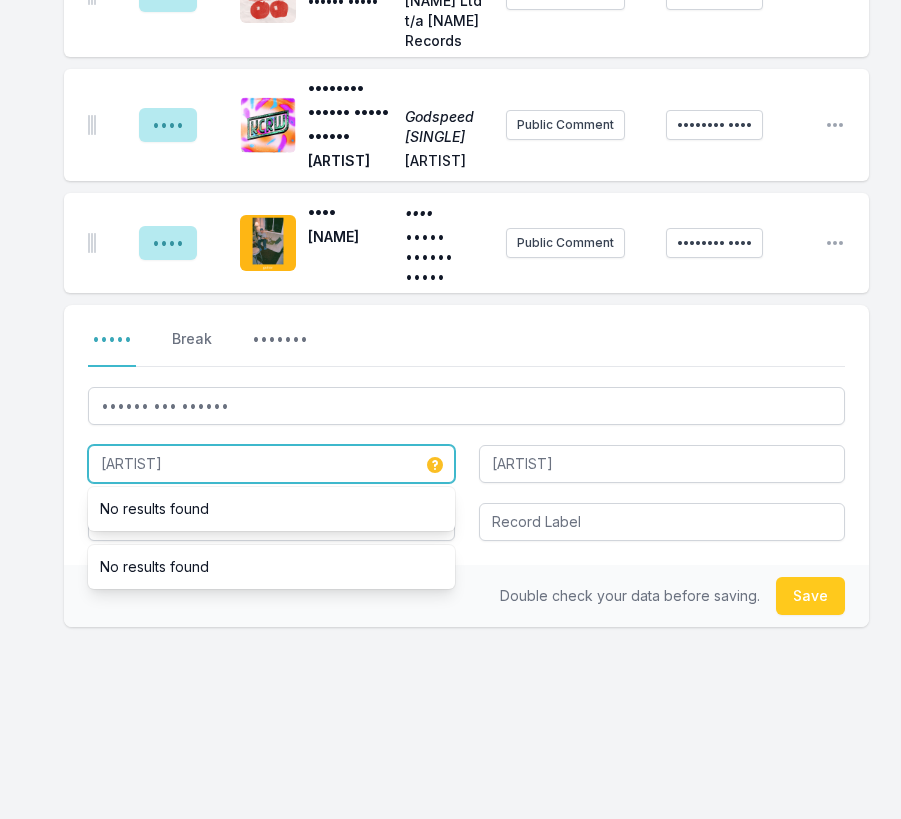 drag, startPoint x: 183, startPoint y: 597, endPoint x: 90, endPoint y: 578, distance: 94.92102 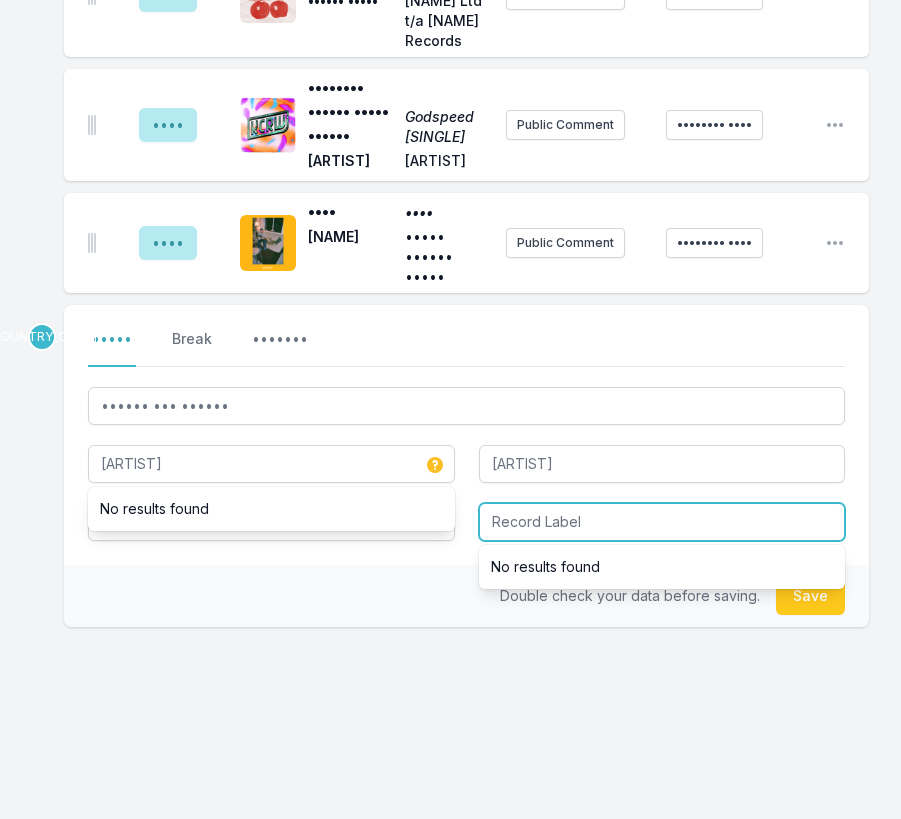 click at bounding box center (662, 522) 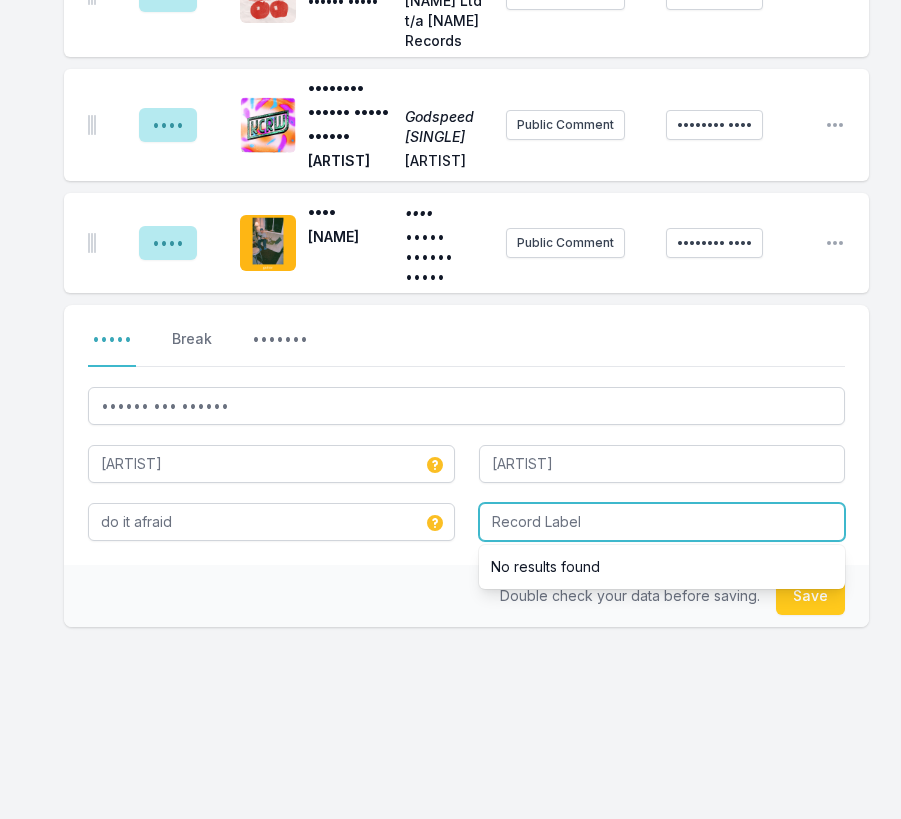 paste on "[ARTIST]" 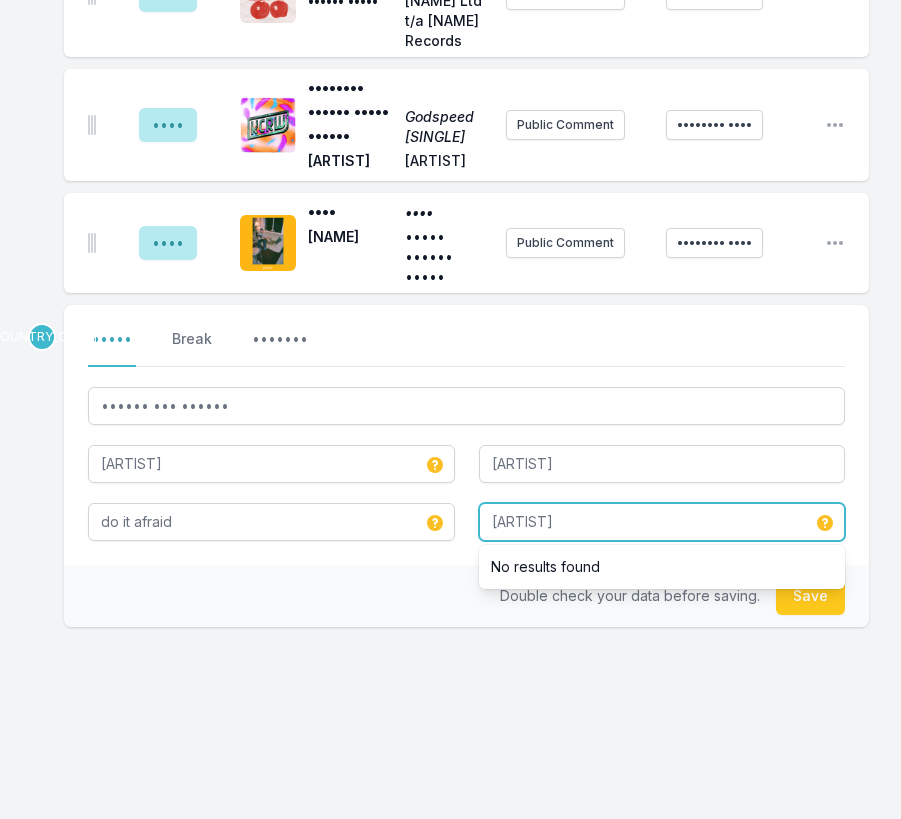 type on "[ARTIST]" 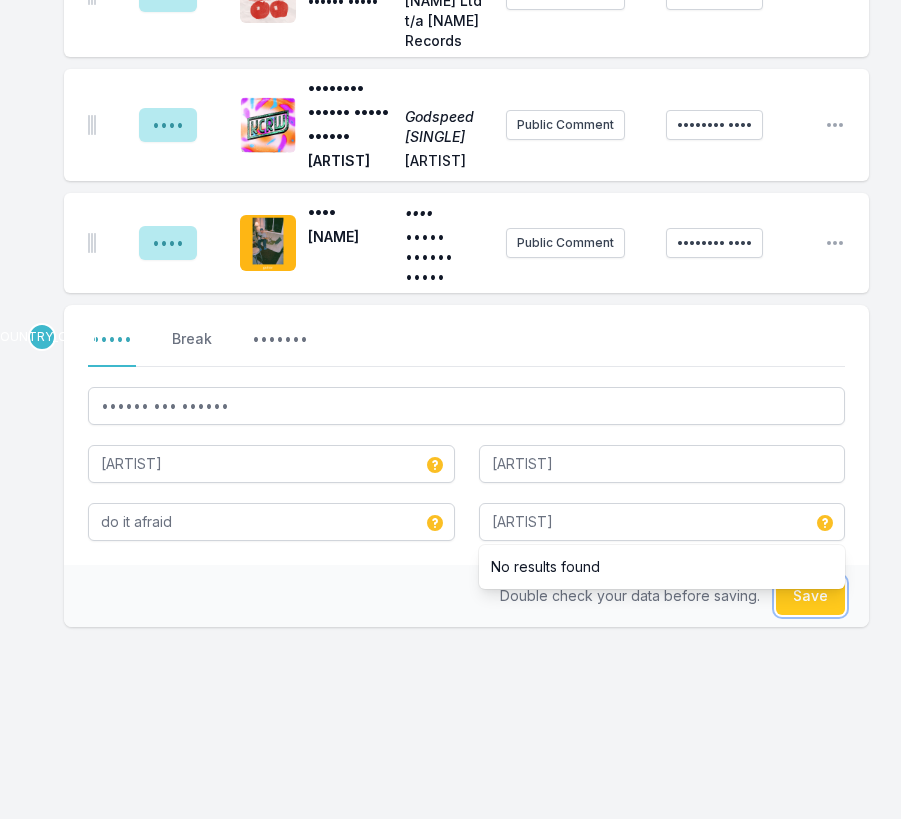 click on "Save" at bounding box center [810, 596] 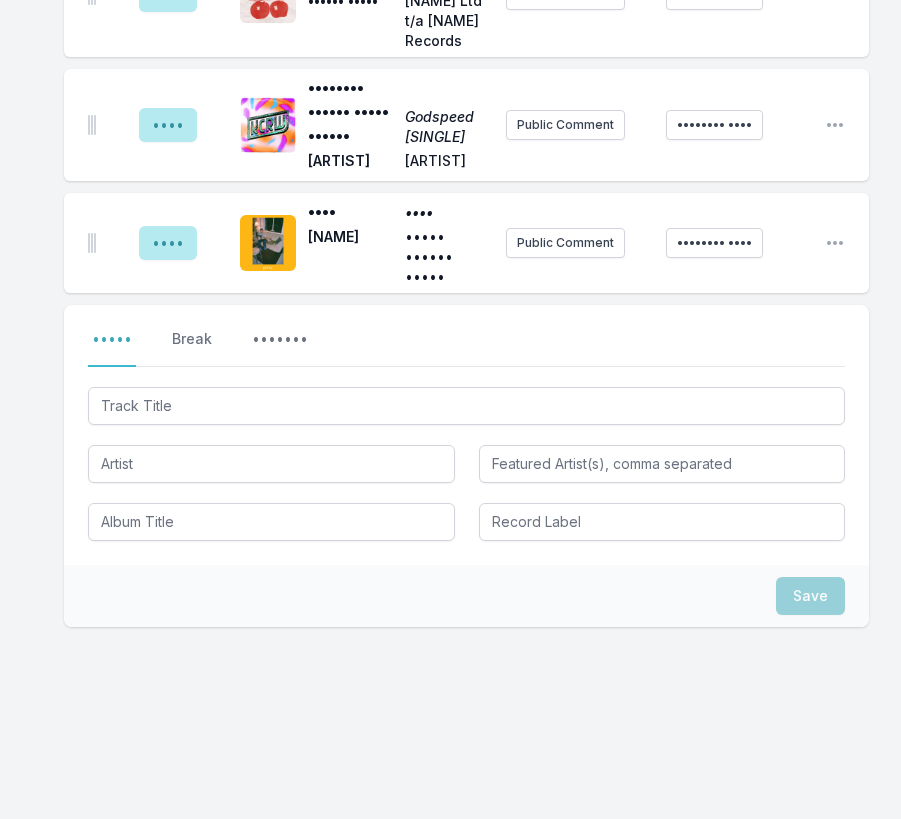 scroll, scrollTop: 2281, scrollLeft: 0, axis: vertical 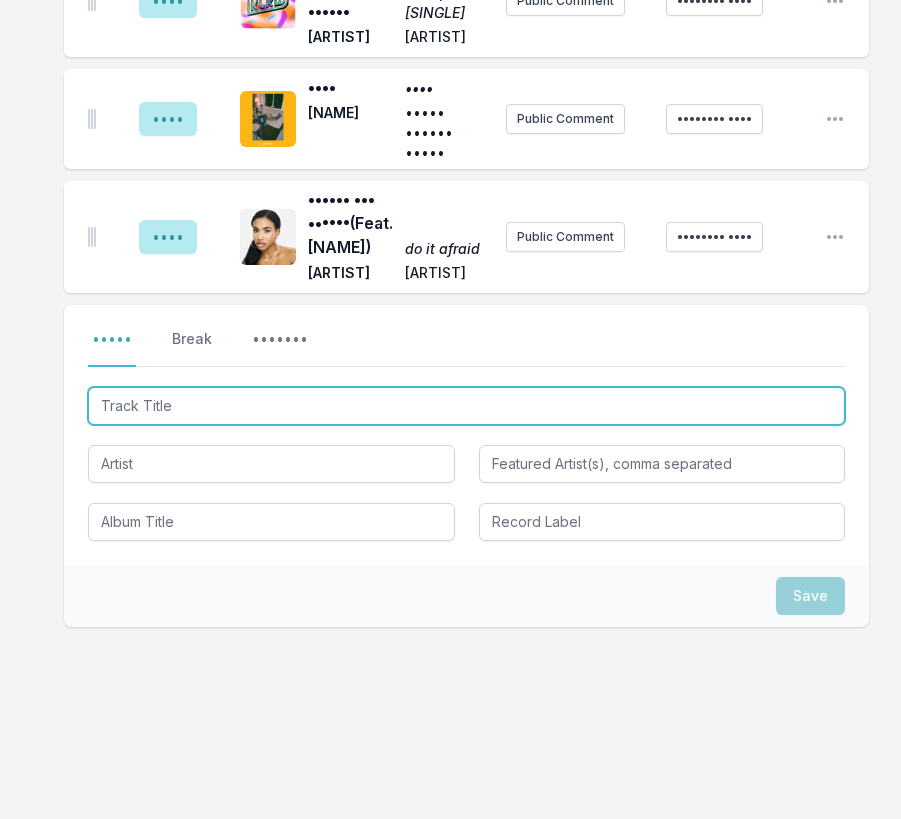 click at bounding box center (466, 406) 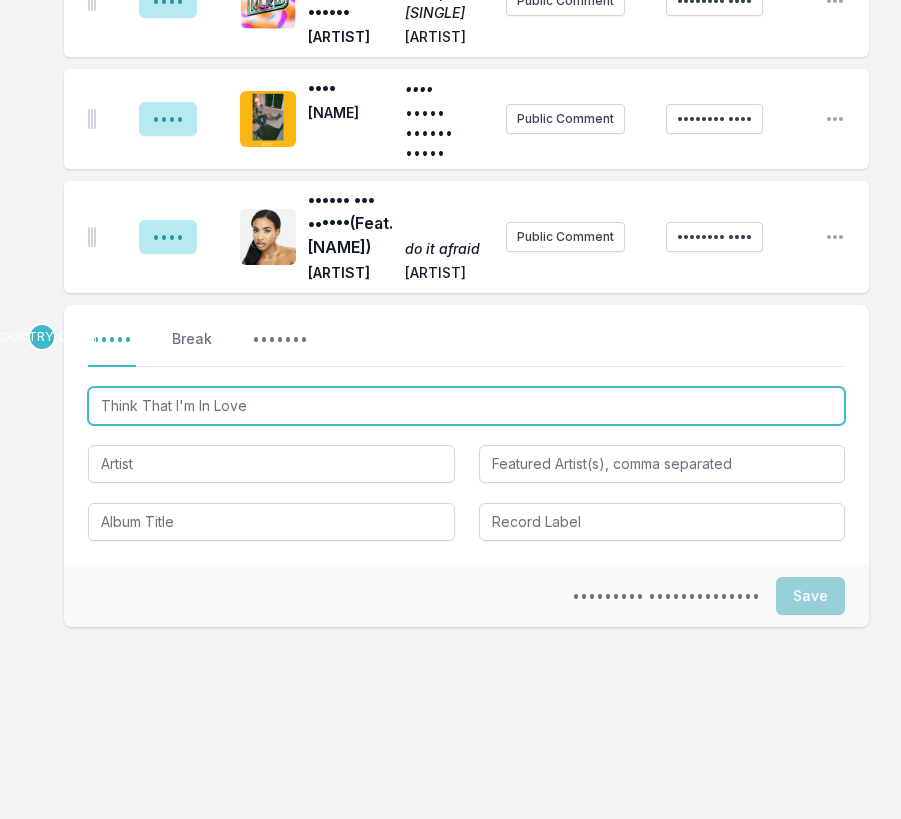 type on "Think That I'm In Love" 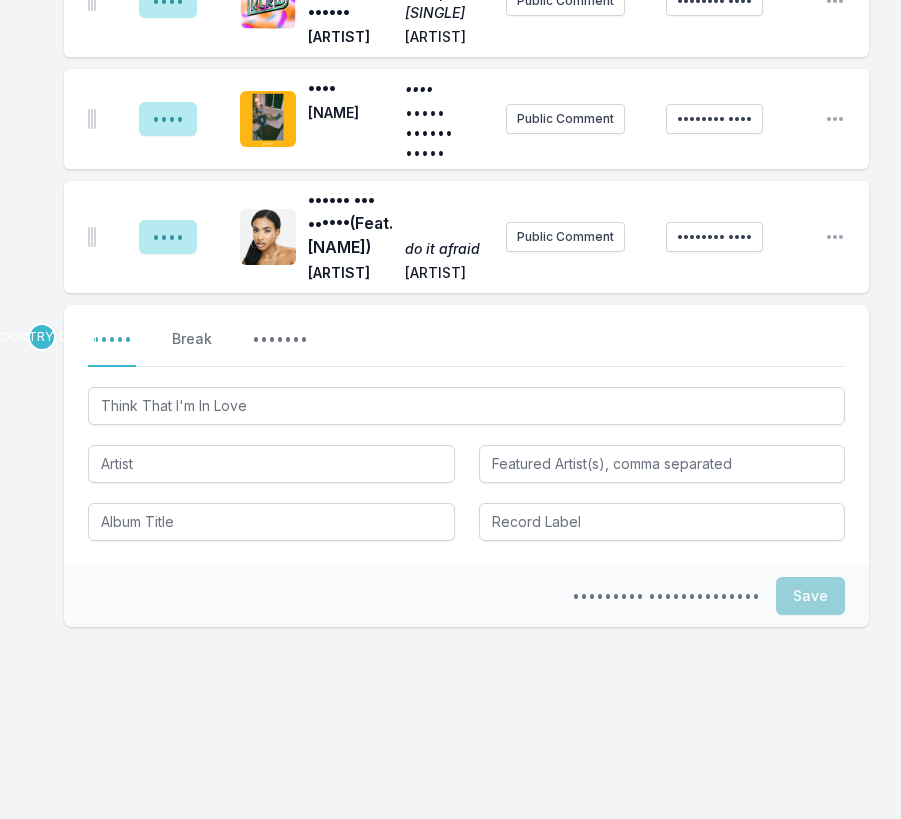 click on "Select a tab Track Break Segment Track Break Segment Think That I'm In Love" at bounding box center [466, 435] 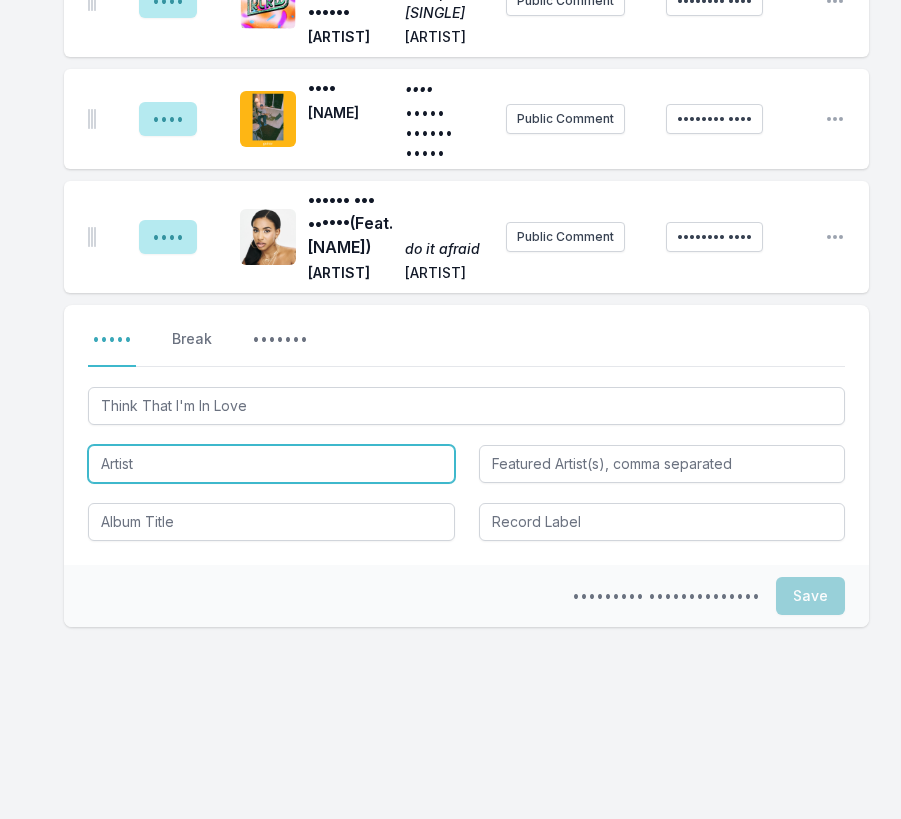 click at bounding box center (271, 464) 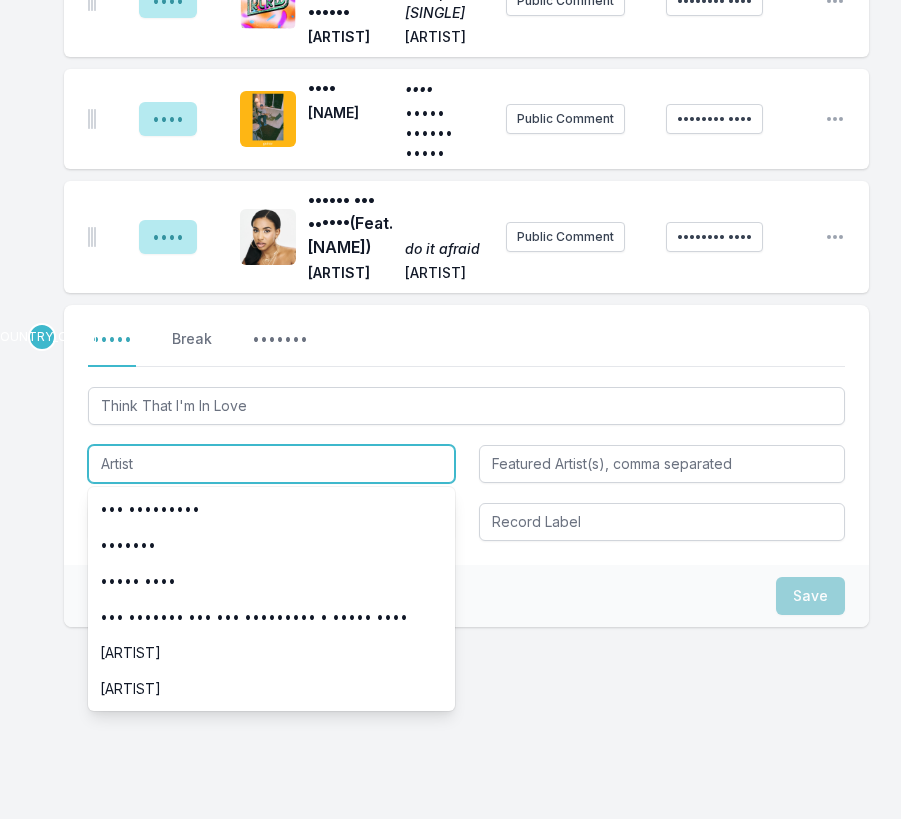 paste on "Twirlies" 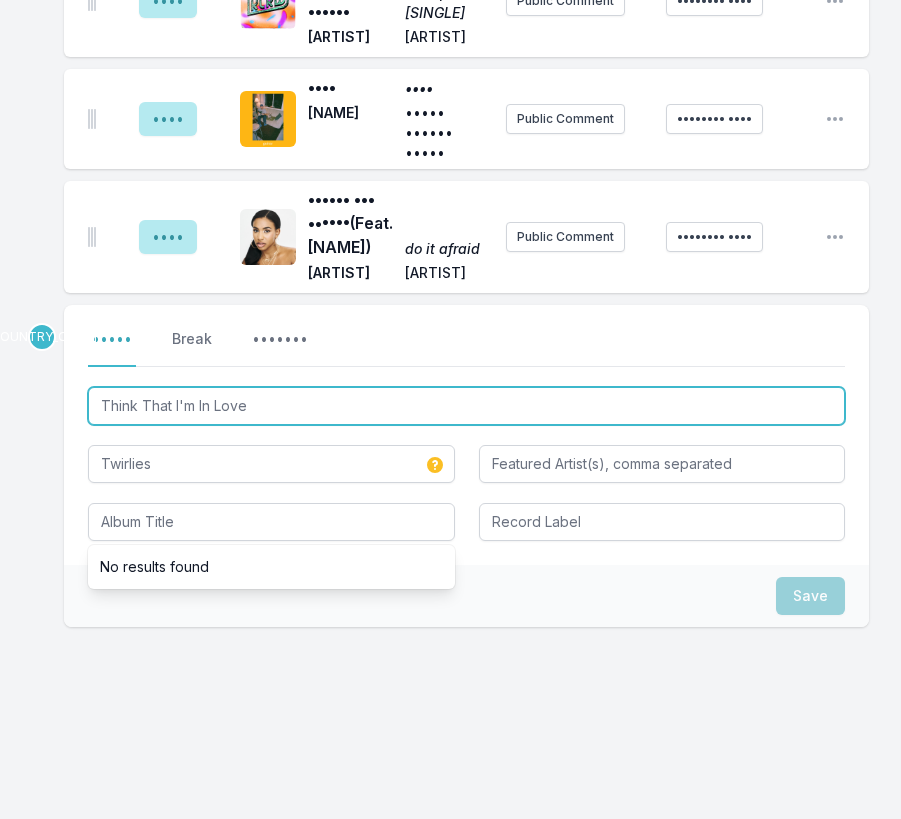 drag, startPoint x: 292, startPoint y: 539, endPoint x: 95, endPoint y: 546, distance: 197.12433 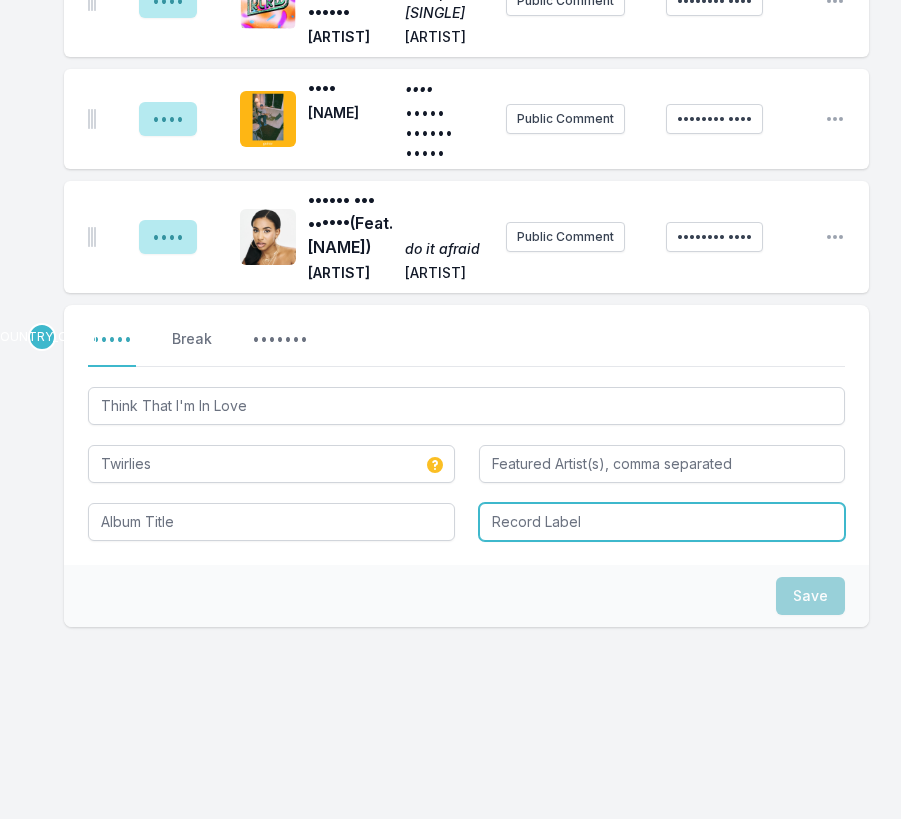 click at bounding box center (662, 522) 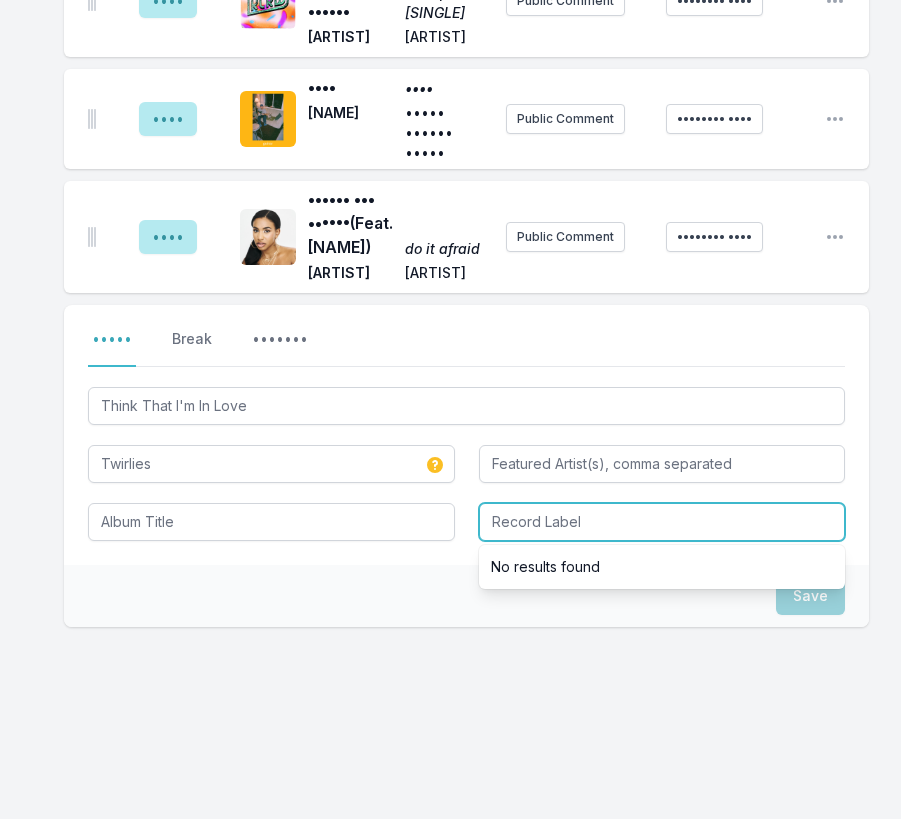 paste on "Twirlies" 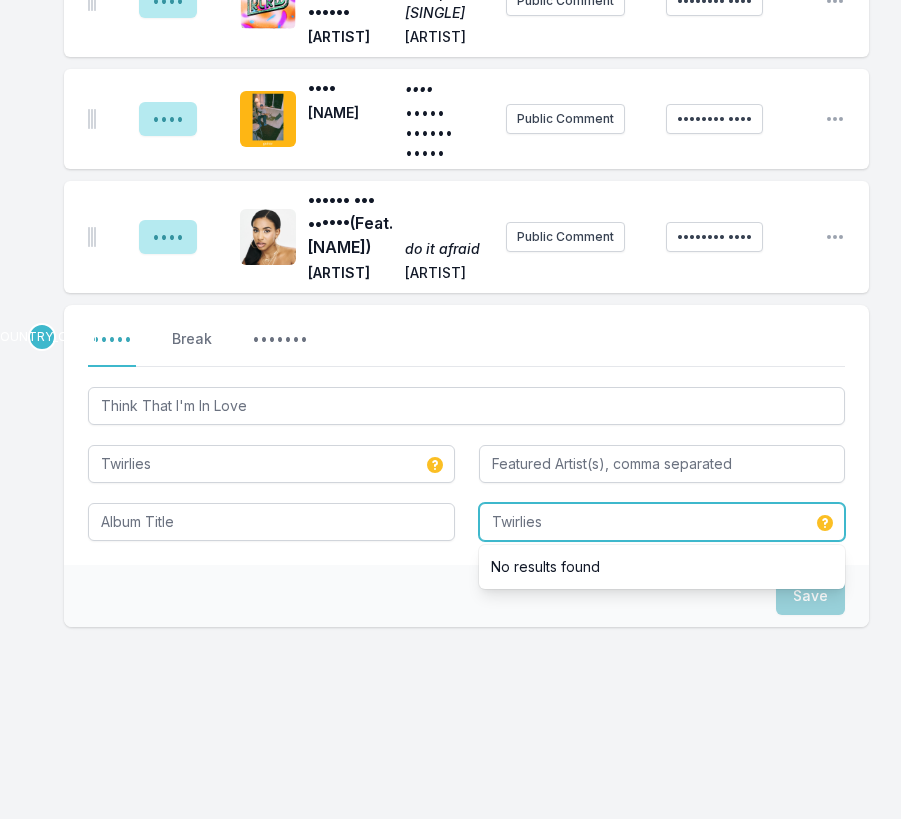type on "Twirlies" 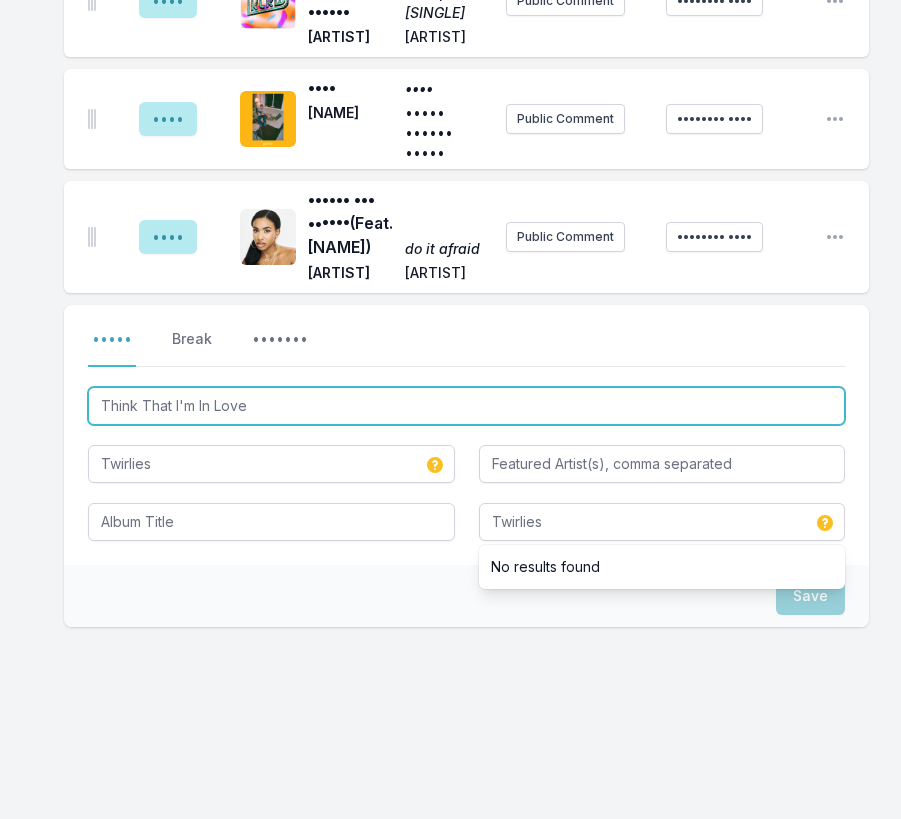 drag, startPoint x: 266, startPoint y: 534, endPoint x: 87, endPoint y: 524, distance: 179.27911 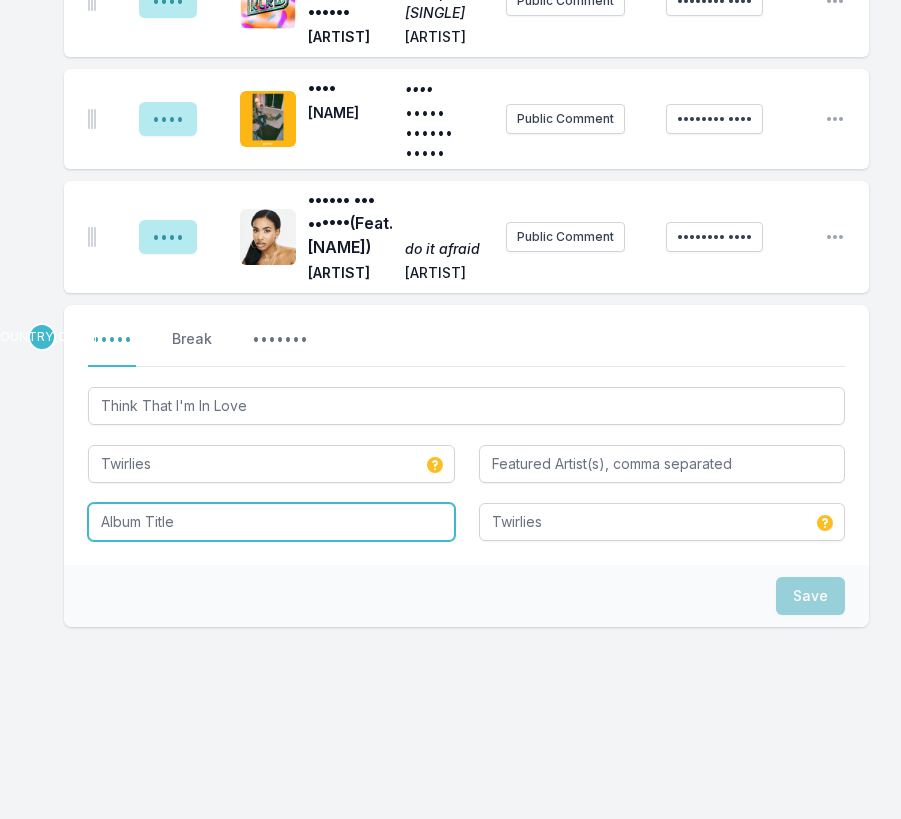 click at bounding box center [271, 522] 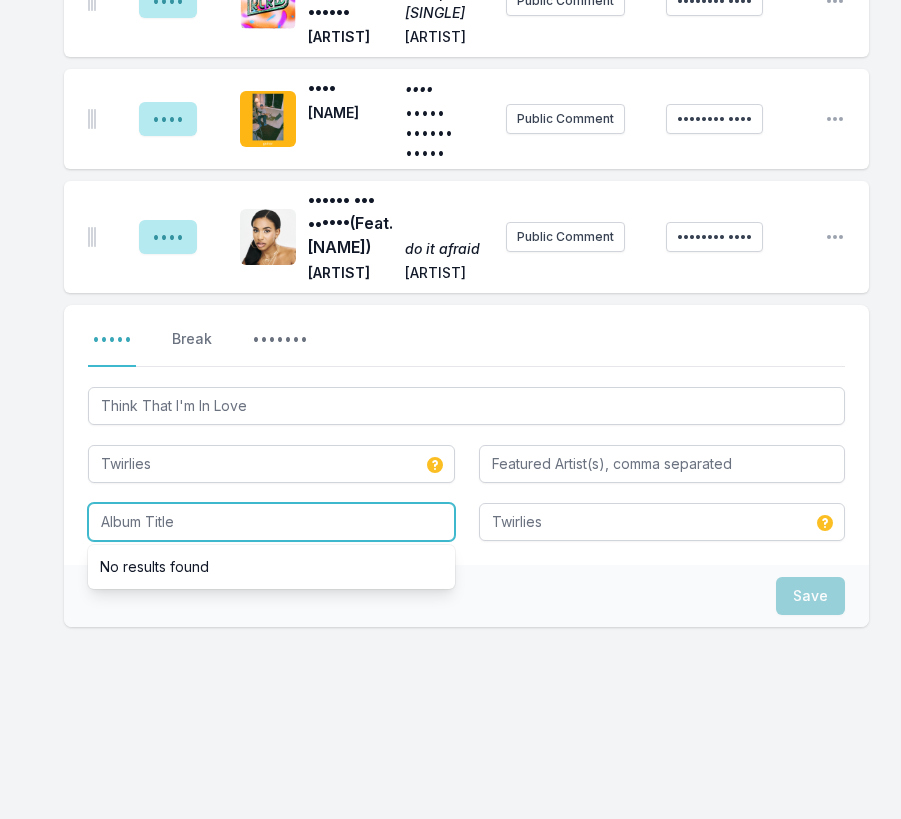 paste on "Think That I'm In Love" 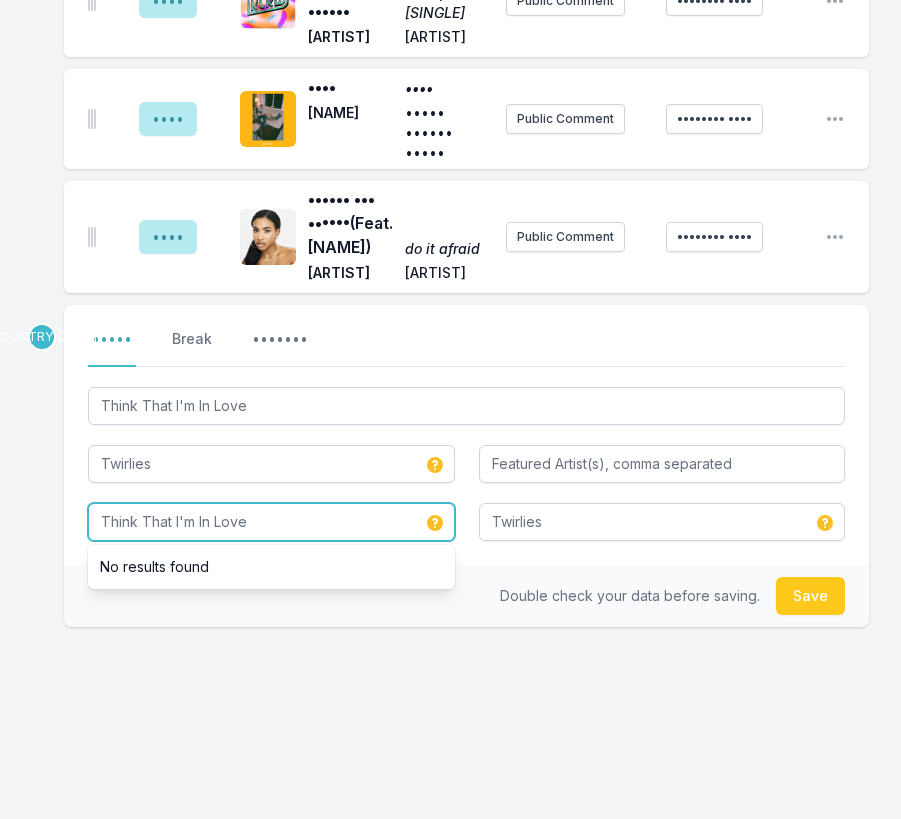 type on "Think That I'm In Love" 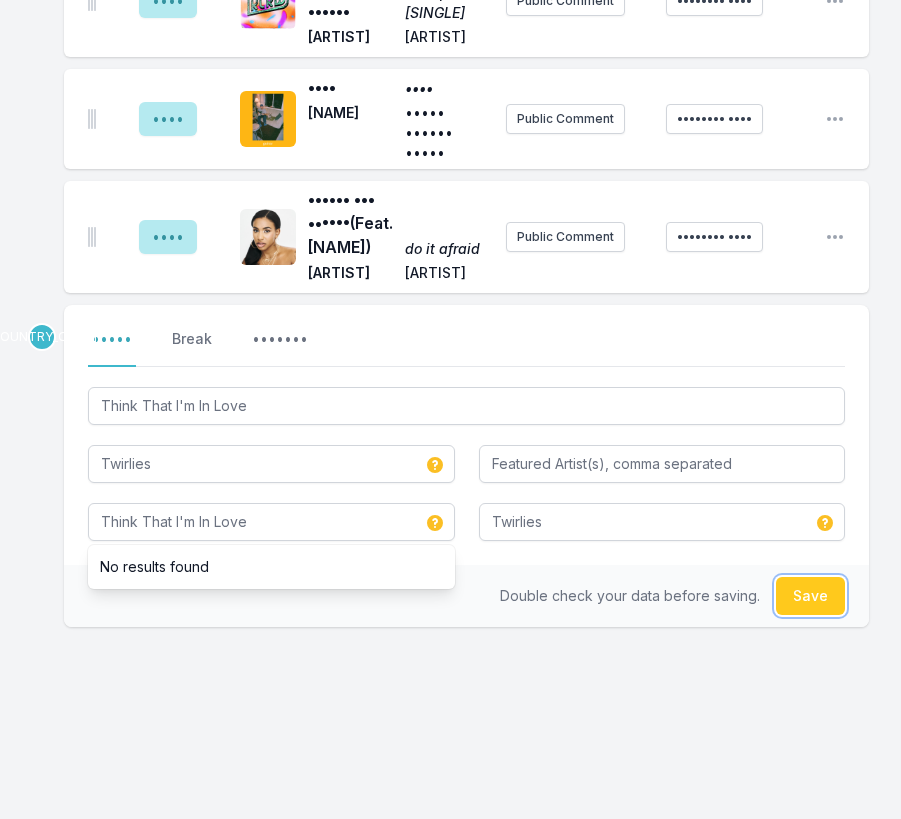 click on "Save" at bounding box center [810, 596] 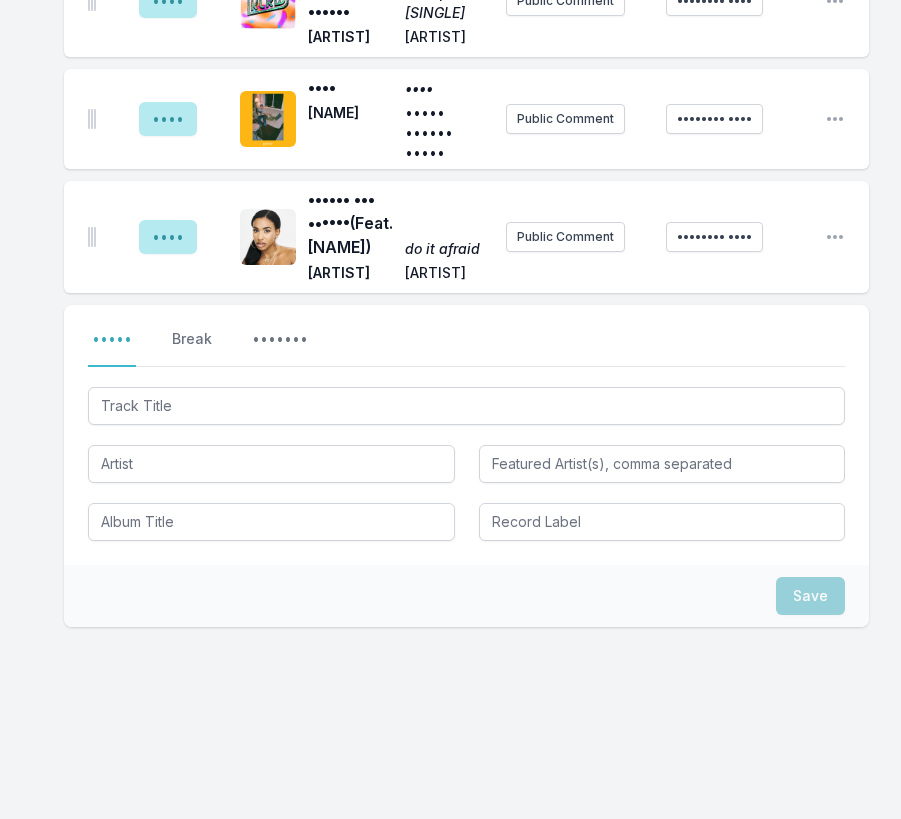 scroll, scrollTop: 2381, scrollLeft: 0, axis: vertical 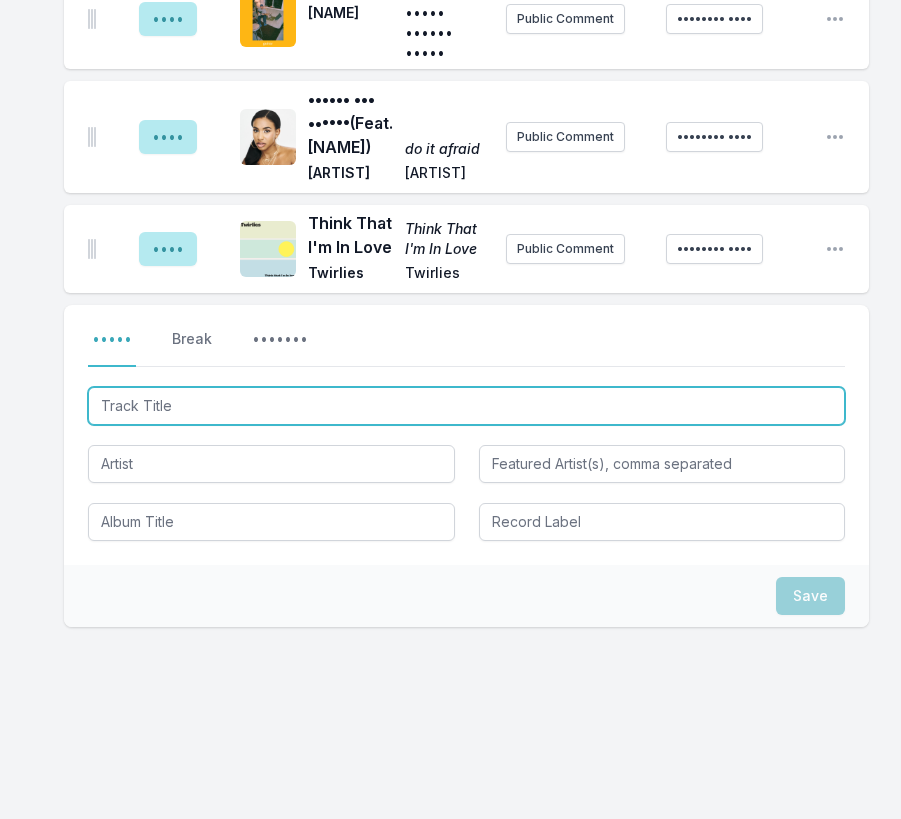 click at bounding box center [466, 406] 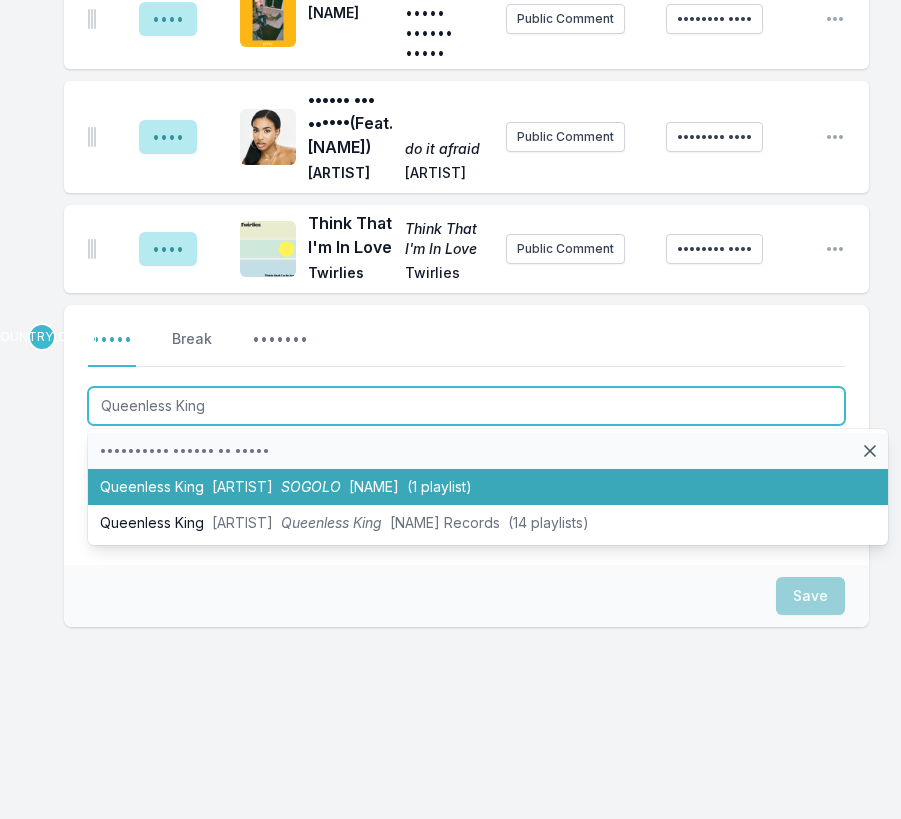click on "[ARTIST] Queenless King [ARTIST] [ARTIST] Desert Daze (1 playlist)" at bounding box center (488, 487) 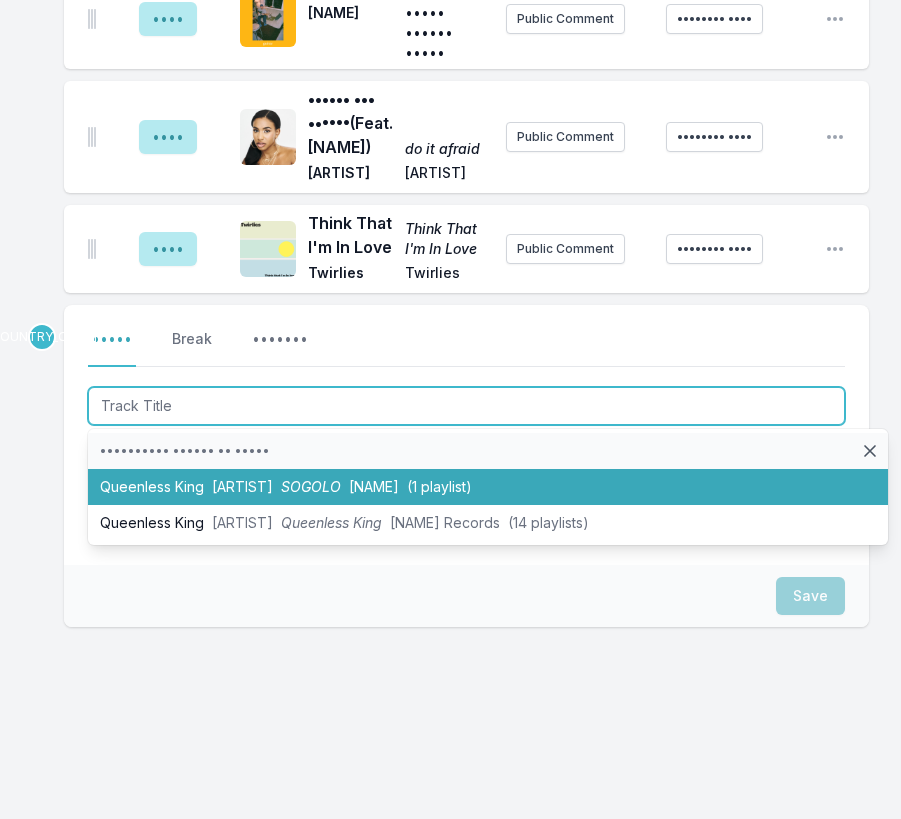 scroll, scrollTop: 2481, scrollLeft: 0, axis: vertical 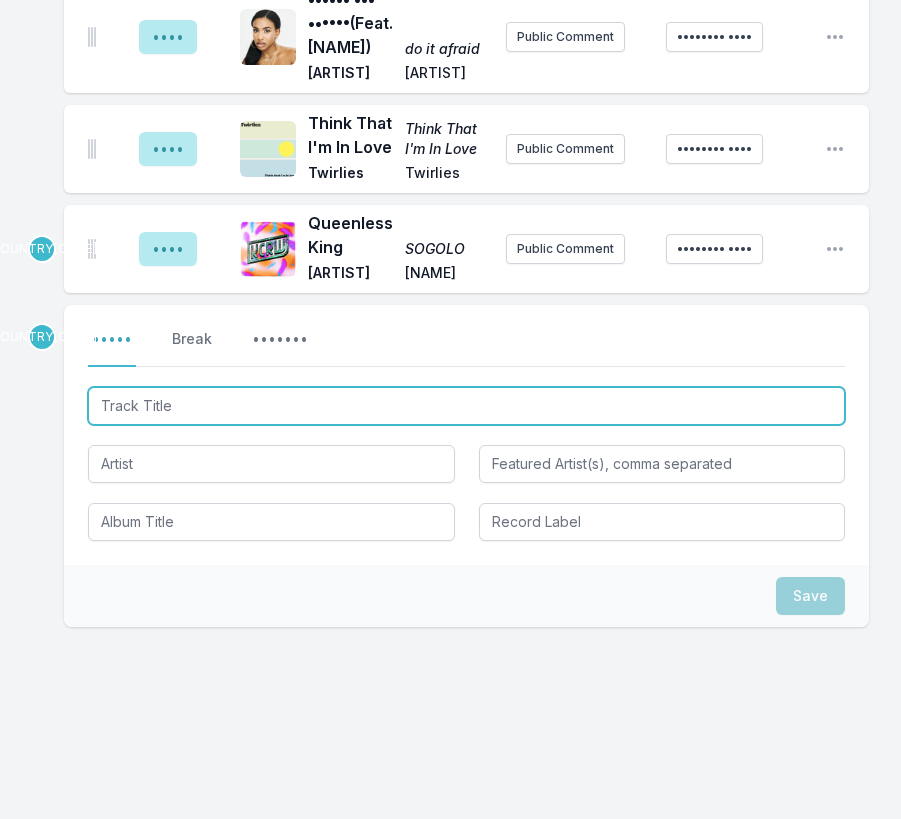 click at bounding box center (466, 406) 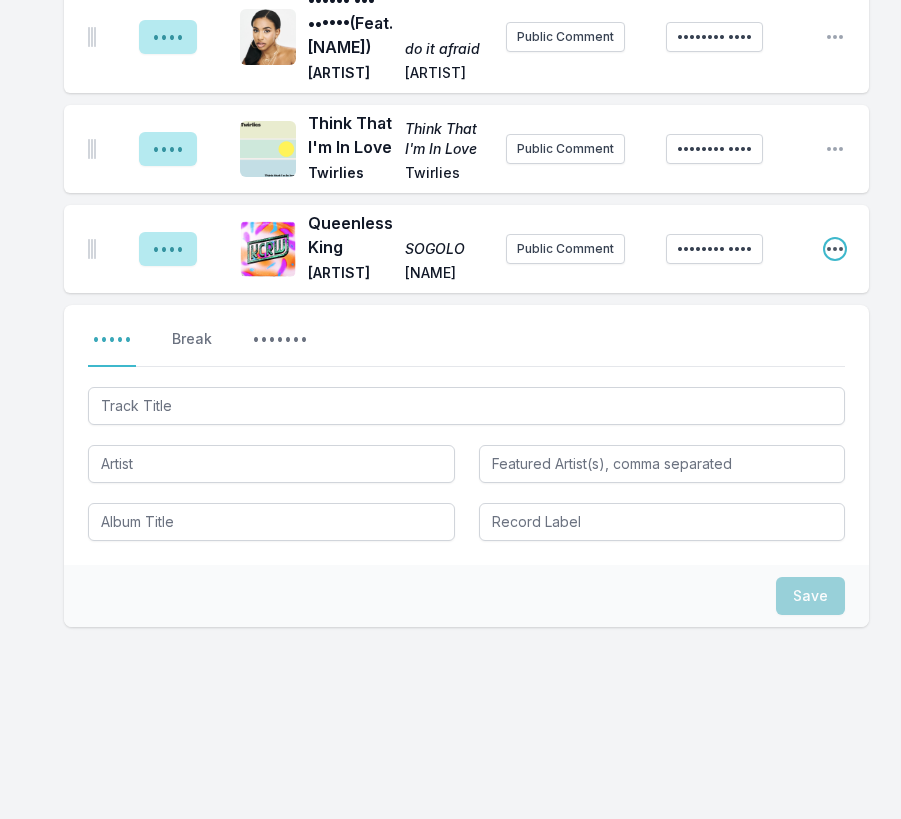 click at bounding box center (835, 249) 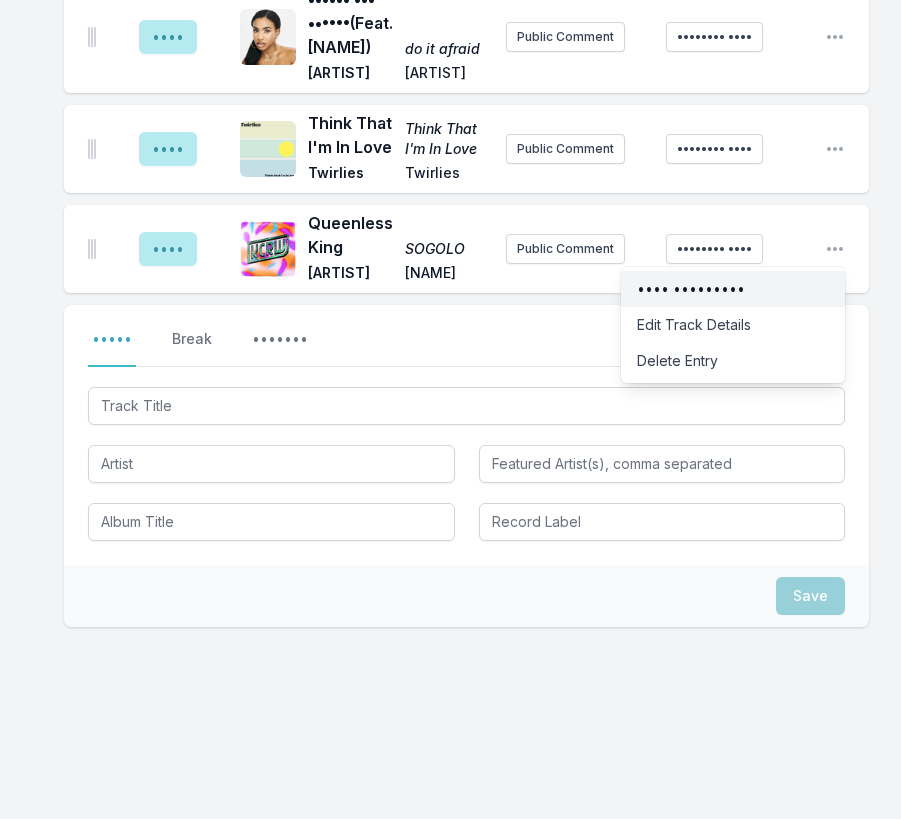 click on "•••• •••••••••" at bounding box center (733, 289) 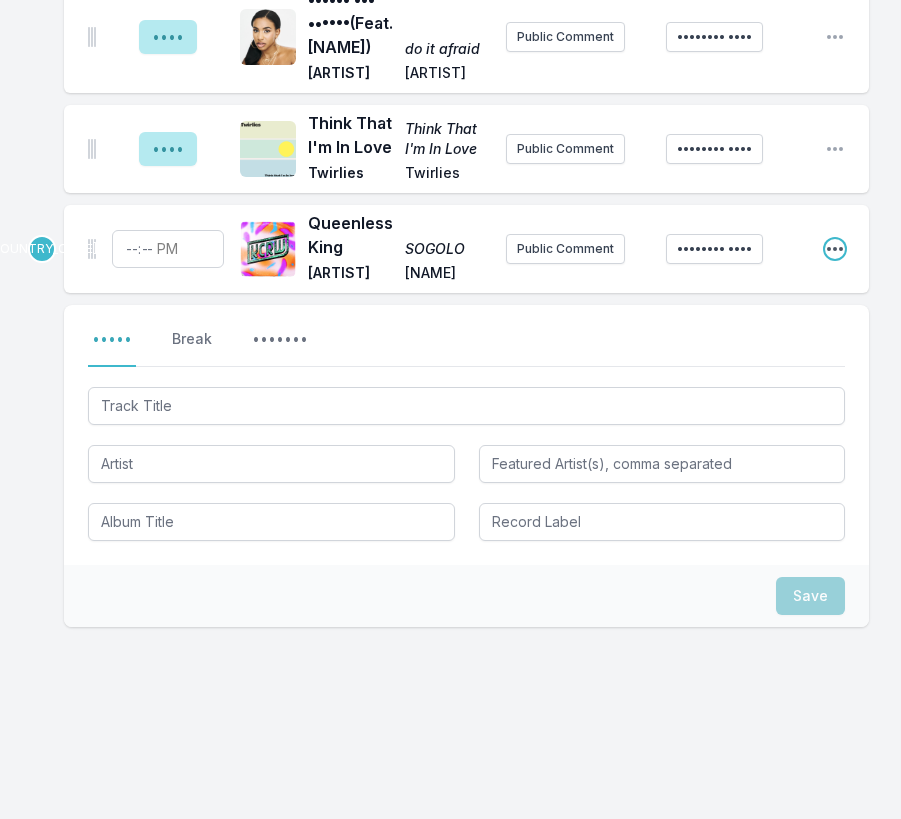 click at bounding box center [835, 249] 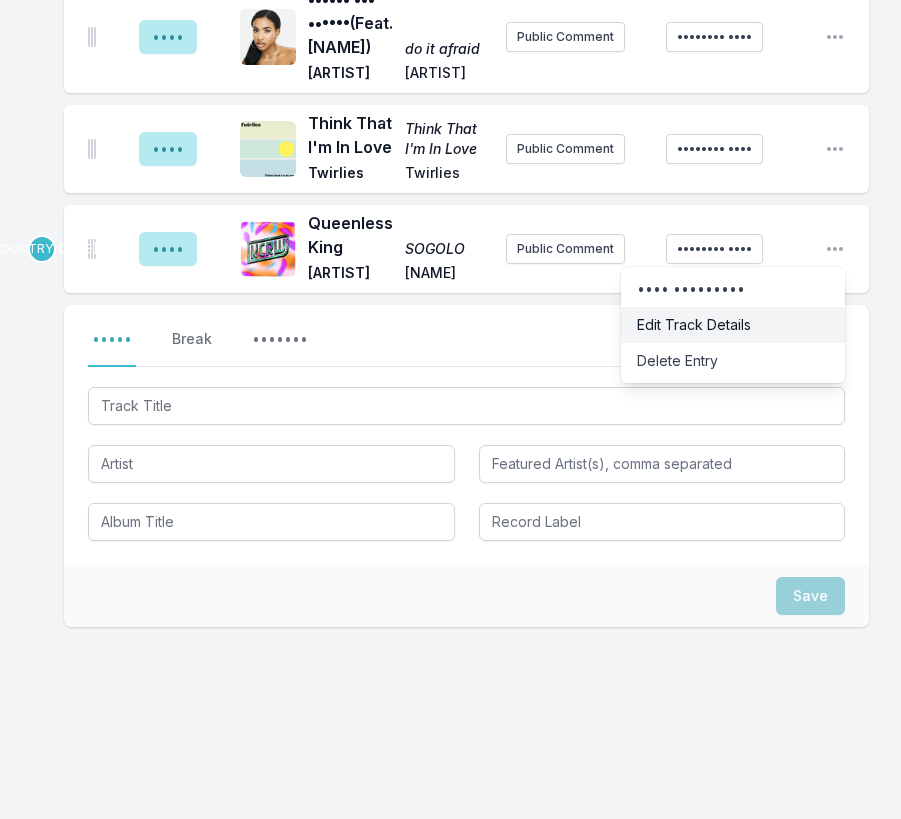 click on "Edit Track Details" at bounding box center (733, 325) 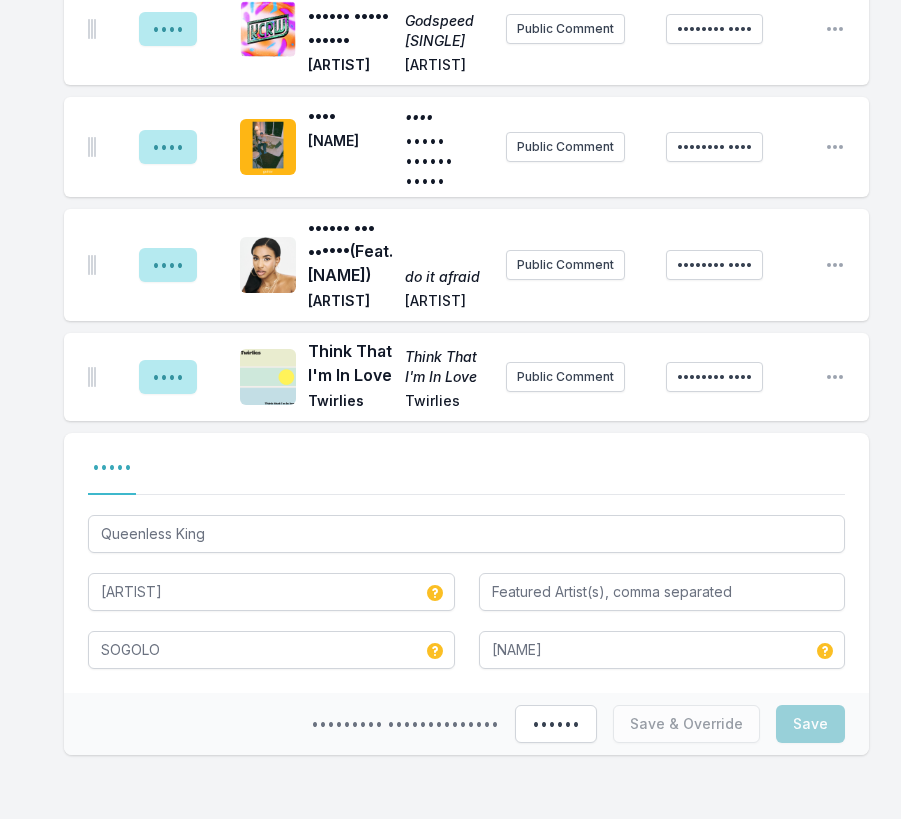 scroll, scrollTop: 2387, scrollLeft: 0, axis: vertical 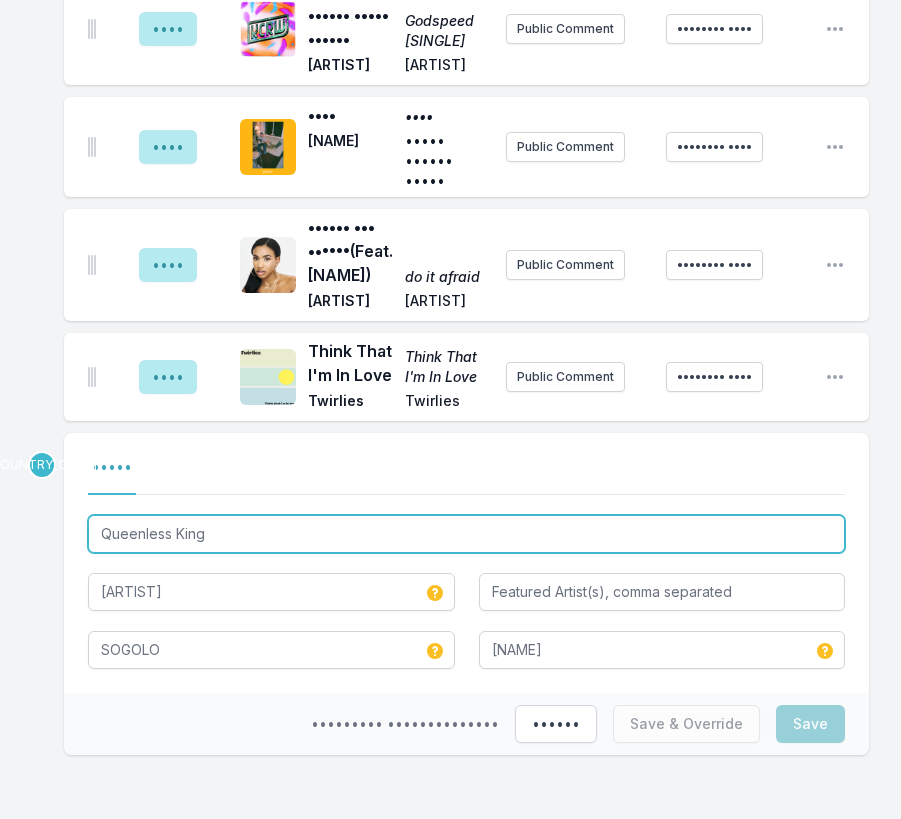 click on "Queenless King" at bounding box center (466, 534) 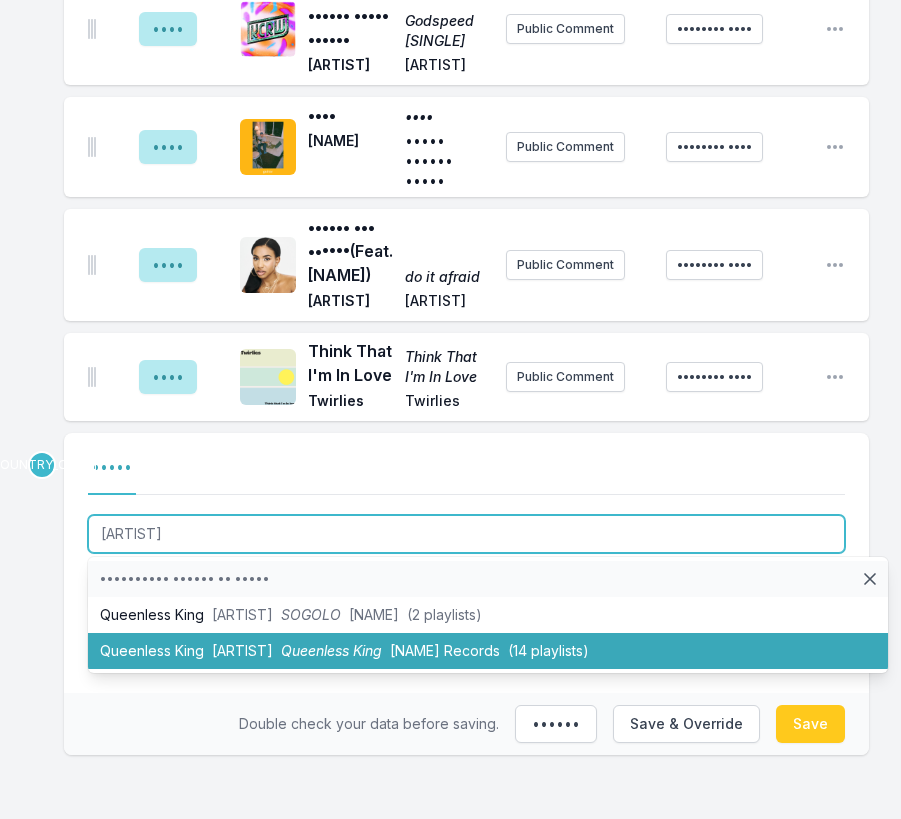 click on "••••••••• •••• ••••• ••••••••• •••• •••••••• ••••••• ••• ••••••••••" at bounding box center [488, 651] 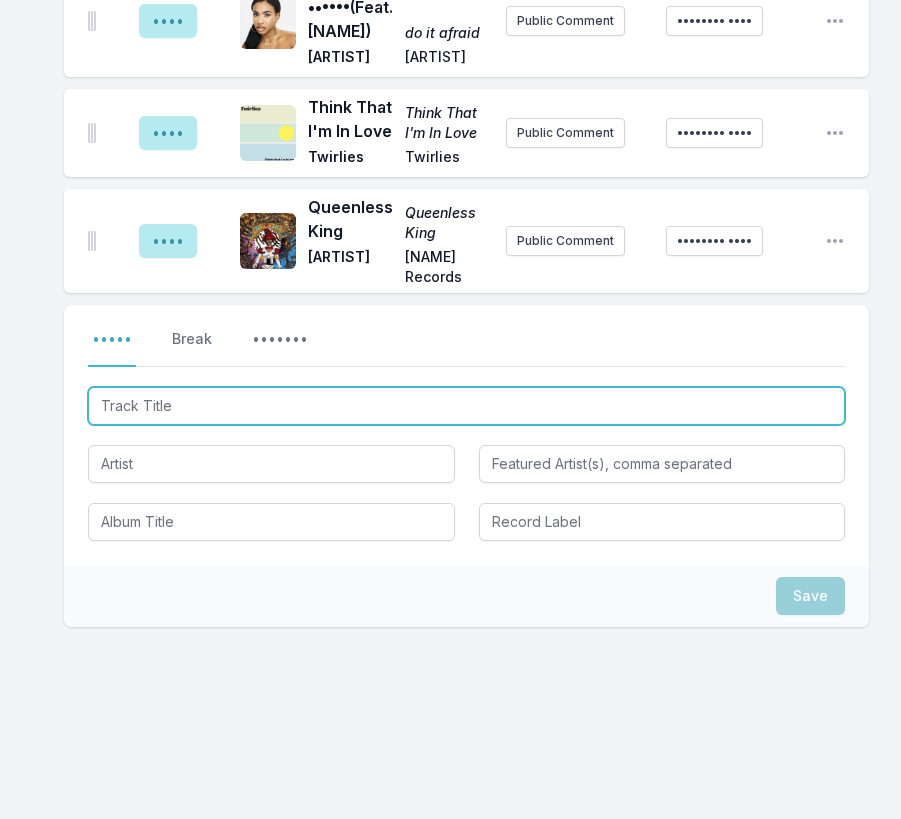 click at bounding box center [466, 406] 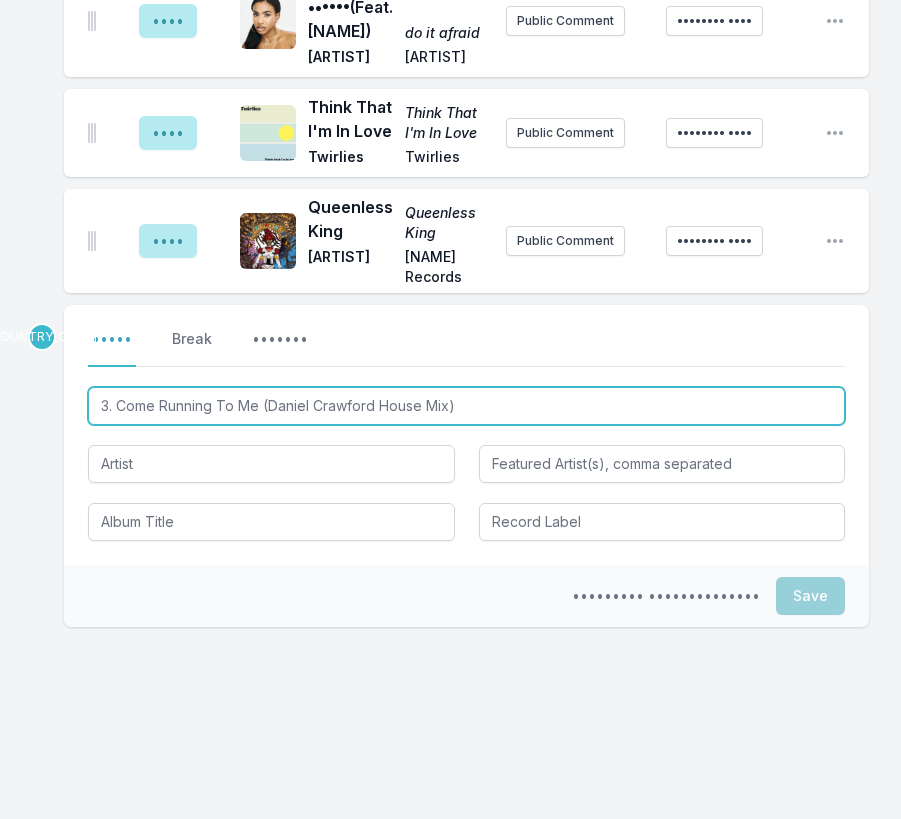 click on "3. Come Running To Me (Daniel Crawford House Mix)" at bounding box center [466, 406] 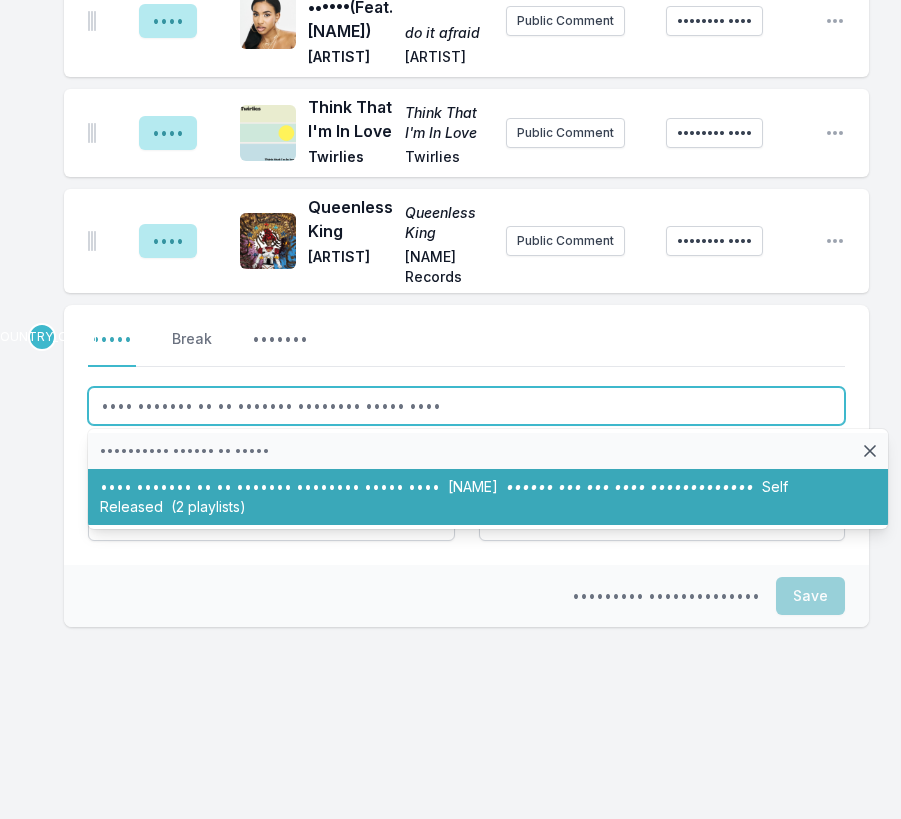 click on "Come Running To Me (Daniel Crawford House Mix) Daniel Crawford Living For The City Remix+Bonuses Self Released (2 playlists)" at bounding box center [488, 497] 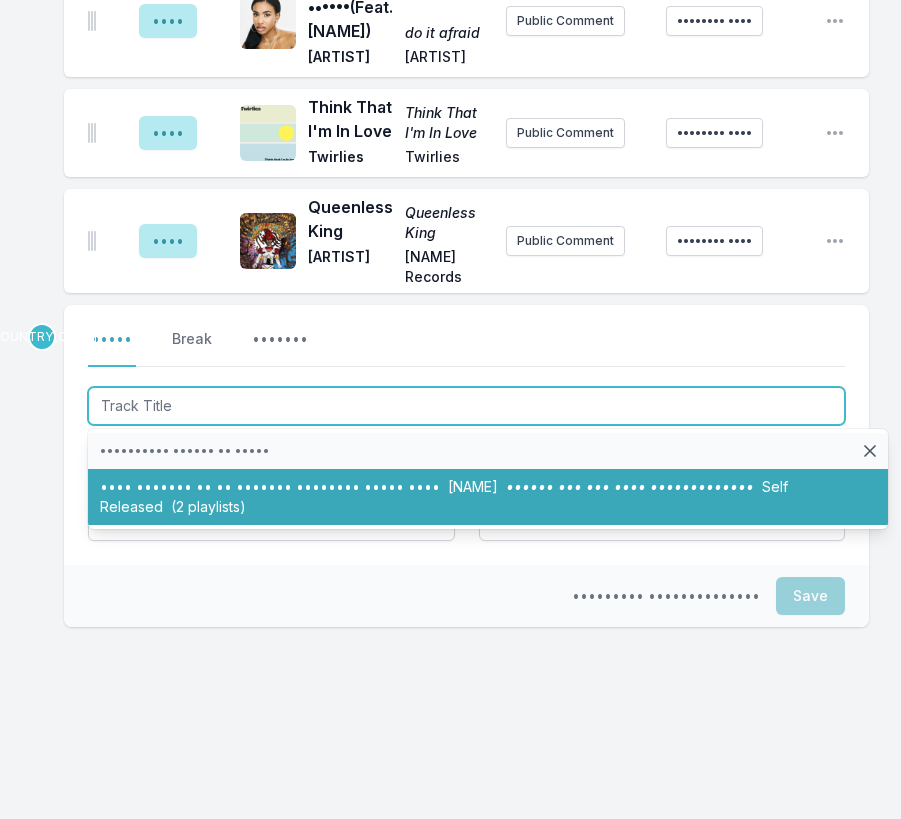 scroll, scrollTop: 2623, scrollLeft: 0, axis: vertical 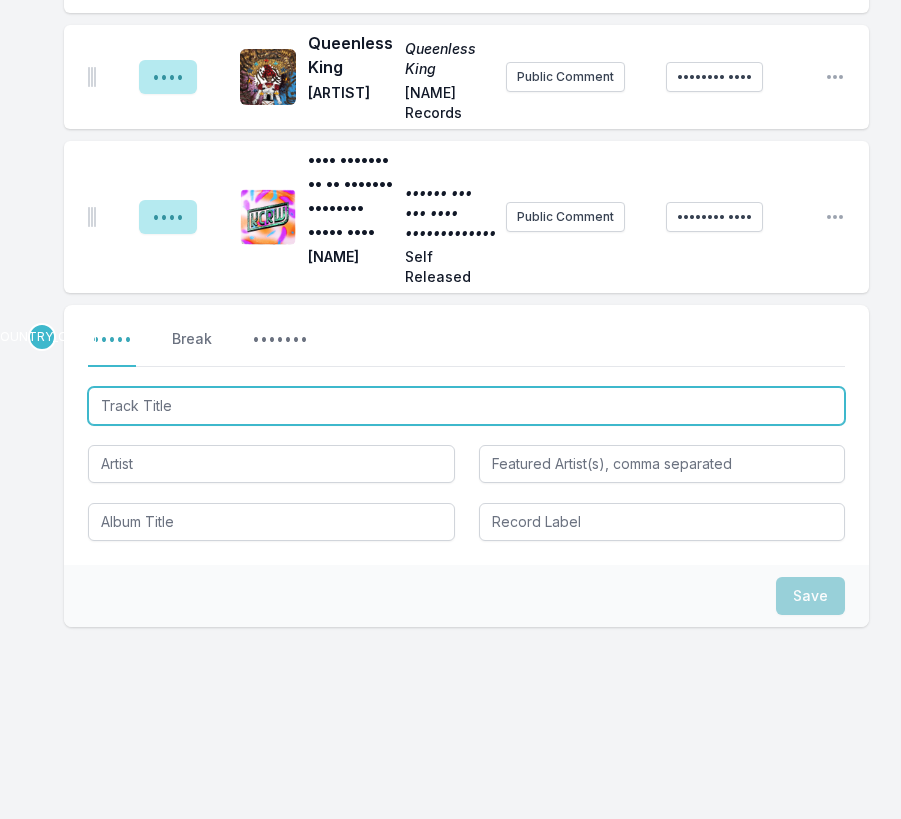 click at bounding box center [466, 406] 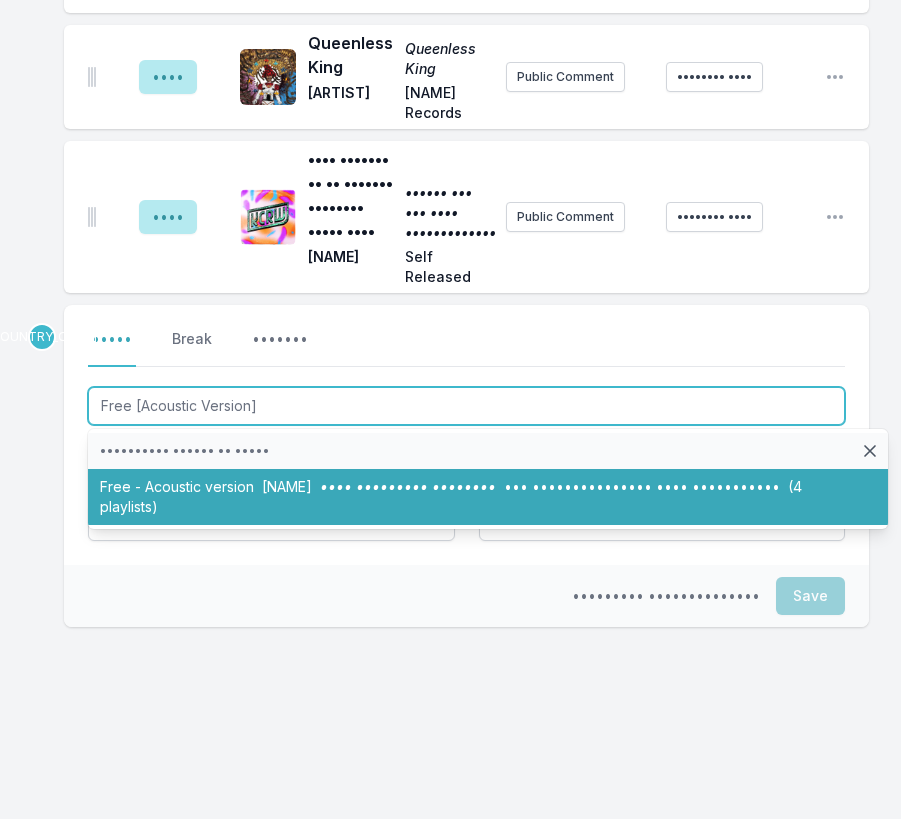 click on "•••• • •••••••• ••••••• •••••• •••• ••••••••• •••••••• ••• ••••••••••••••• •••• ••••••••••• •• ••••••••••" at bounding box center (488, 497) 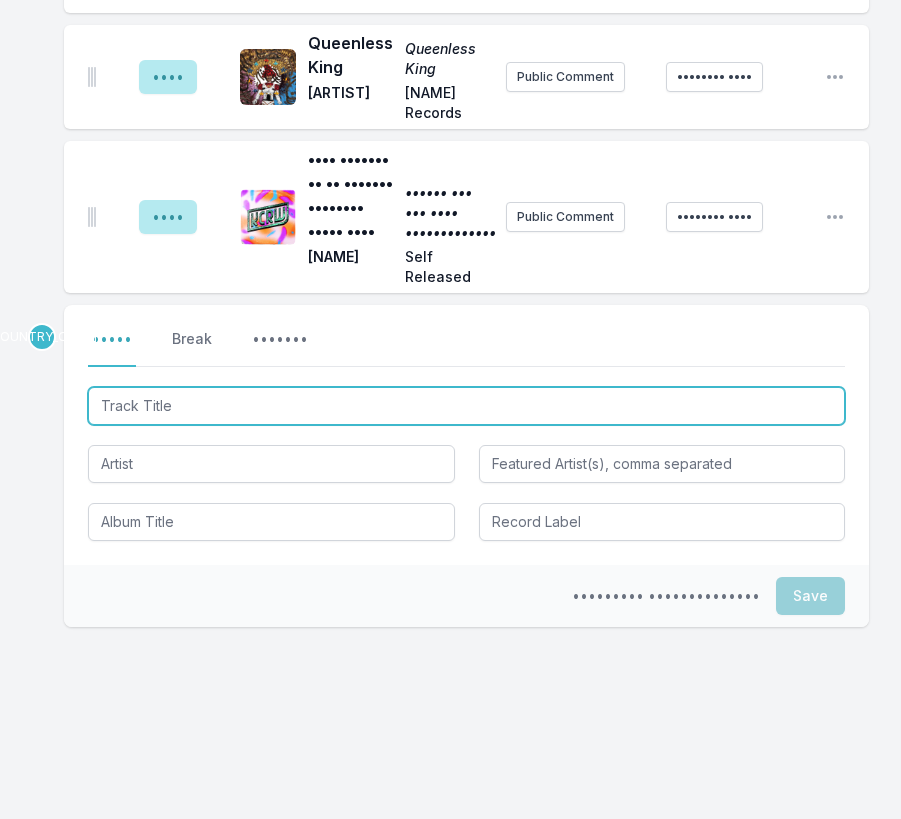 scroll, scrollTop: 2803, scrollLeft: 0, axis: vertical 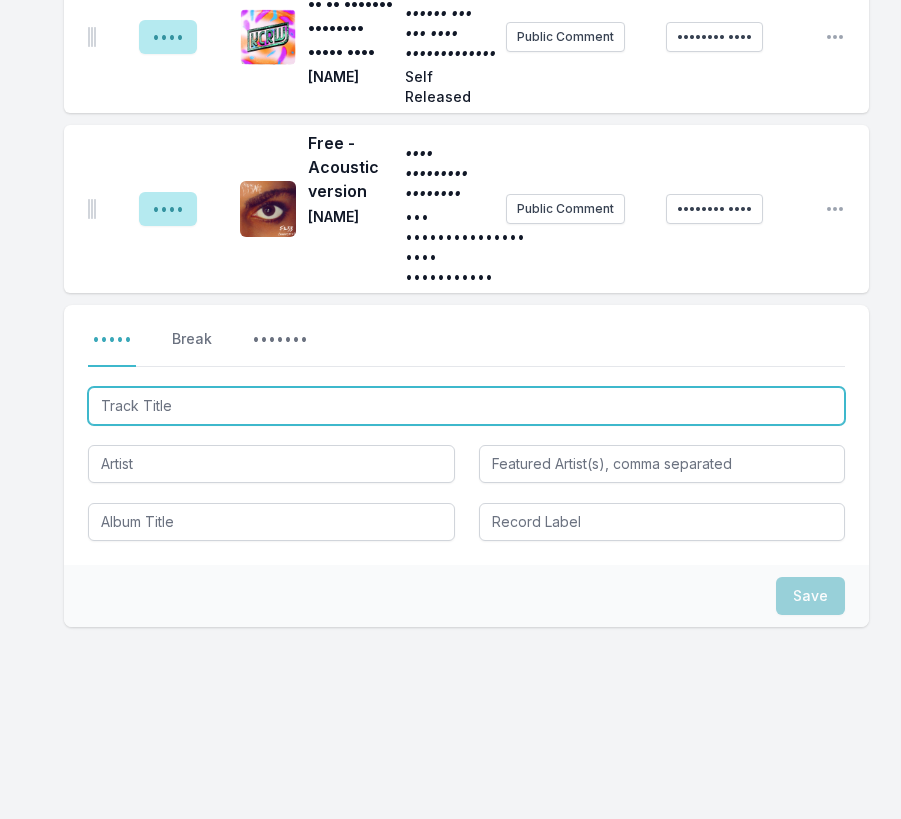 click at bounding box center (466, 406) 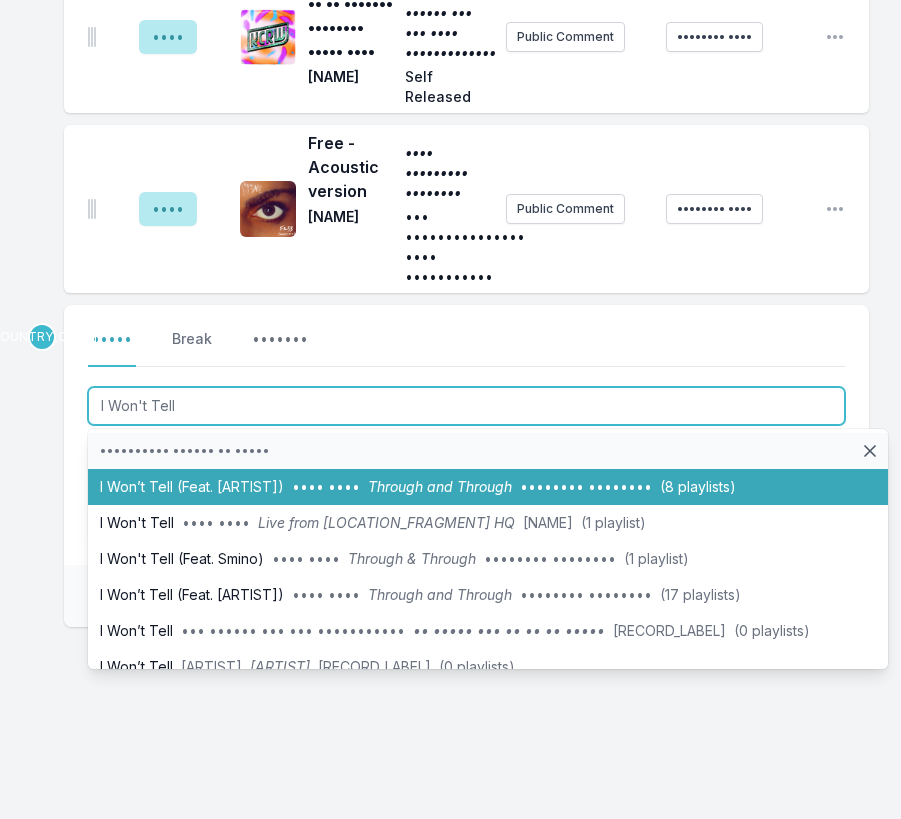 click on "•••• ••••" at bounding box center (326, 486) 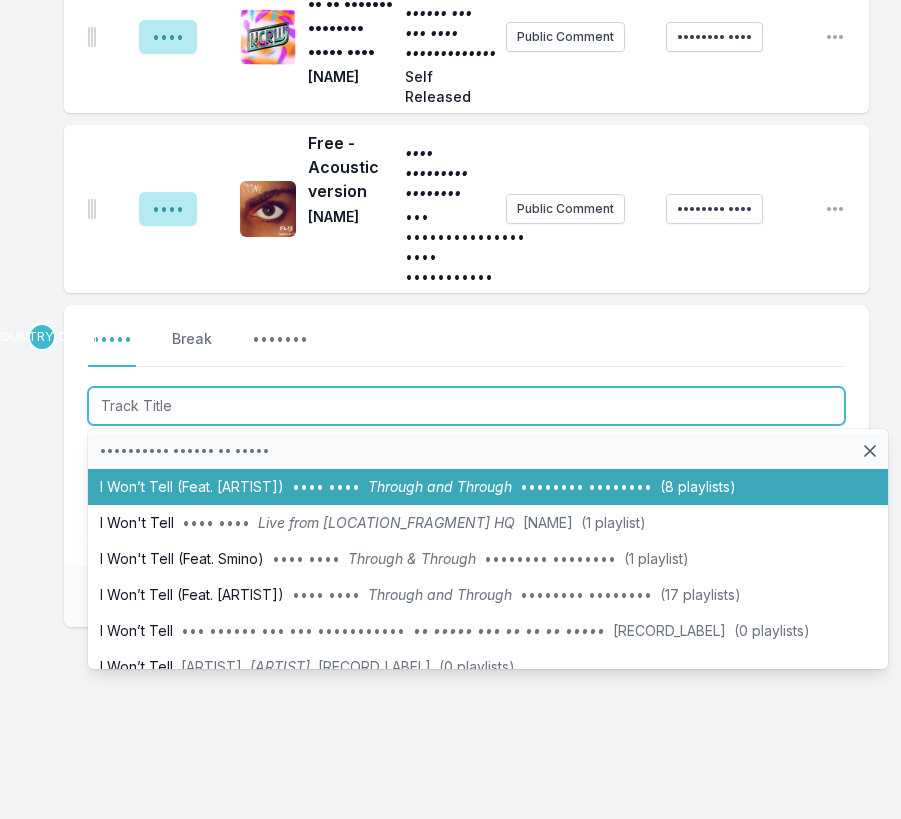 scroll, scrollTop: 2943, scrollLeft: 0, axis: vertical 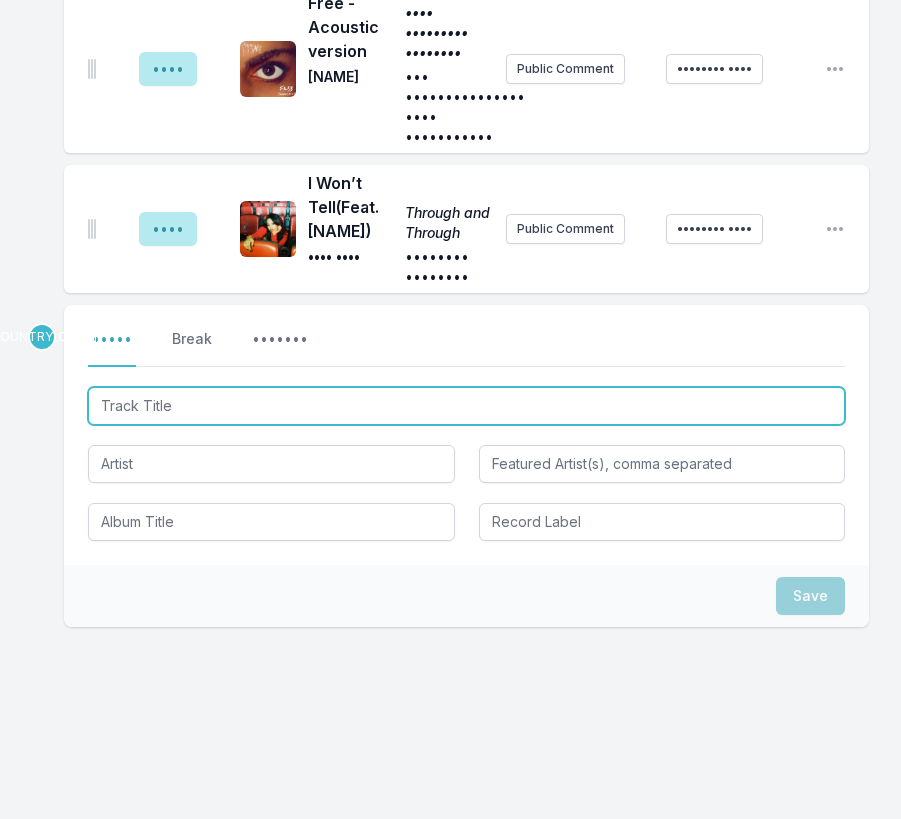 click at bounding box center [466, 406] 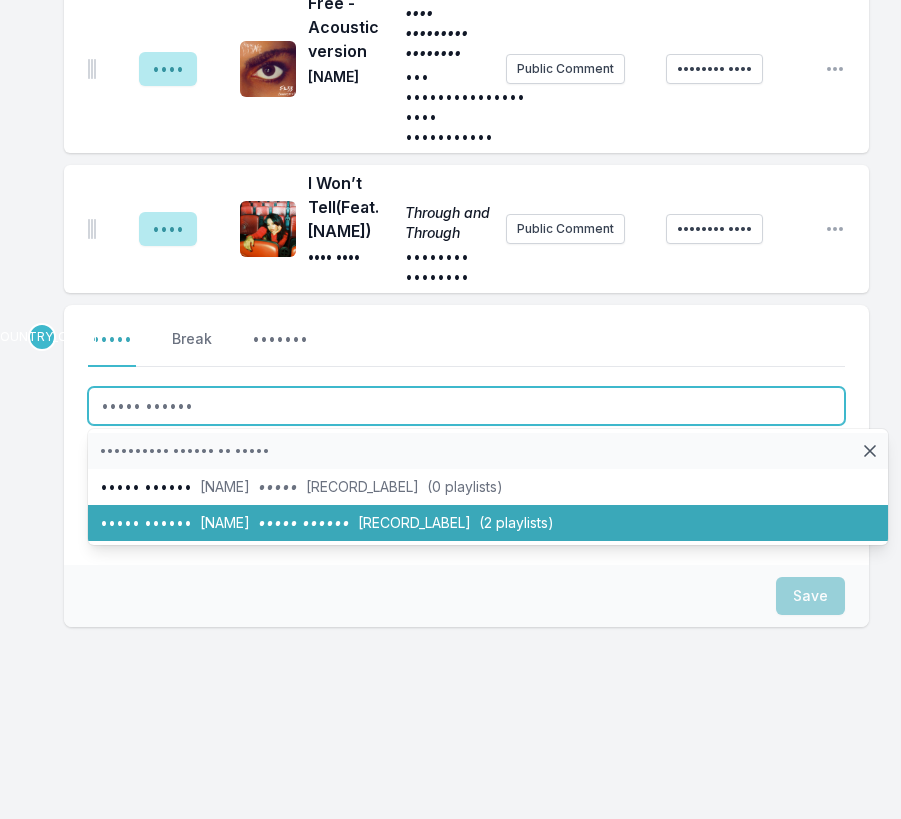 click on "[NAME]" at bounding box center (225, 522) 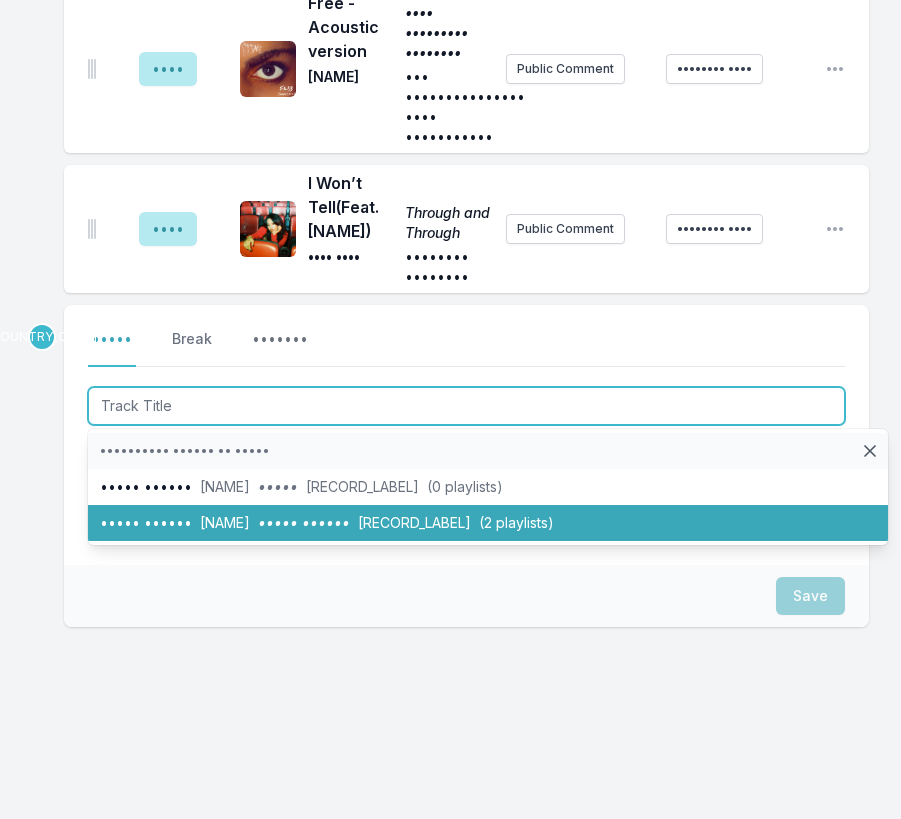 scroll, scrollTop: 3035, scrollLeft: 0, axis: vertical 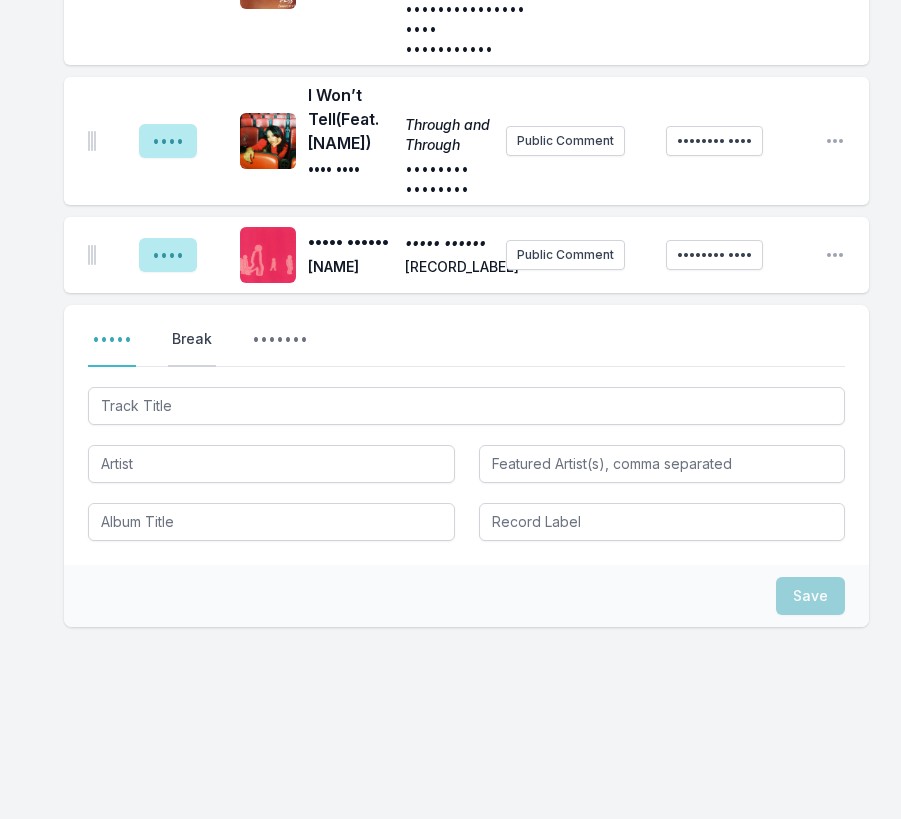 click on "Break" at bounding box center [192, 348] 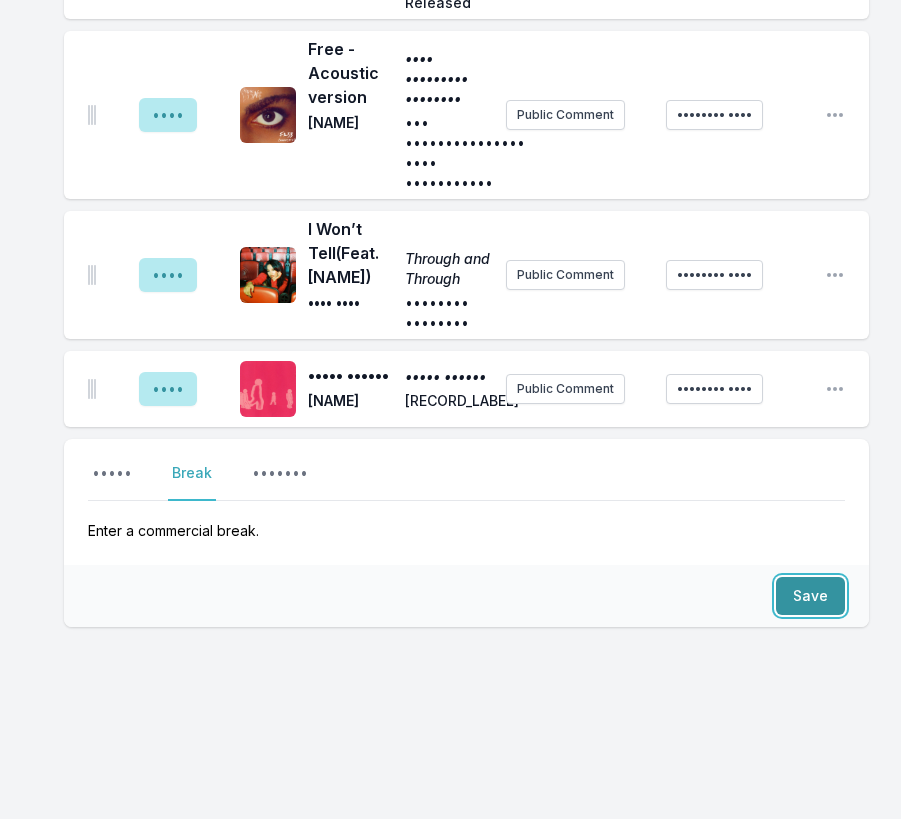 click on "Save" at bounding box center (810, 596) 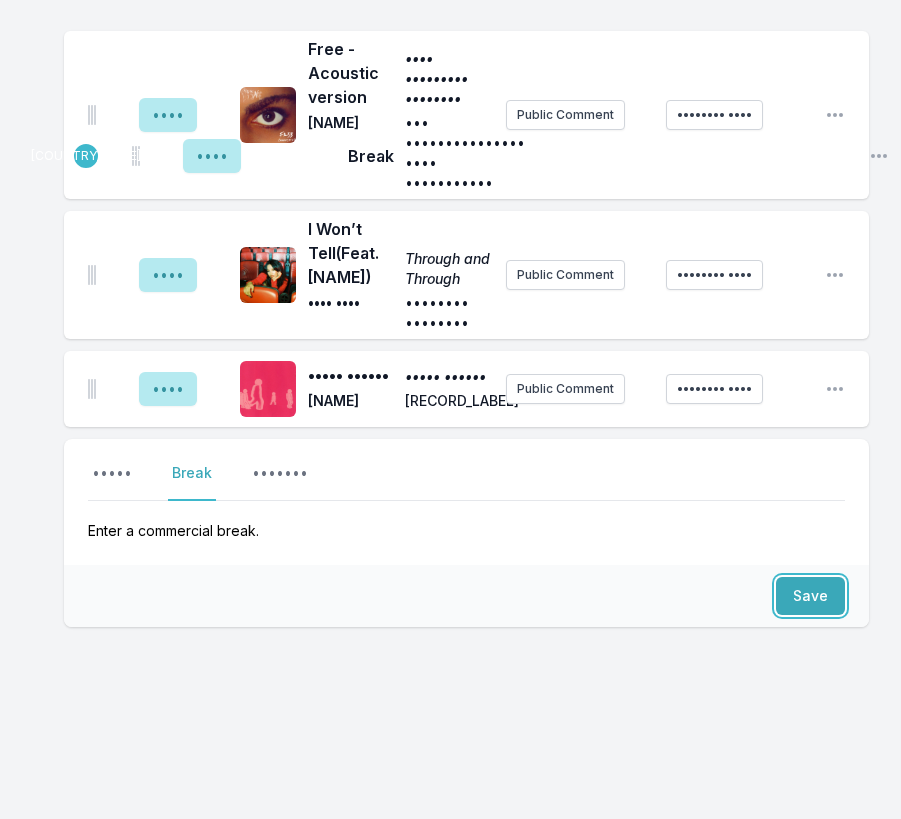 scroll, scrollTop: 2964, scrollLeft: 0, axis: vertical 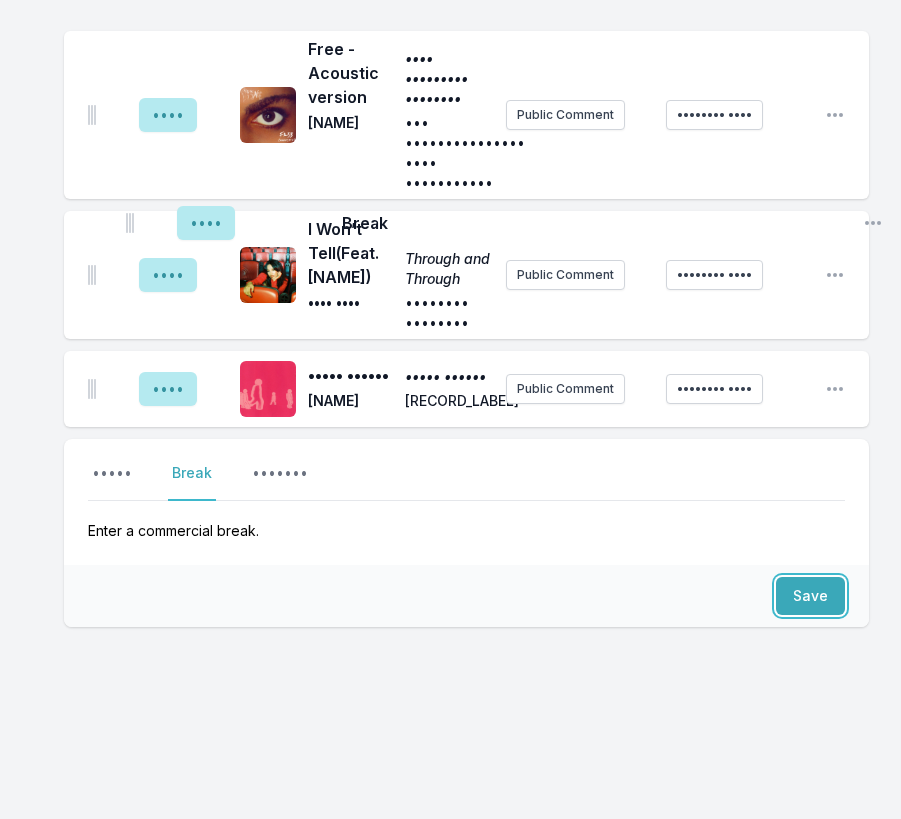 drag, startPoint x: 91, startPoint y: 504, endPoint x: 129, endPoint y: 211, distance: 295.4539 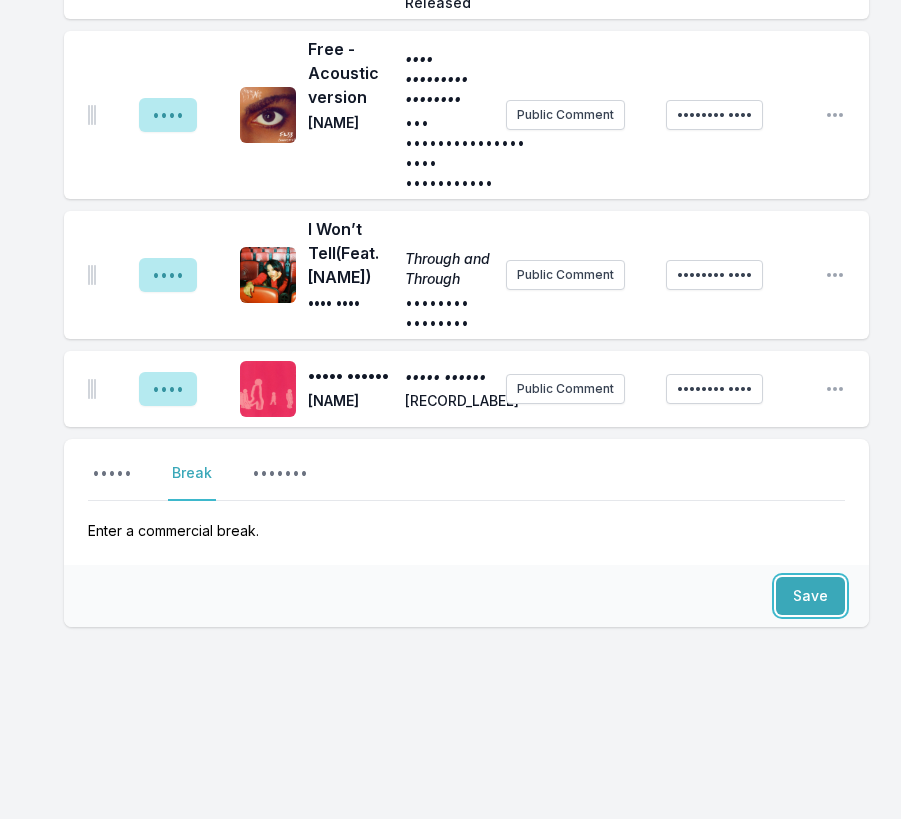 scroll, scrollTop: 3221, scrollLeft: 0, axis: vertical 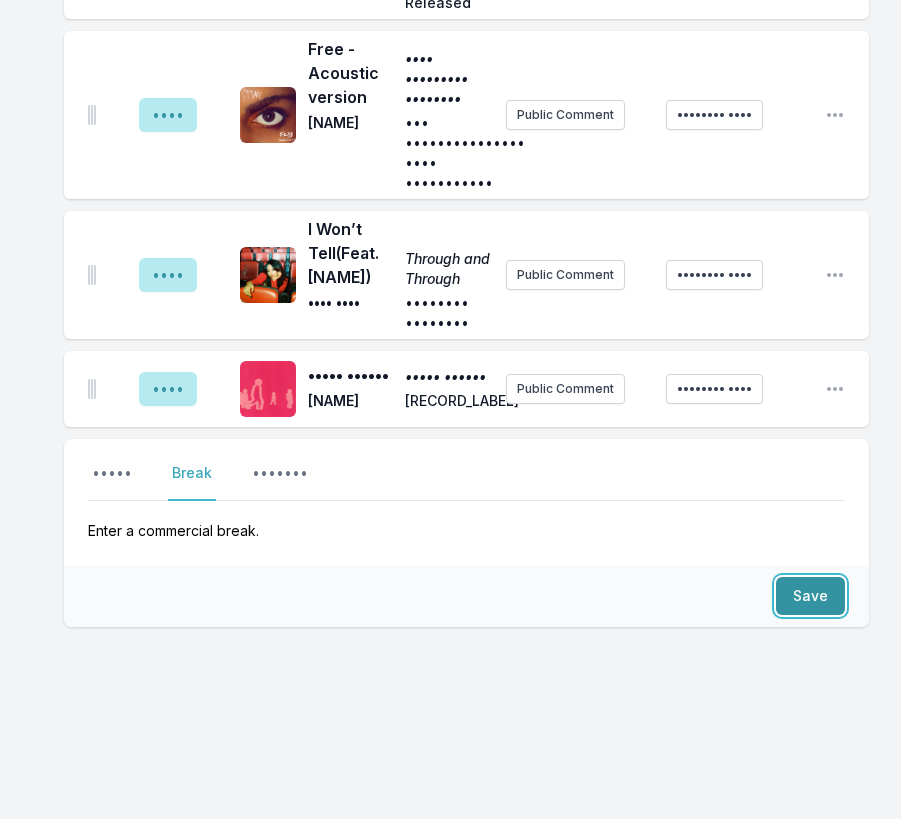 click on "Save" at bounding box center (810, 596) 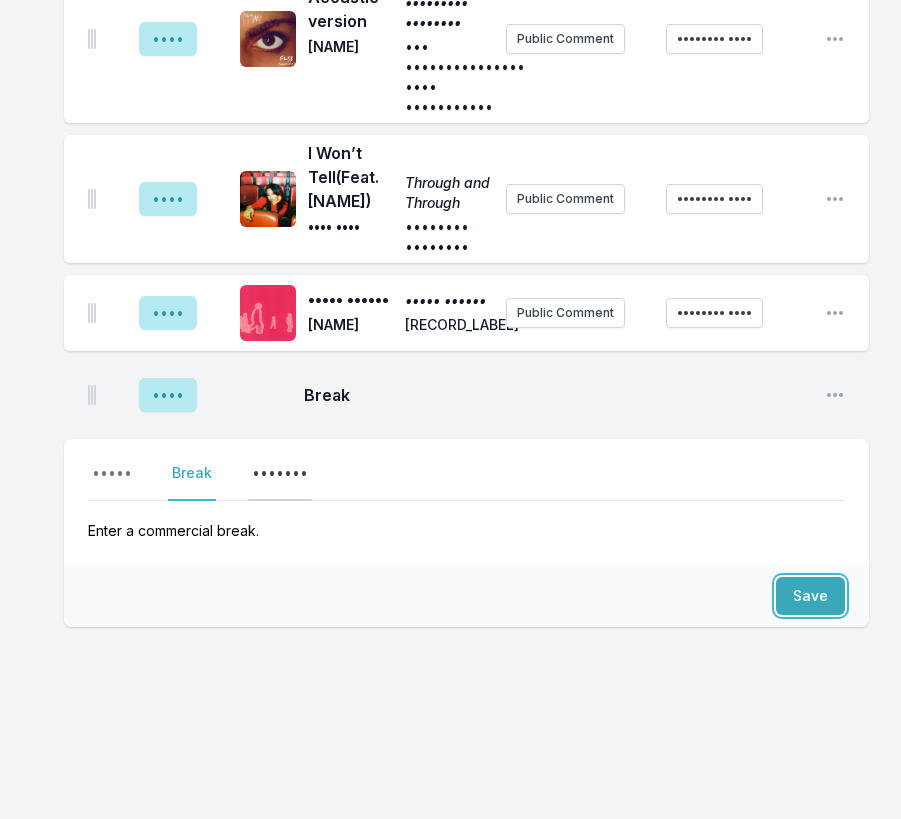 scroll, scrollTop: 3297, scrollLeft: 0, axis: vertical 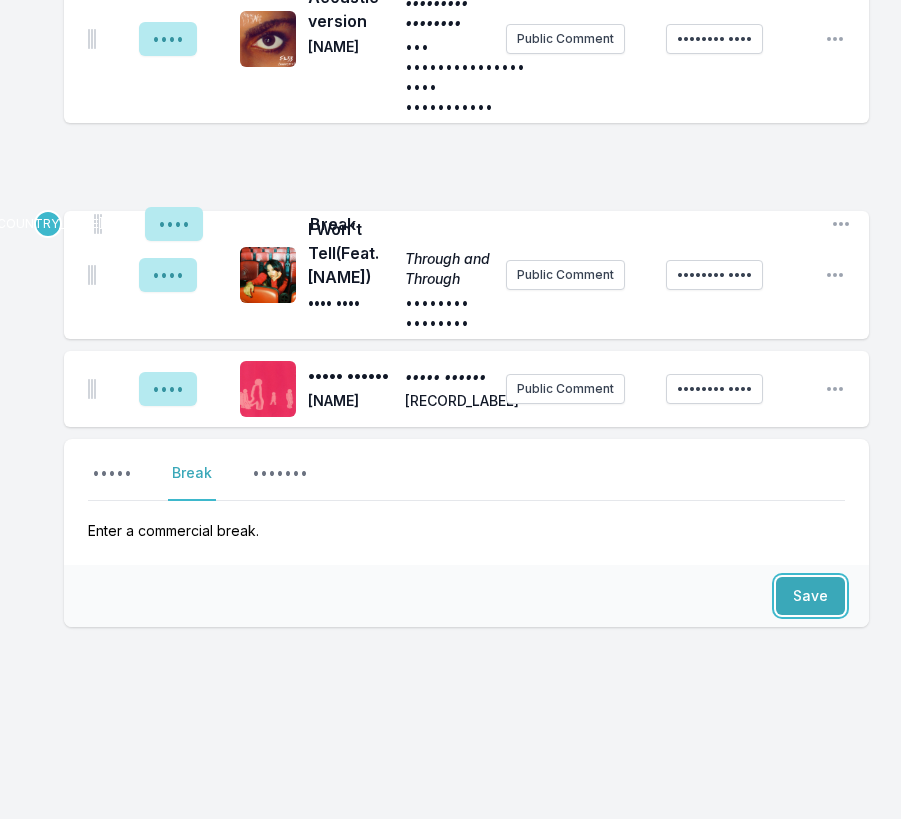 drag, startPoint x: 89, startPoint y: 394, endPoint x: 95, endPoint y: 214, distance: 180.09998 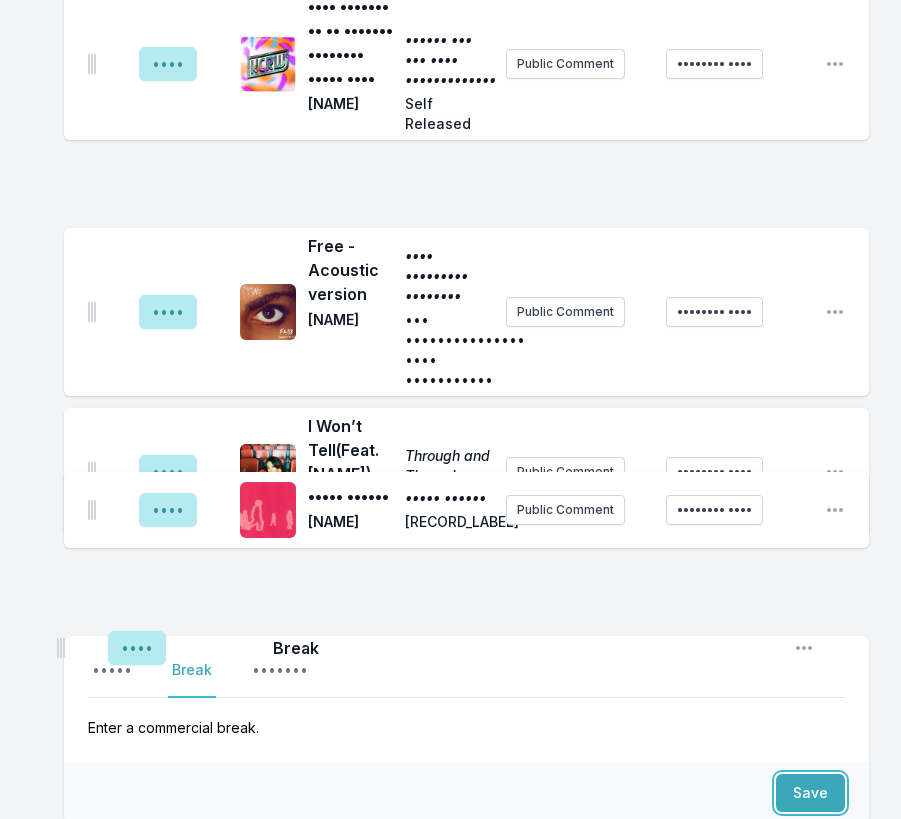 scroll, scrollTop: 2664, scrollLeft: 0, axis: vertical 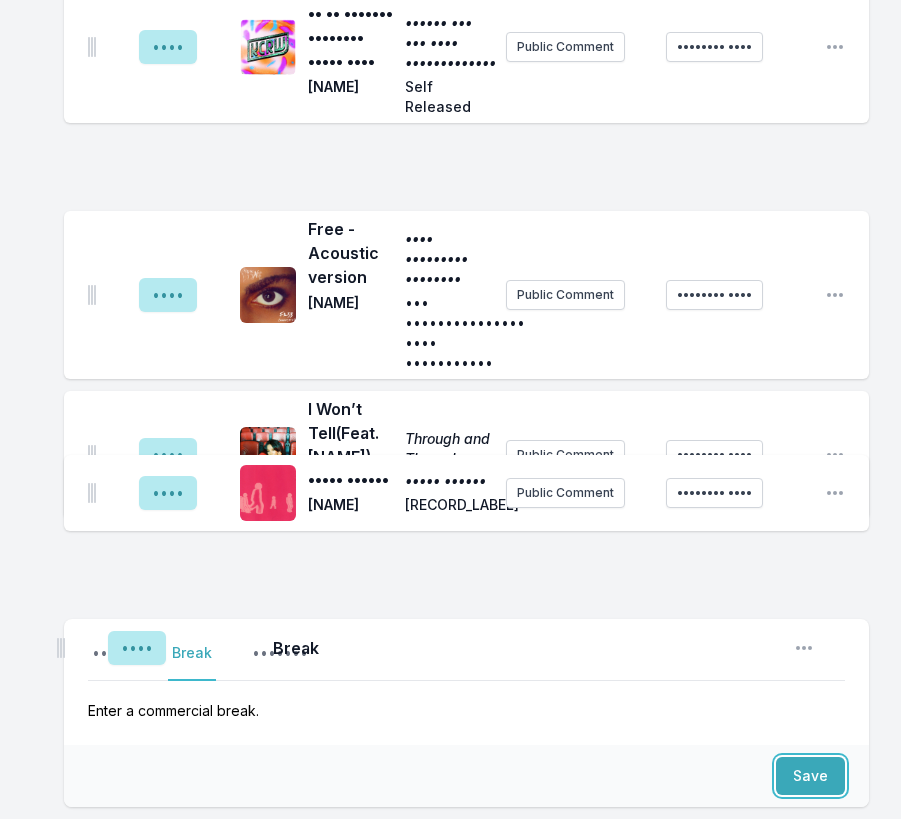 drag, startPoint x: 90, startPoint y: 336, endPoint x: 60, endPoint y: 658, distance: 323.3945 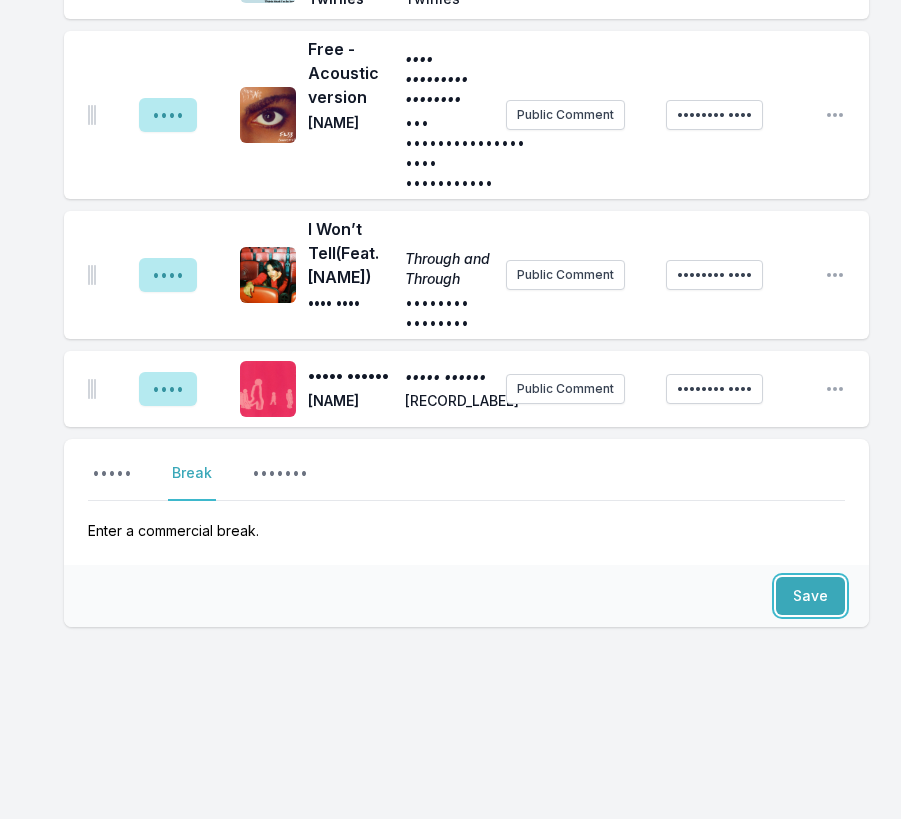 scroll, scrollTop: 3297, scrollLeft: 0, axis: vertical 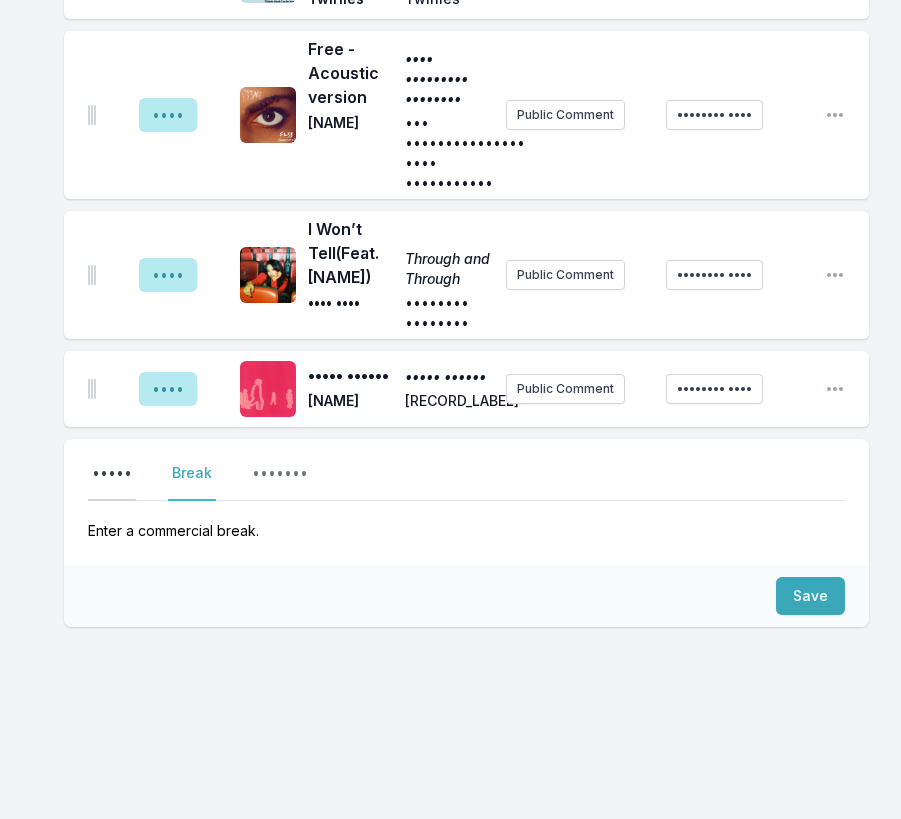 click on "•••••" at bounding box center (112, 482) 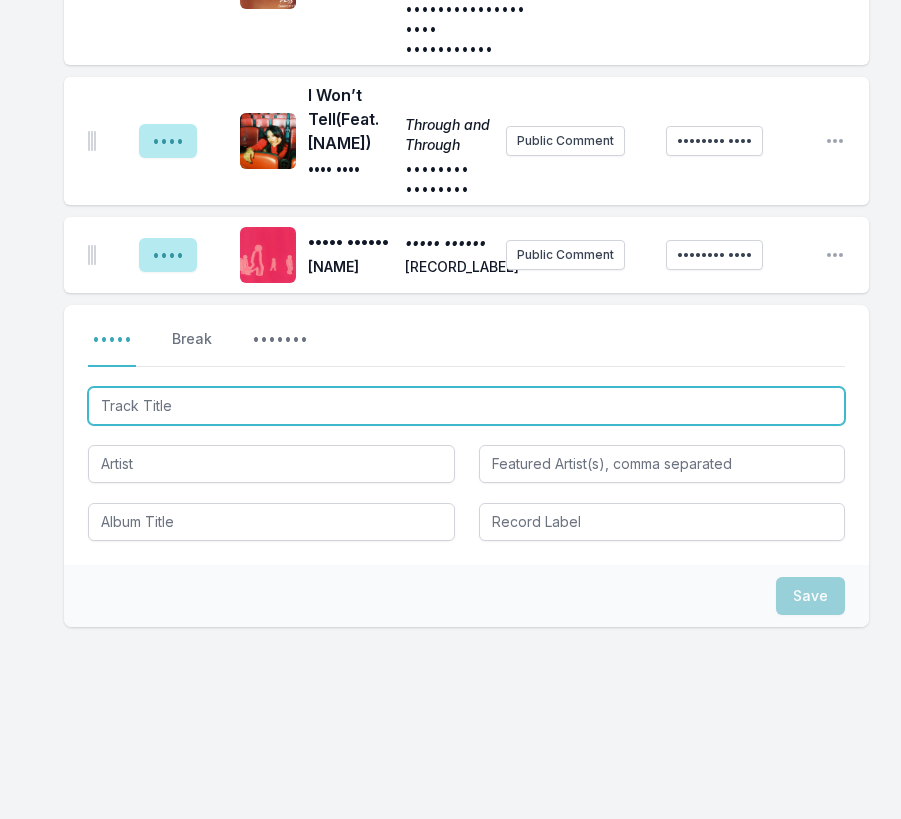 click at bounding box center (466, 406) 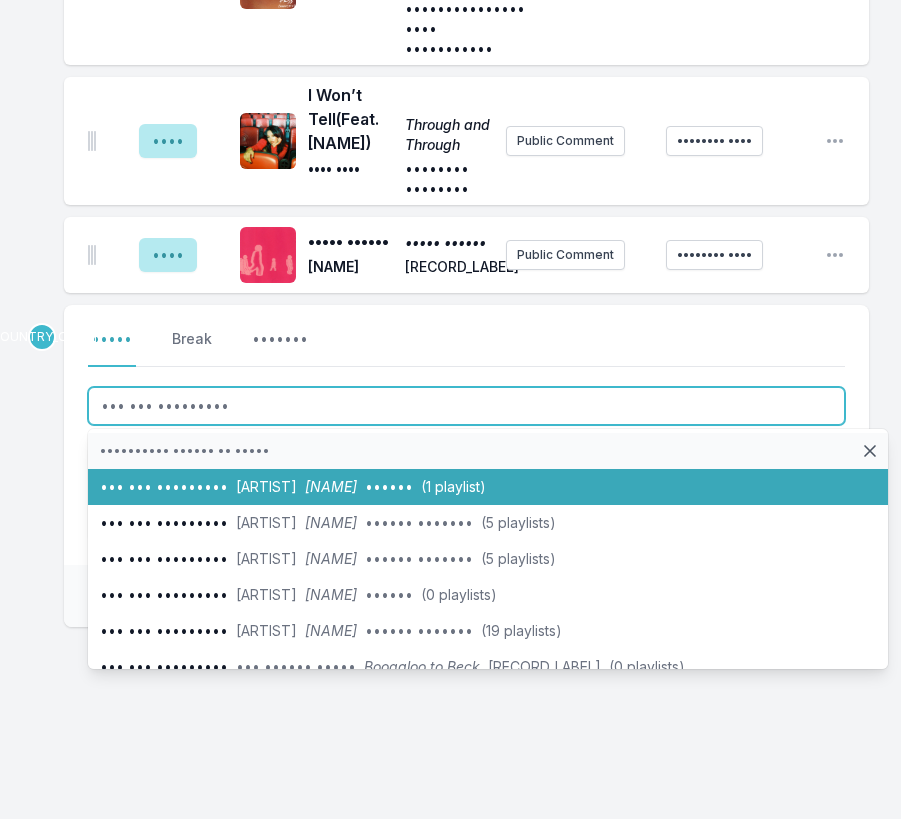 click on "The New Pollution Beck Odelay [RECORD_LABEL] (1 playlist)" at bounding box center (488, 487) 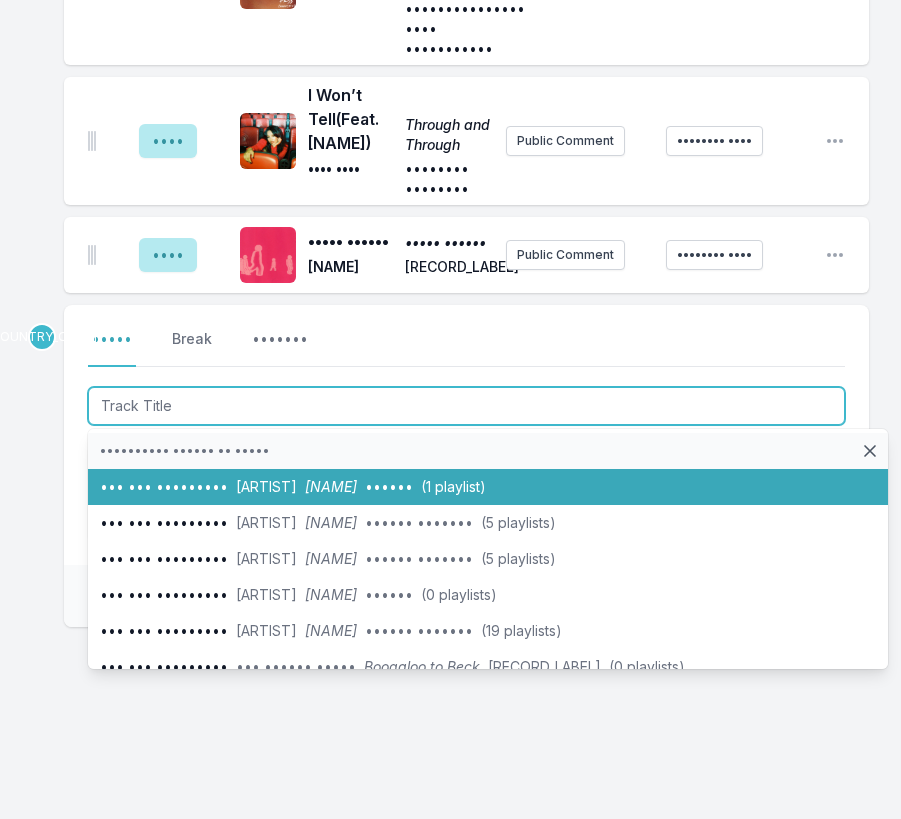 scroll, scrollTop: 3397, scrollLeft: 0, axis: vertical 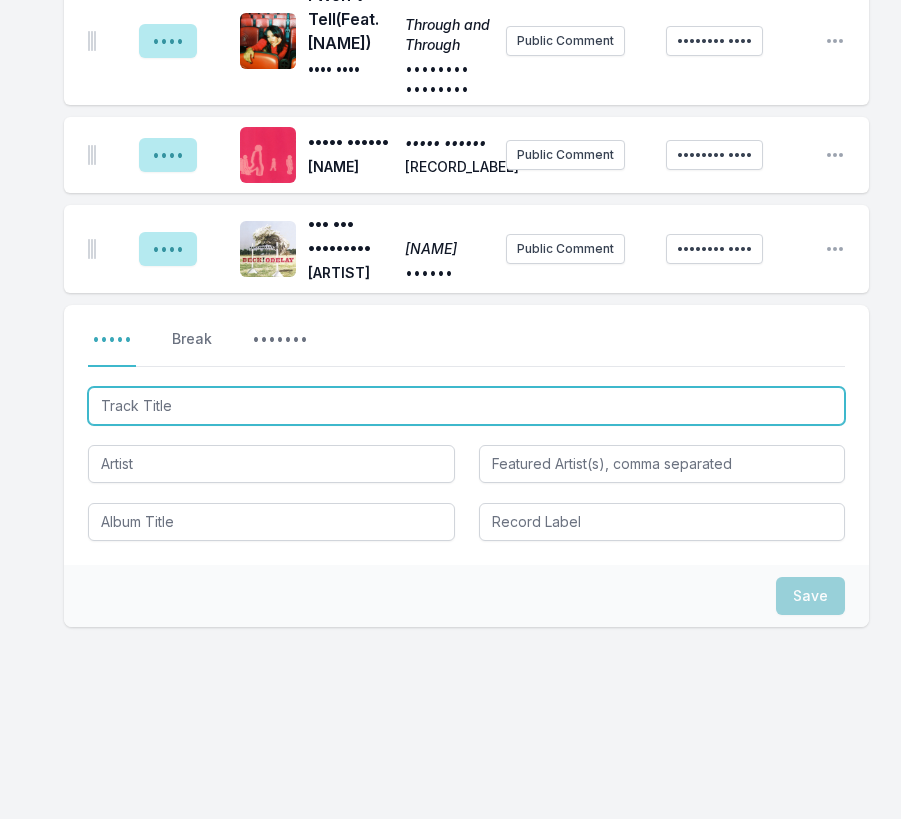 click at bounding box center [466, 406] 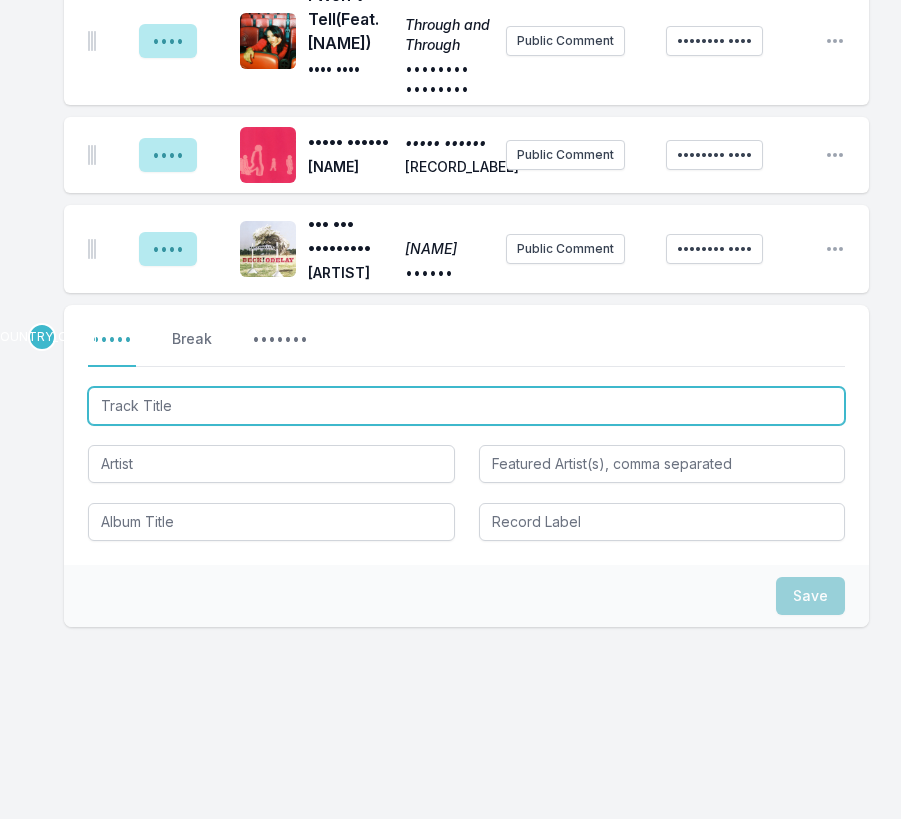 paste on "•••••• • •••••••" 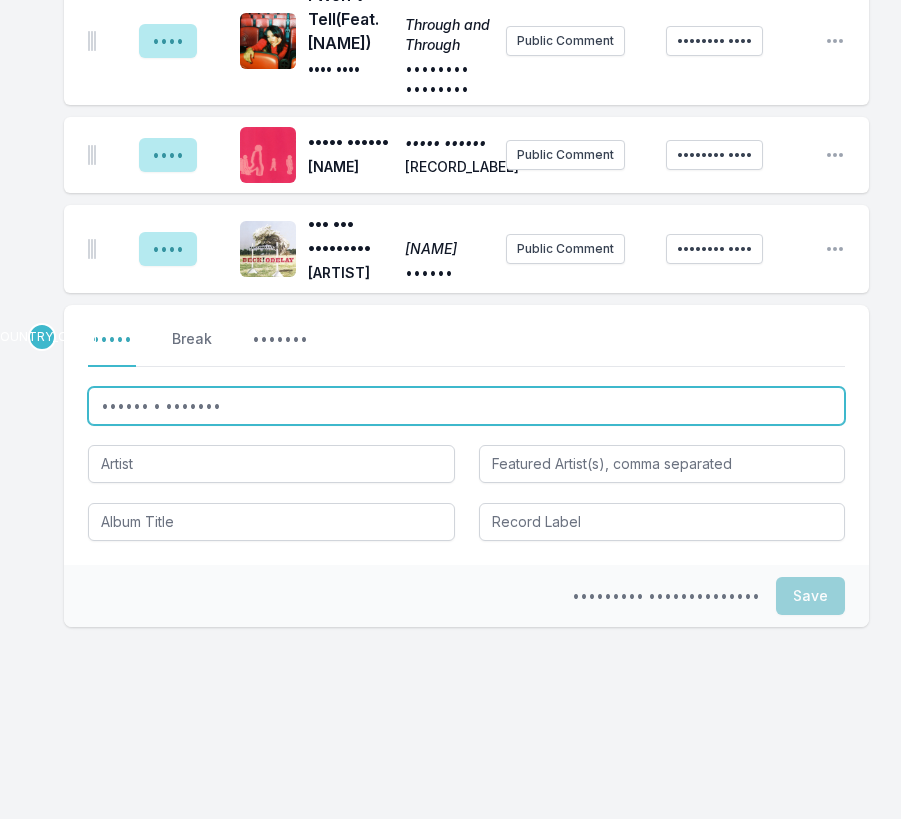 type on "•••••• • •••••••" 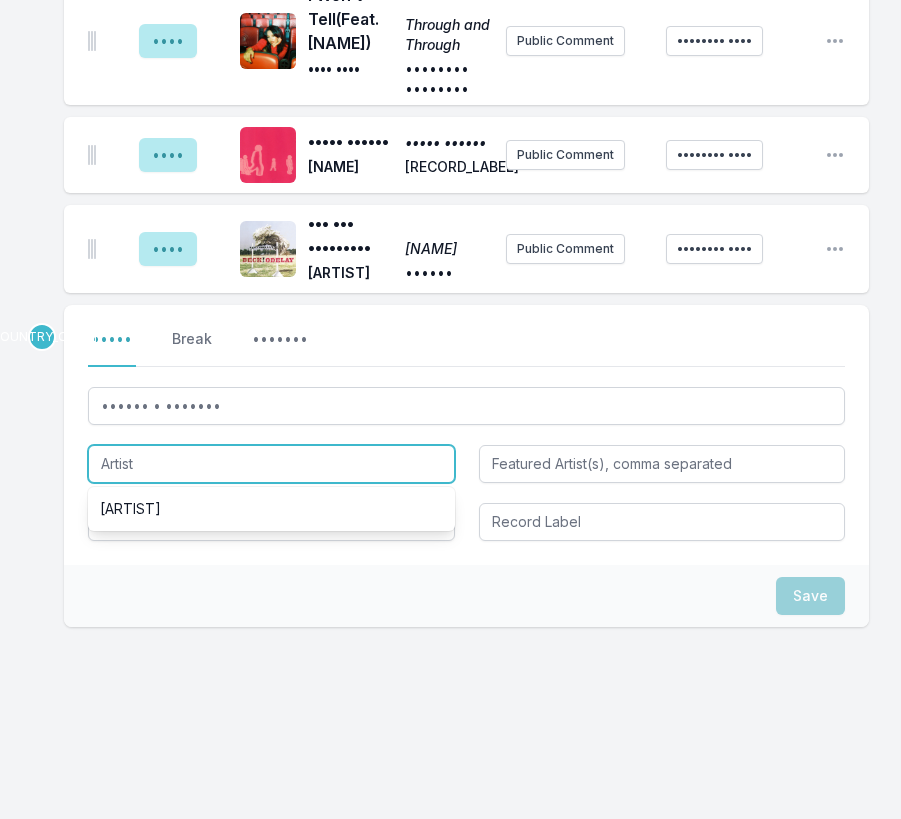 click at bounding box center (271, 464) 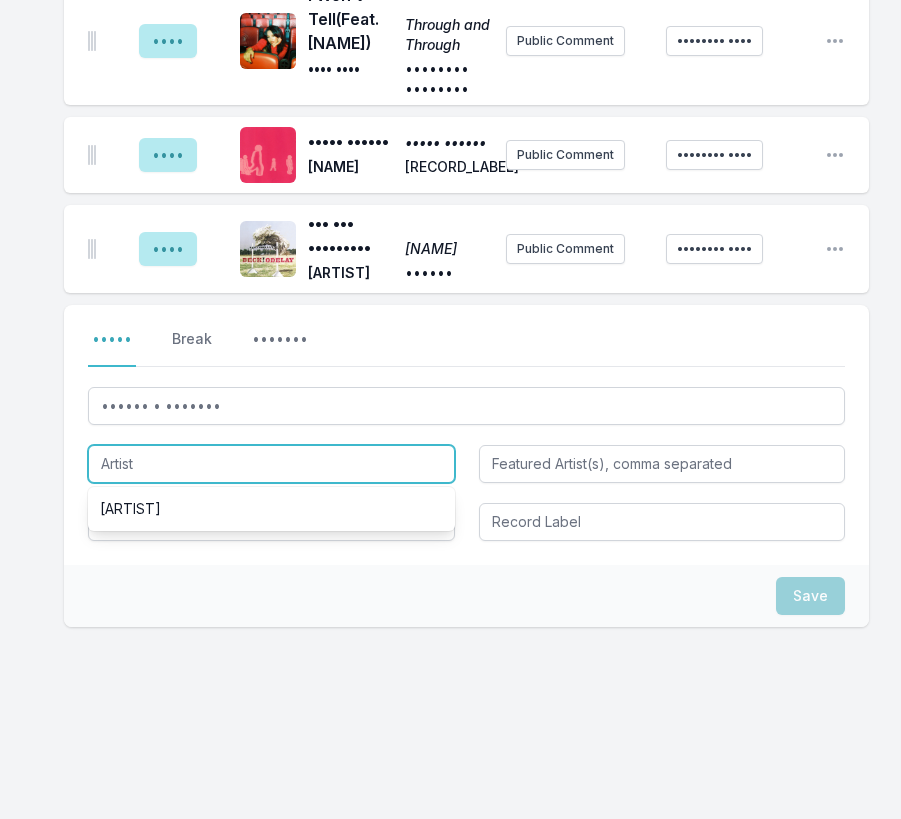 paste on "[ARTIST]" 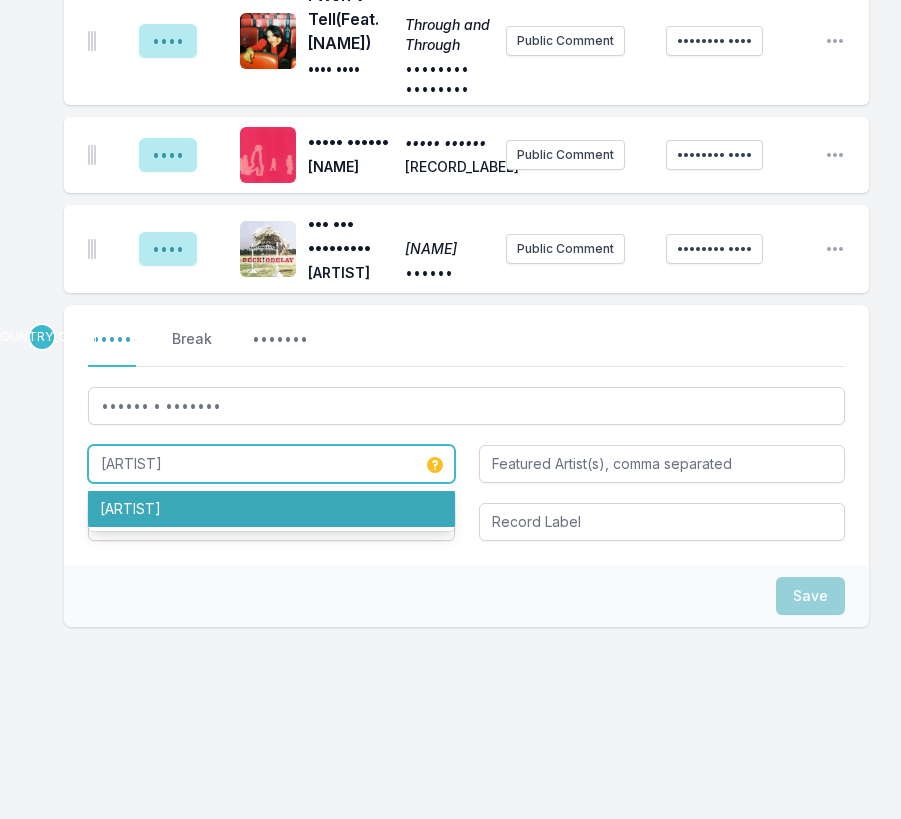 click on "[ARTIST]" at bounding box center [271, 509] 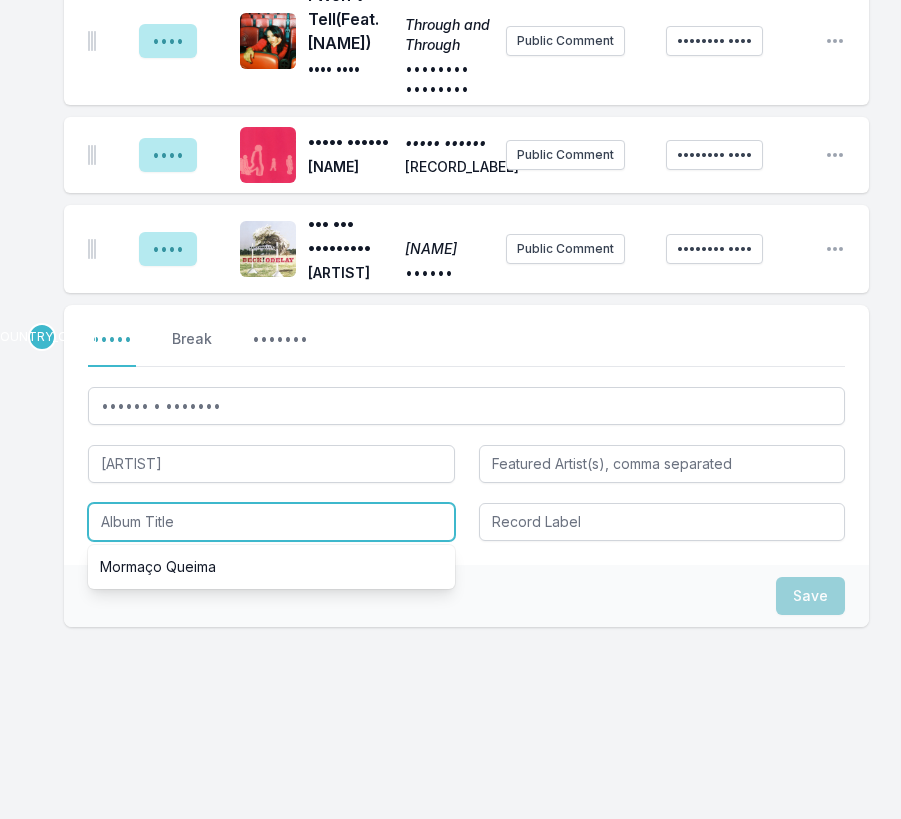click on "Mormaço Queima" at bounding box center (271, 567) 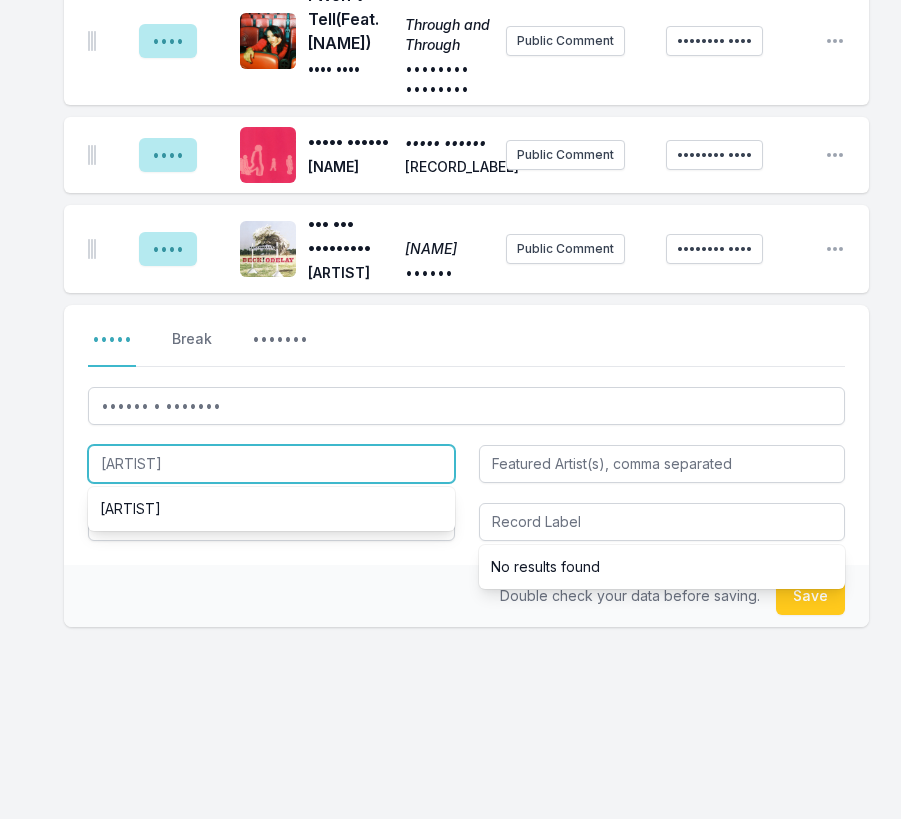 drag, startPoint x: 270, startPoint y: 599, endPoint x: 269, endPoint y: 578, distance: 21.023796 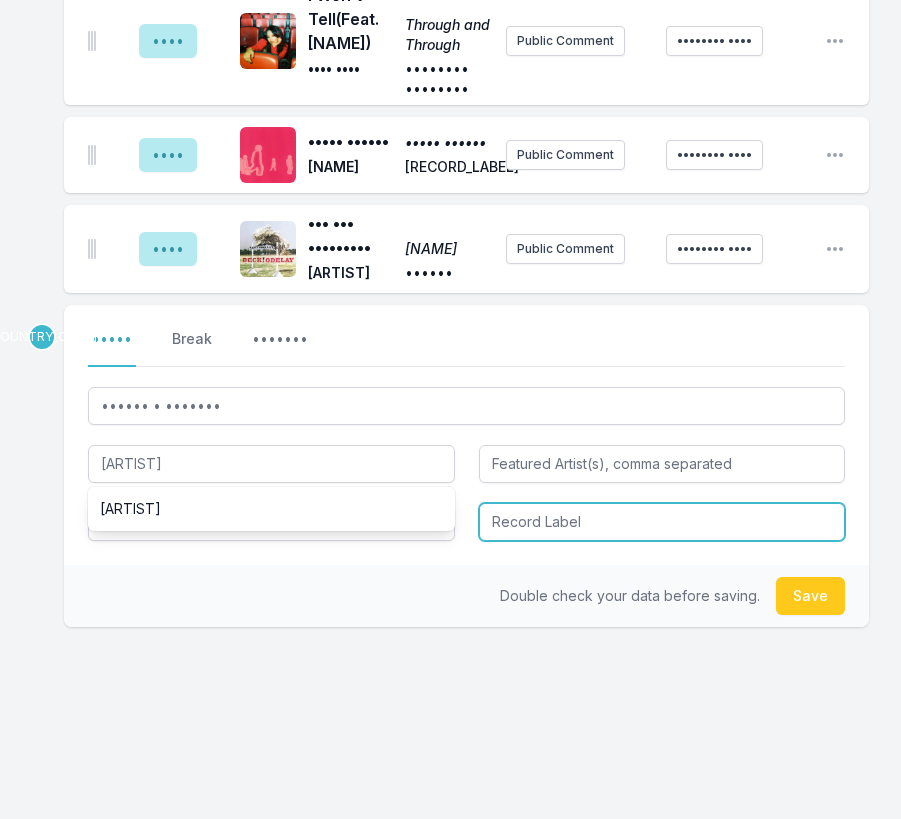 click at bounding box center (662, 522) 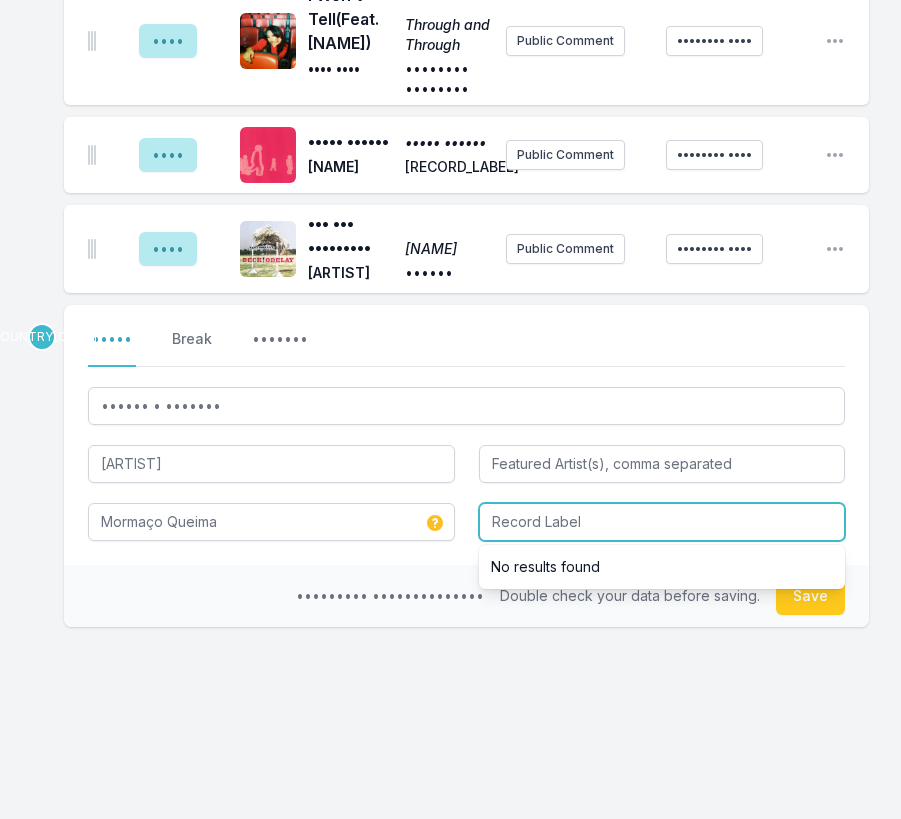 paste on "[ARTIST]" 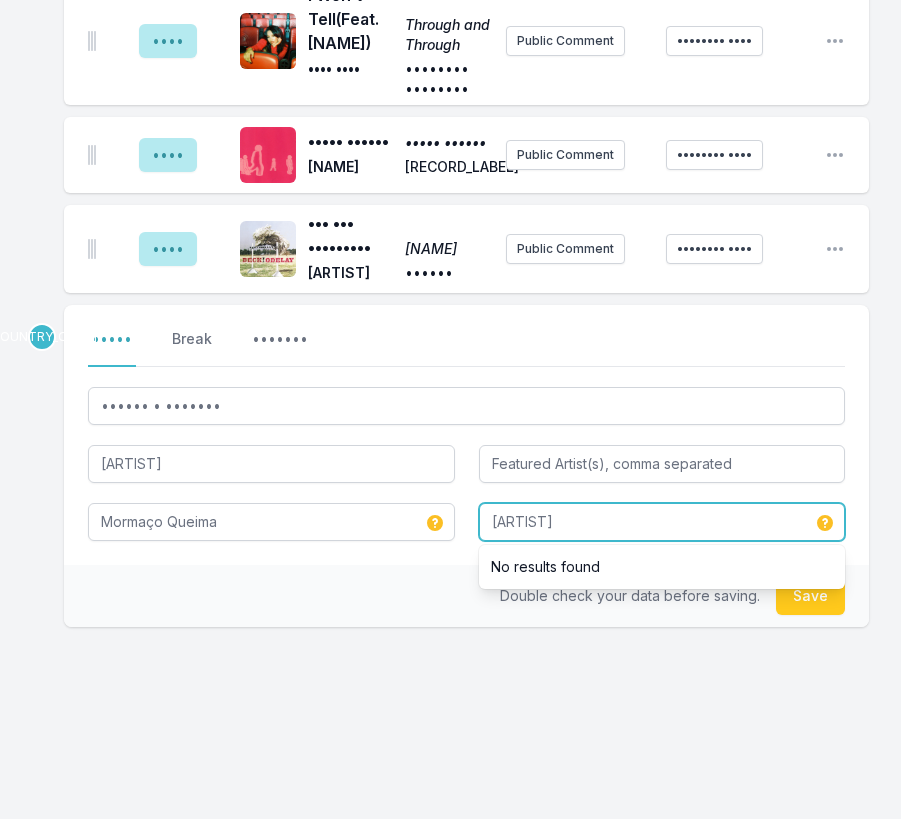 drag, startPoint x: 656, startPoint y: 654, endPoint x: 480, endPoint y: 644, distance: 176.28386 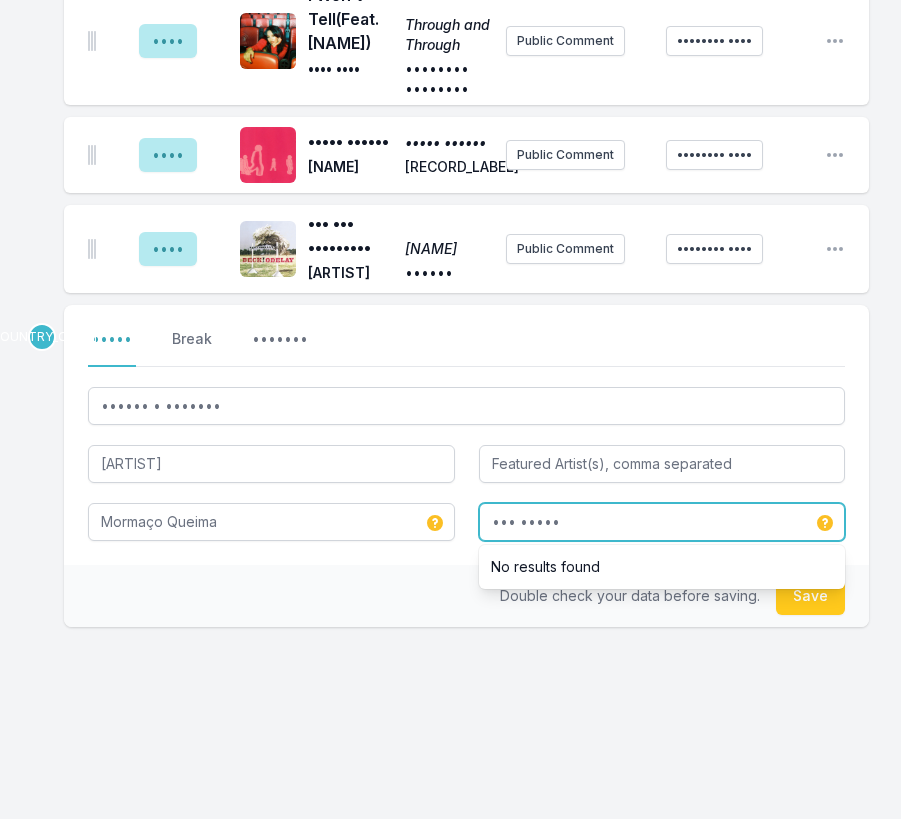 type on "••• •••••" 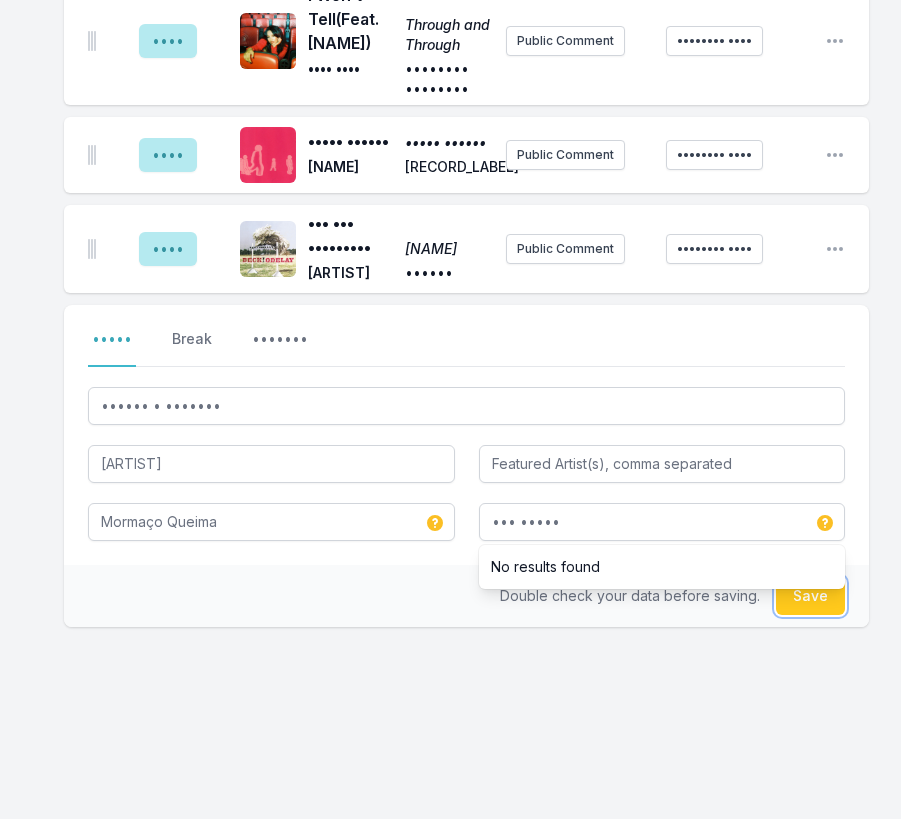 click on "Save" at bounding box center (810, 596) 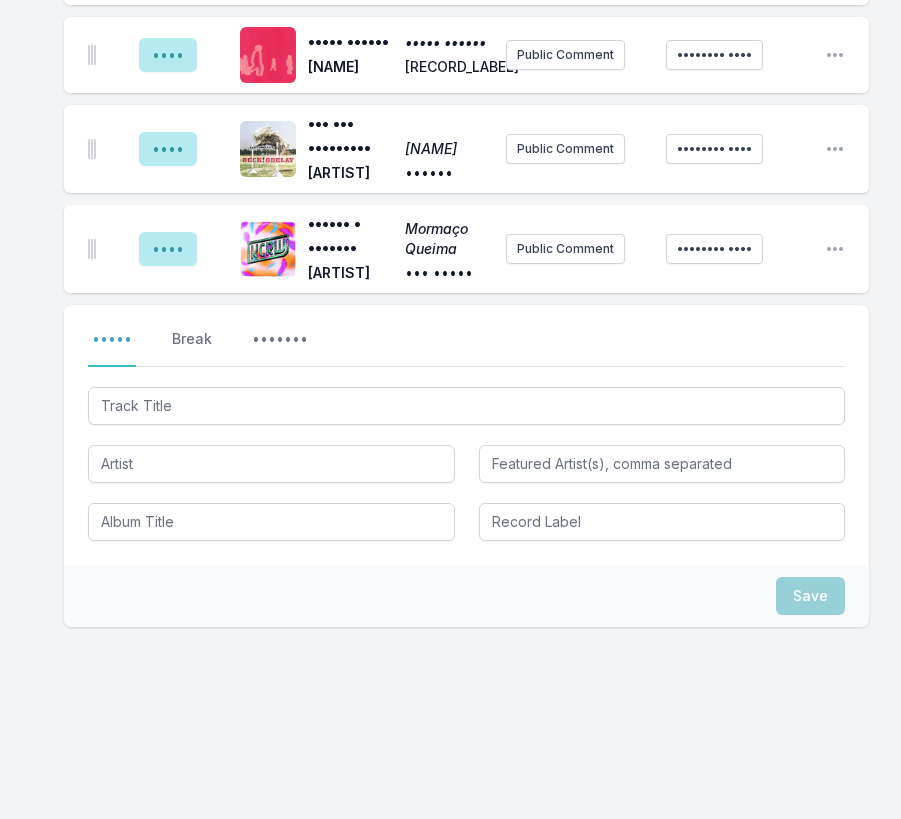 scroll, scrollTop: 3513, scrollLeft: 0, axis: vertical 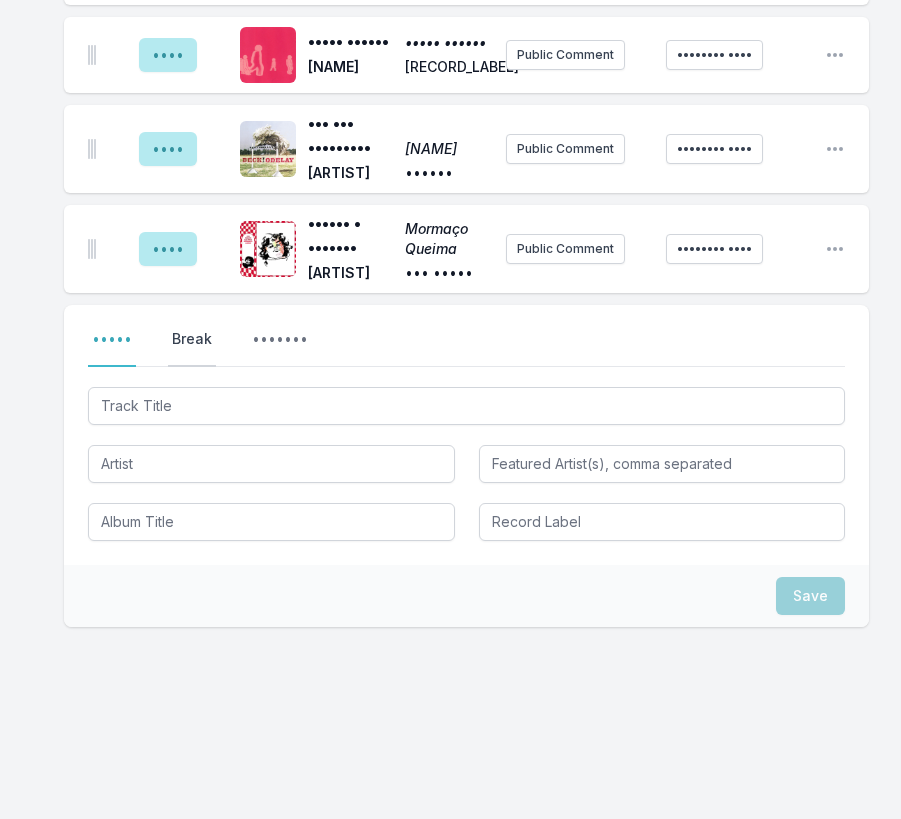 click on "Break" at bounding box center (192, 348) 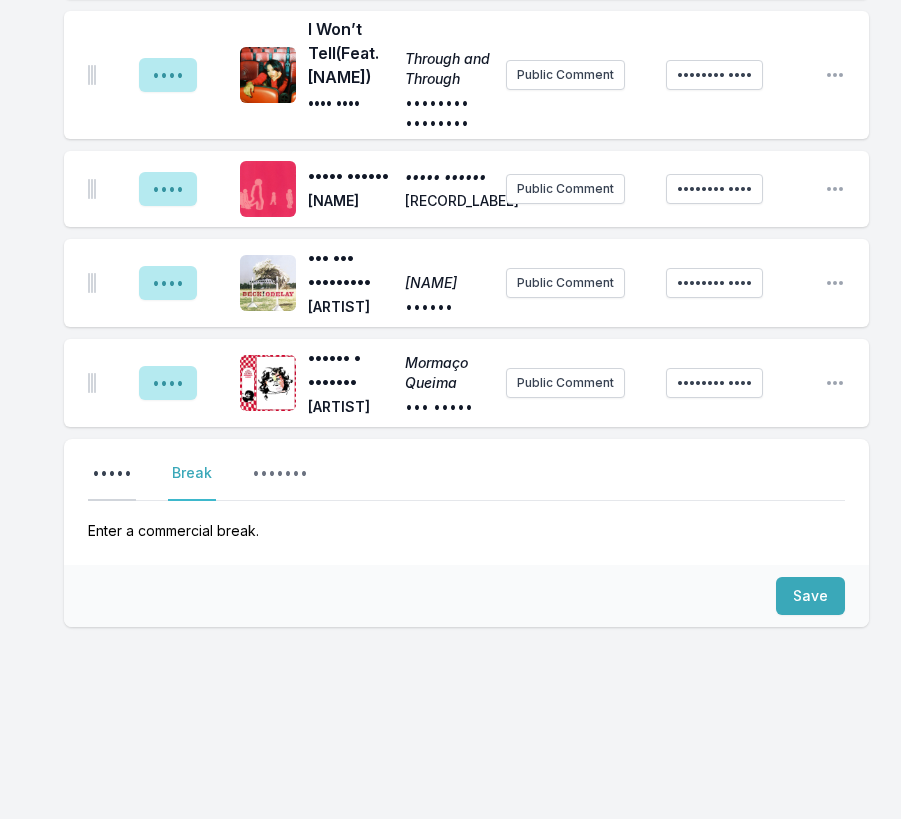 click on "•••••" at bounding box center [112, 482] 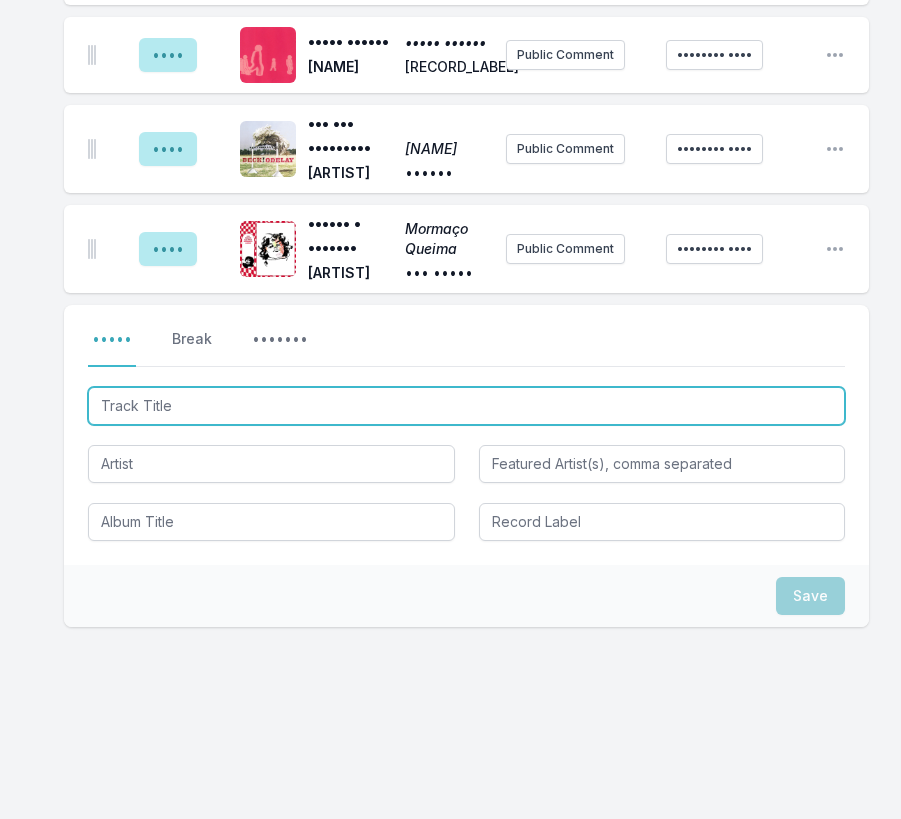 click at bounding box center (466, 406) 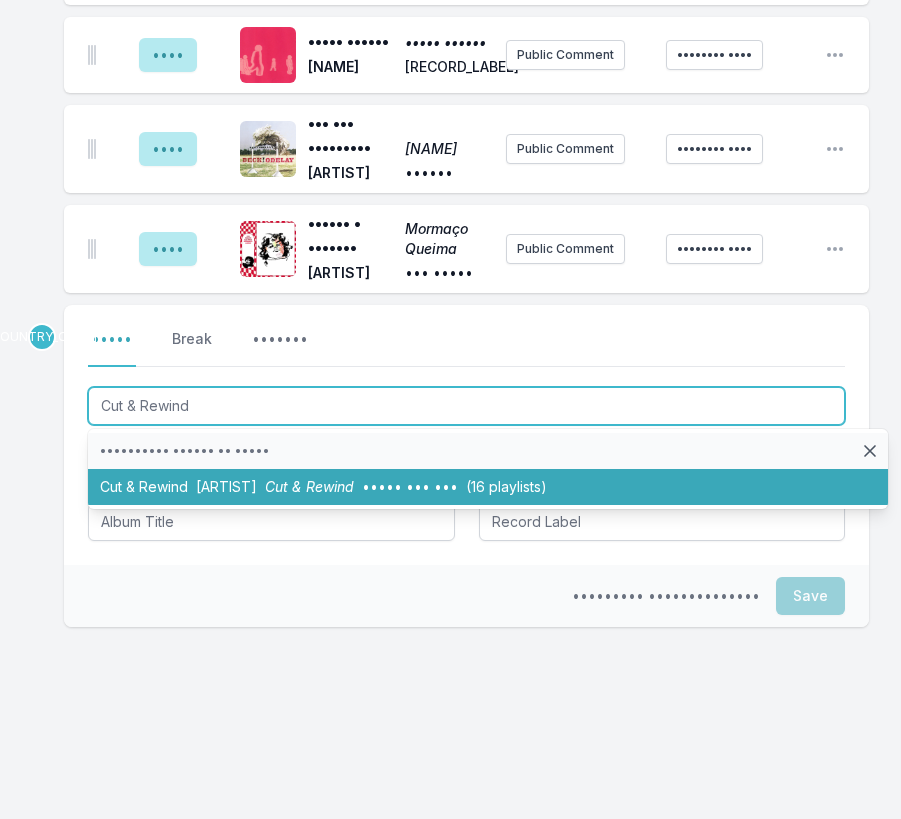 click on "[ARTIST]" at bounding box center [226, 486] 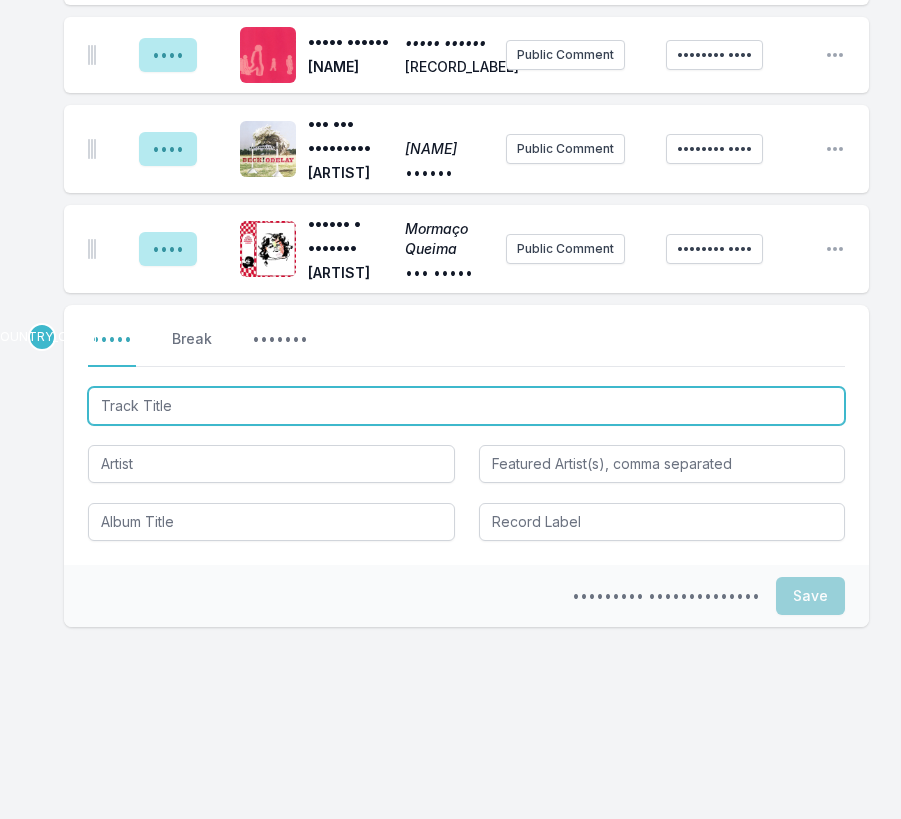 scroll, scrollTop: 3629, scrollLeft: 0, axis: vertical 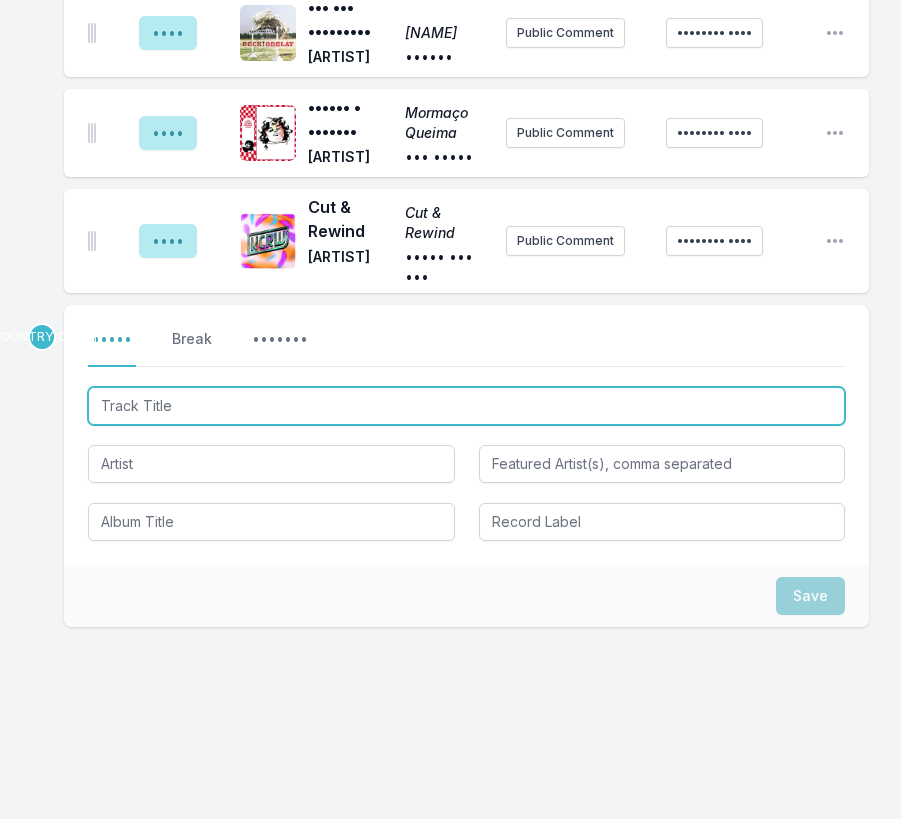 click at bounding box center [466, 406] 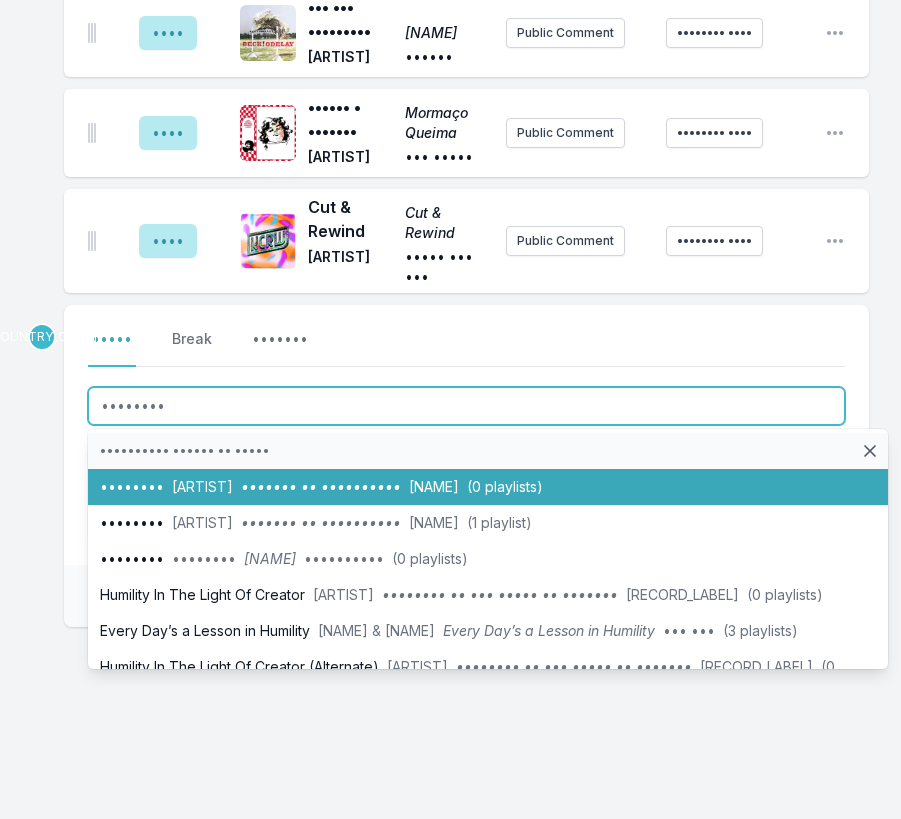 click on "[ARTIST]" at bounding box center (202, 486) 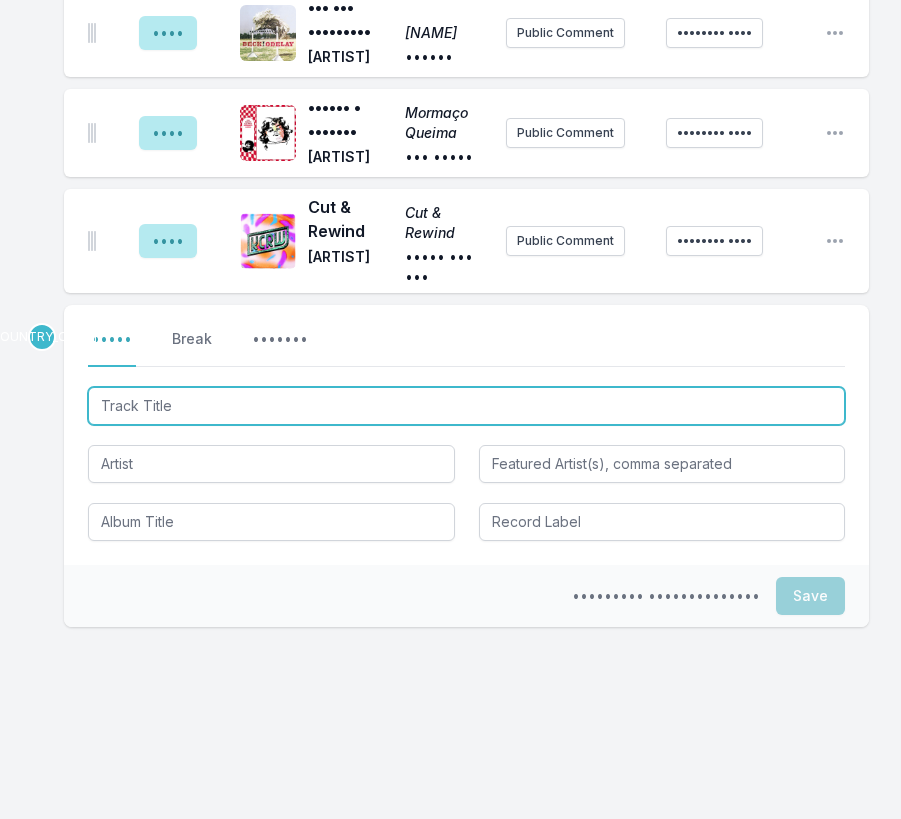 scroll, scrollTop: 3737, scrollLeft: 0, axis: vertical 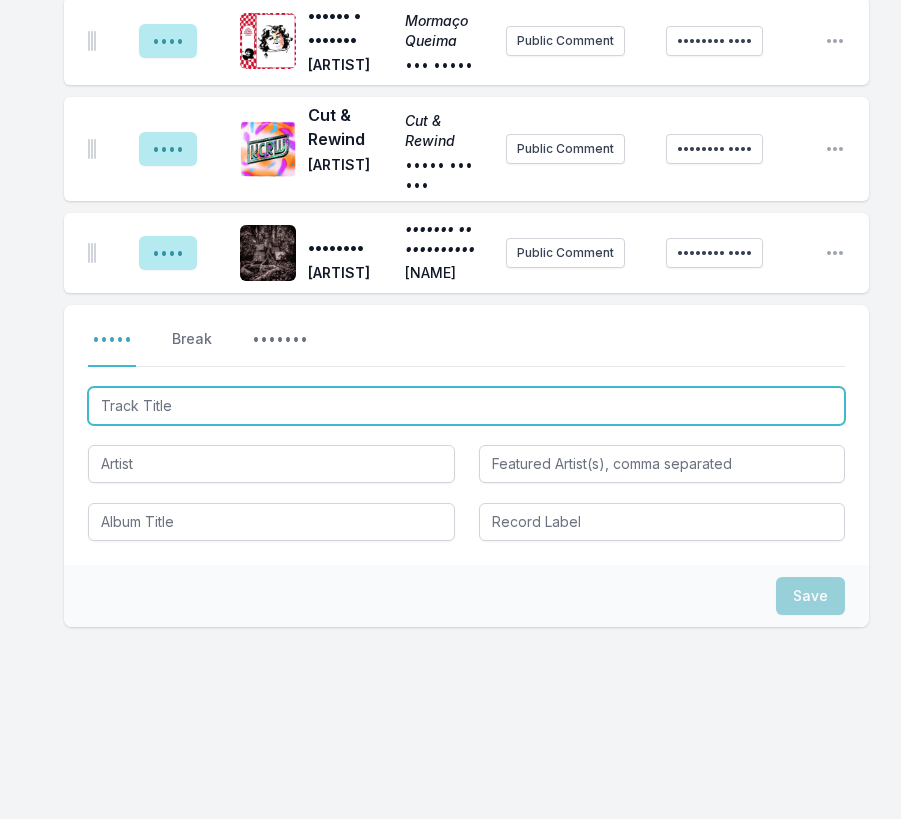 click at bounding box center [466, 406] 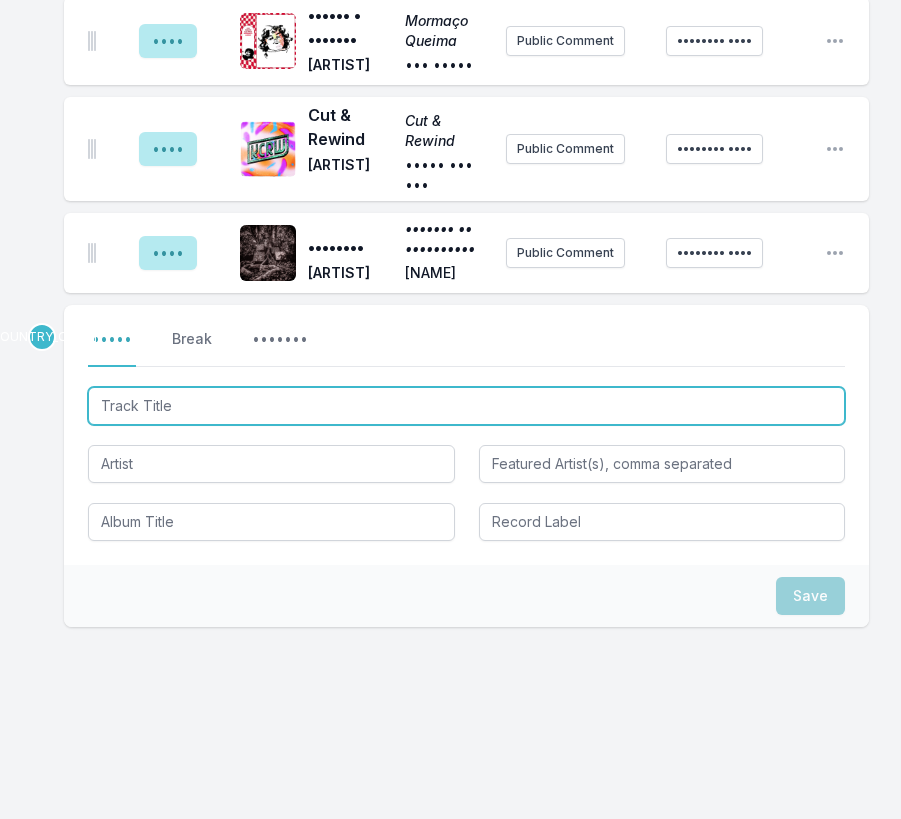 paste on "Hanging On" 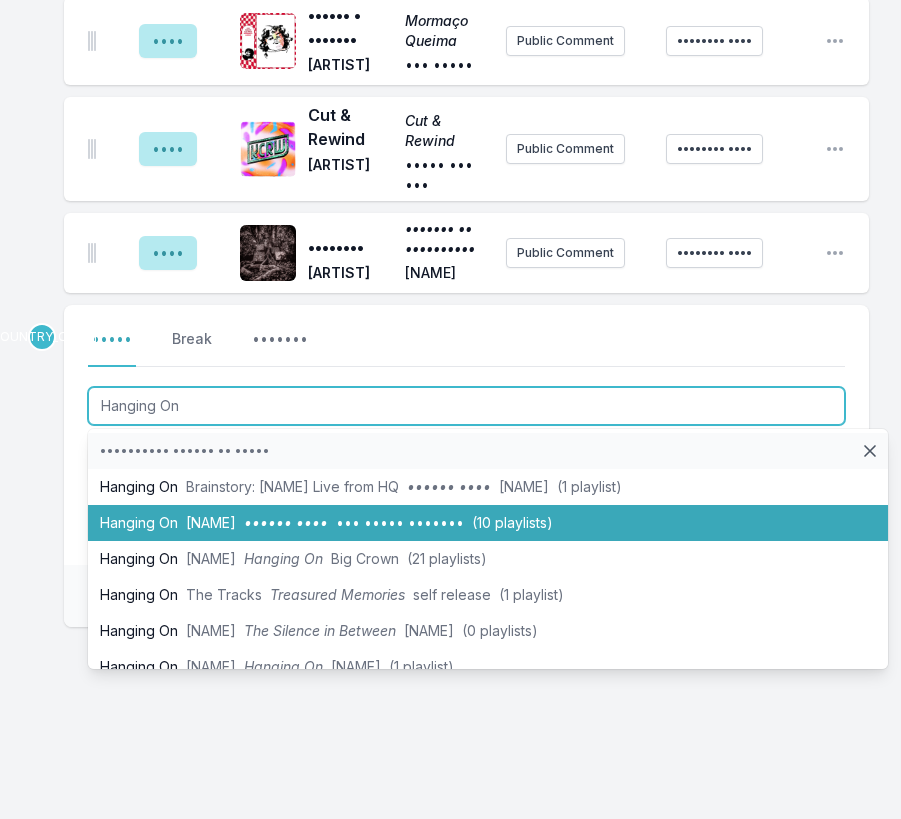 click on "[NAME]" at bounding box center [211, 522] 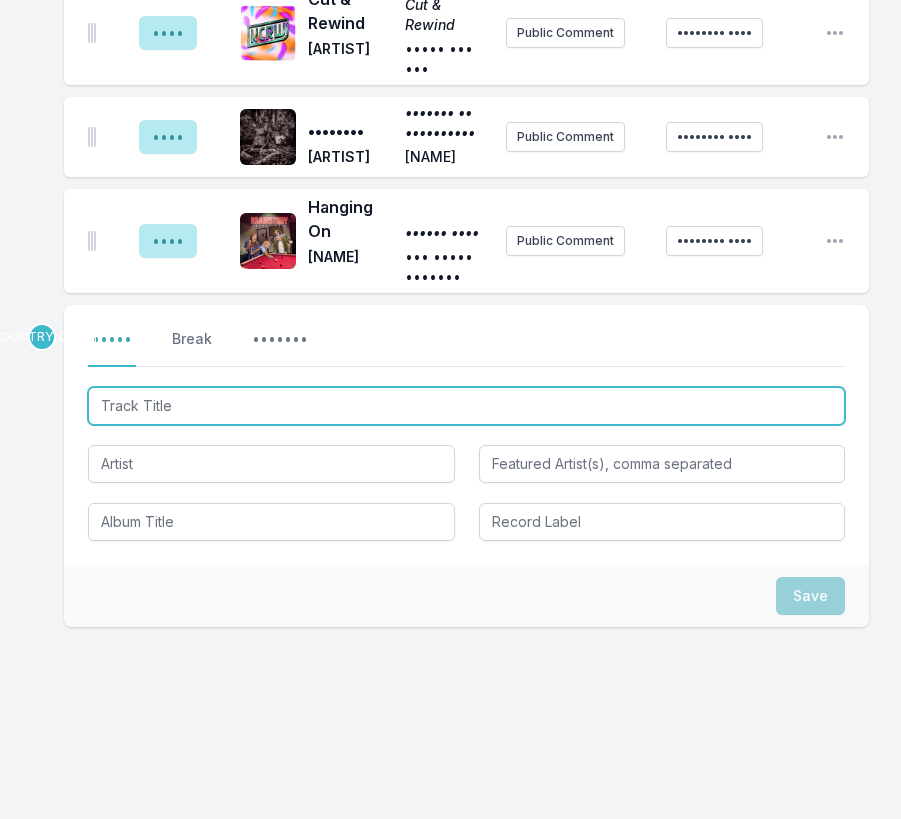 scroll, scrollTop: 3853, scrollLeft: 0, axis: vertical 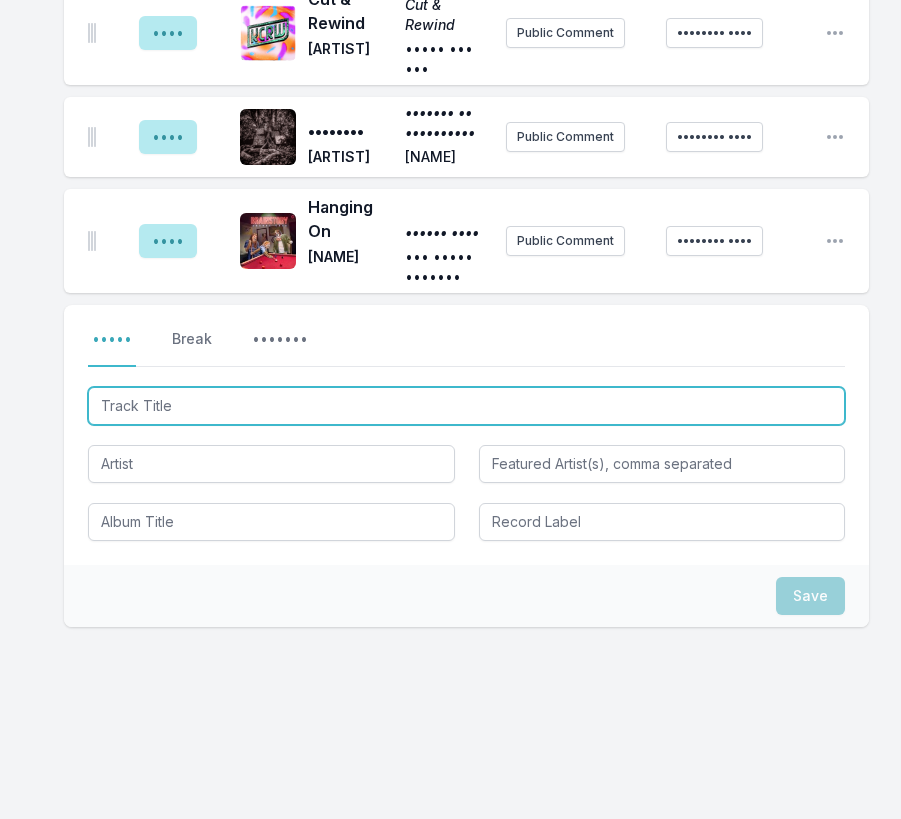 click at bounding box center [466, 406] 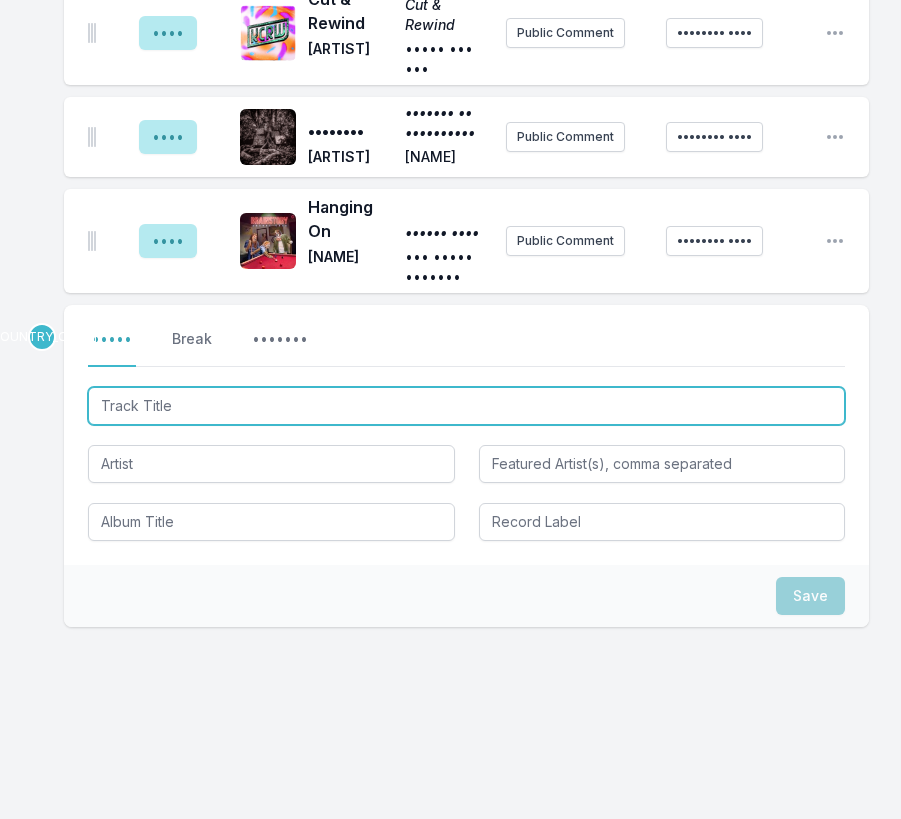 paste on "Ain't It Nice" 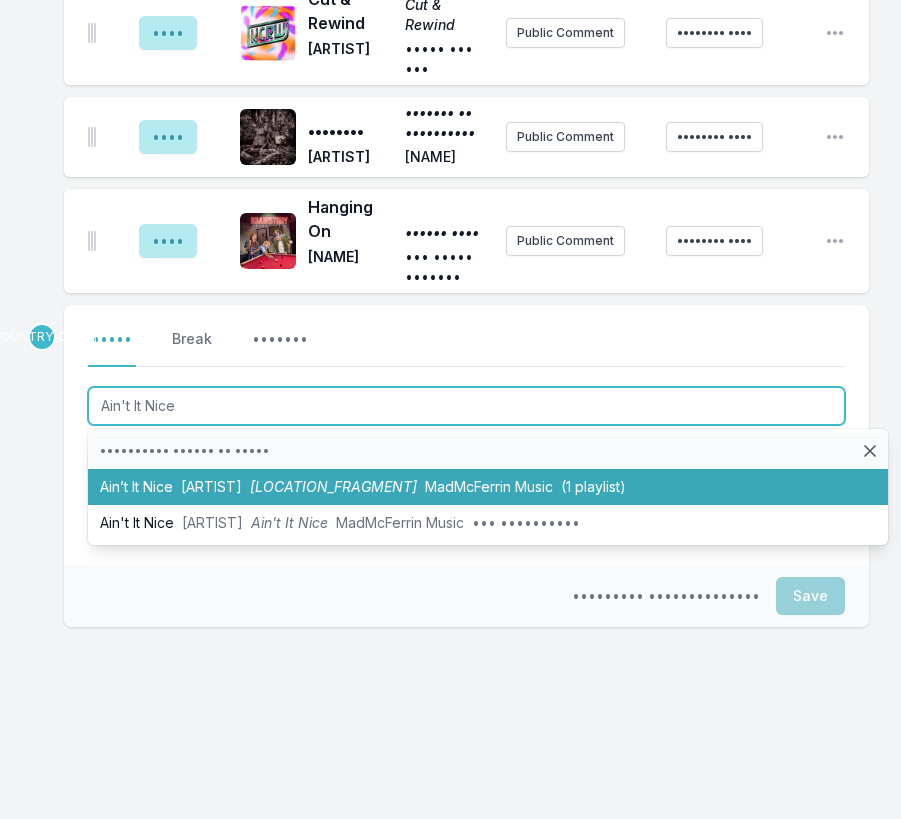 click on "Ain’t It Nice [NAME] [NAME] SCORPIO [NAME] (1 playlist)" at bounding box center (488, 487) 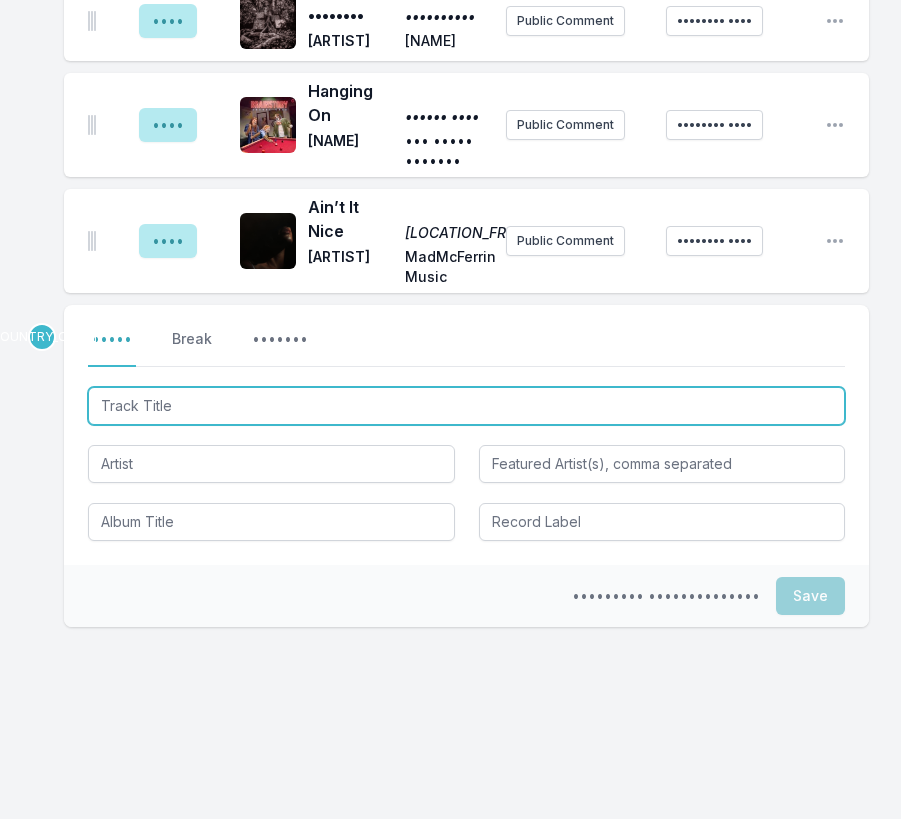 scroll, scrollTop: 3969, scrollLeft: 0, axis: vertical 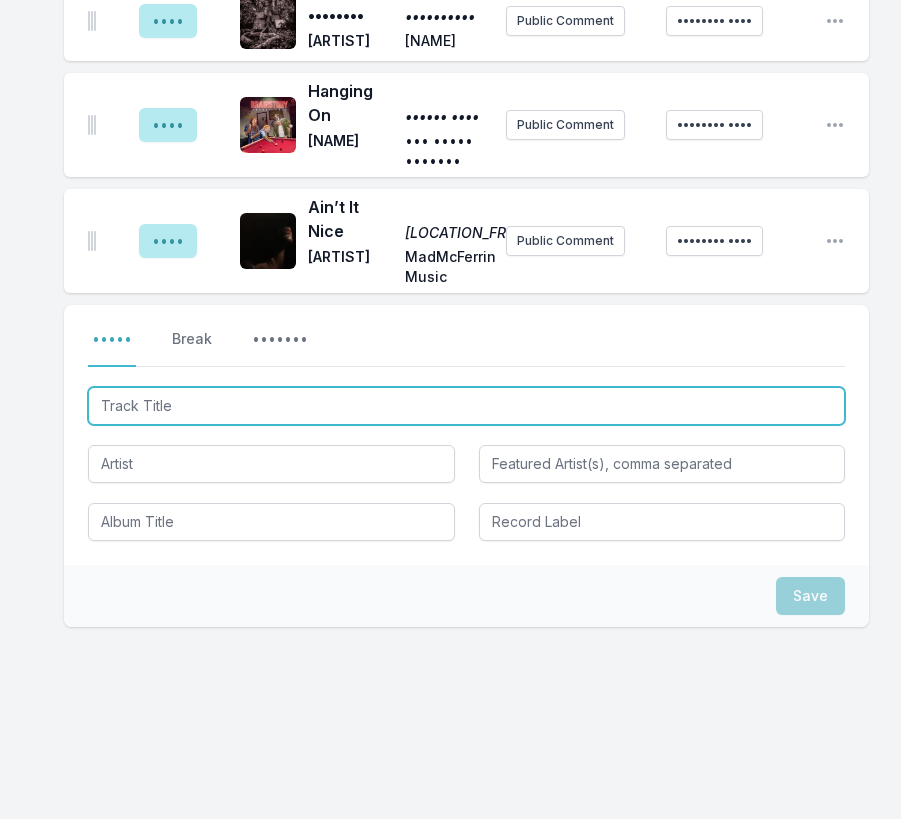 click at bounding box center (466, 406) 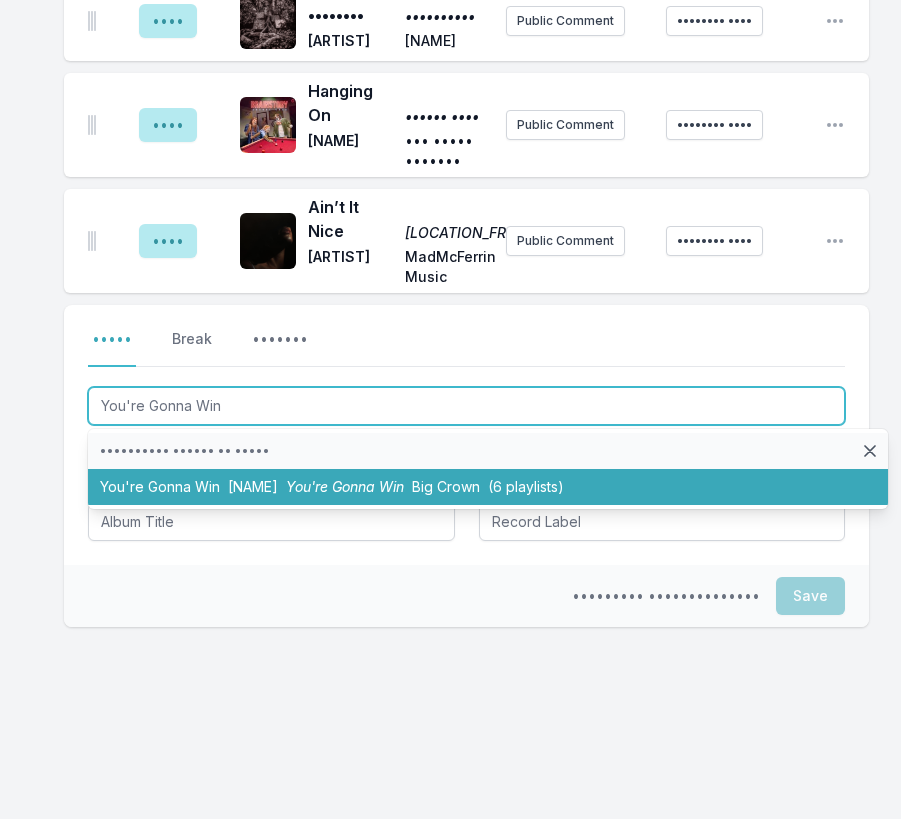 click on "[NAME]" at bounding box center (253, 486) 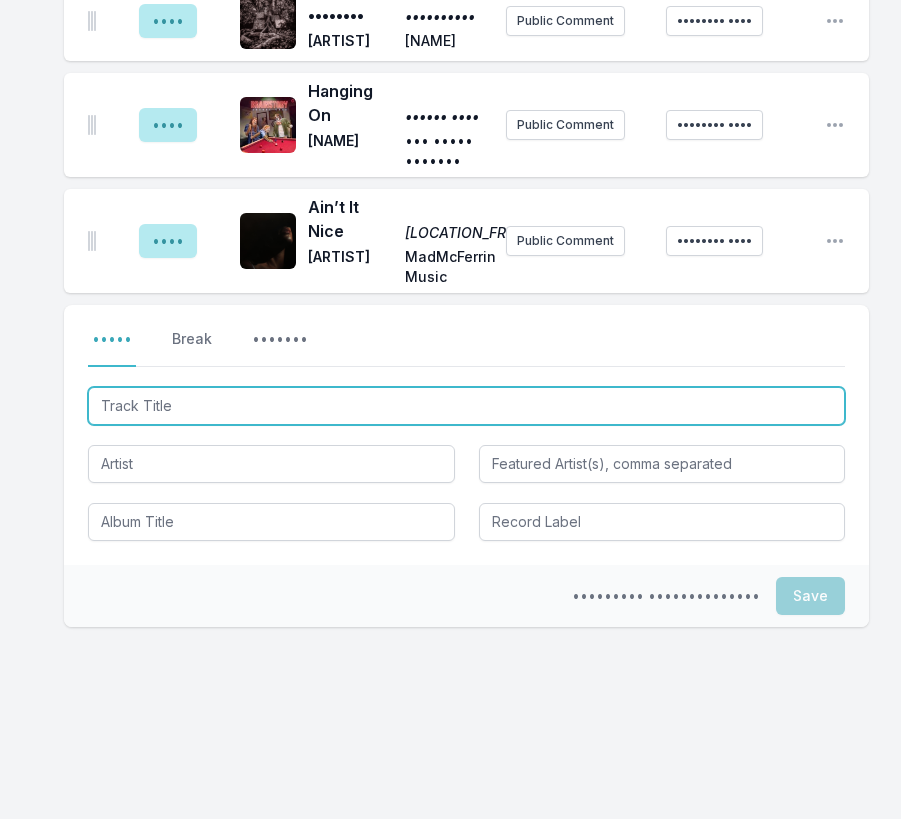 scroll, scrollTop: 4069, scrollLeft: 0, axis: vertical 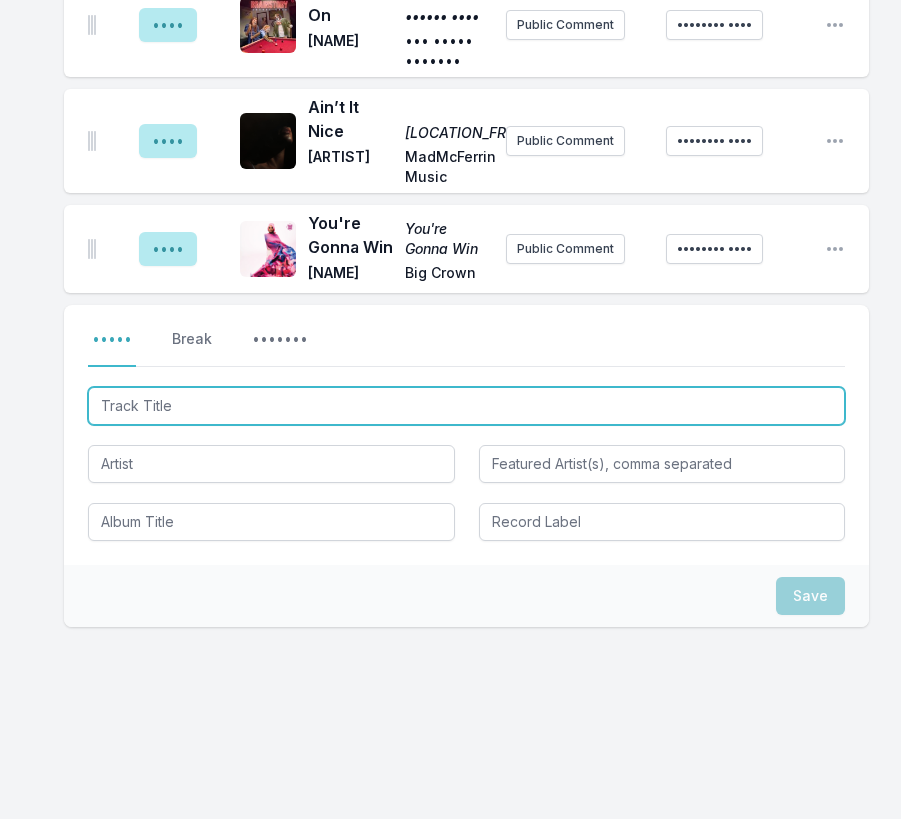 click at bounding box center [466, 406] 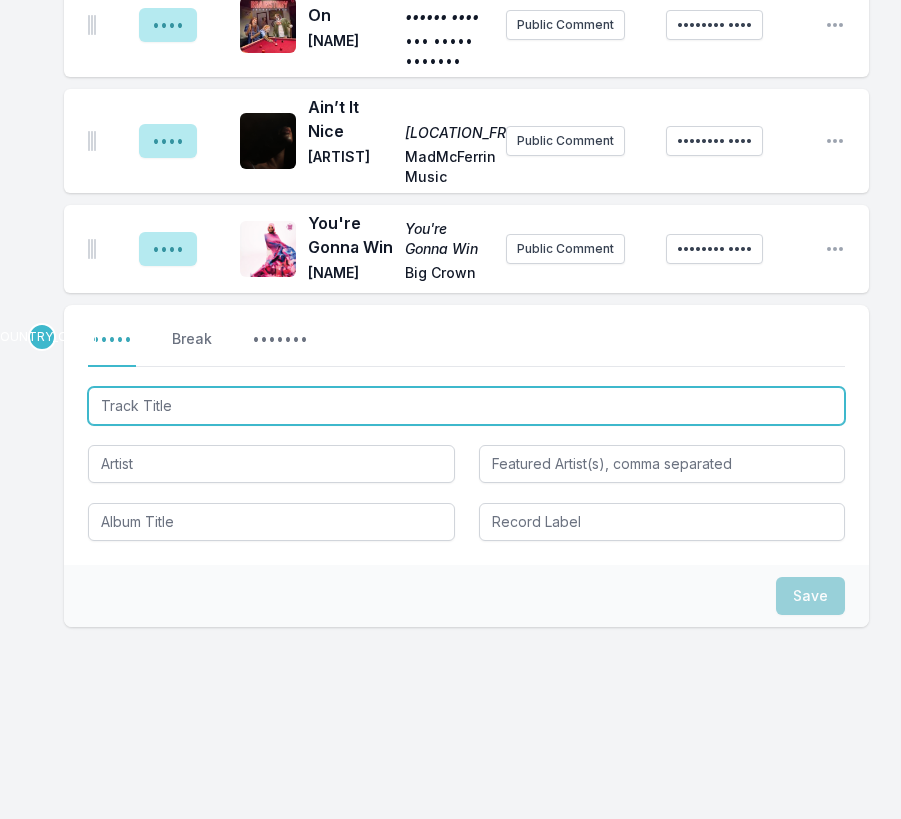 paste on "[CURRENCY] Prices" 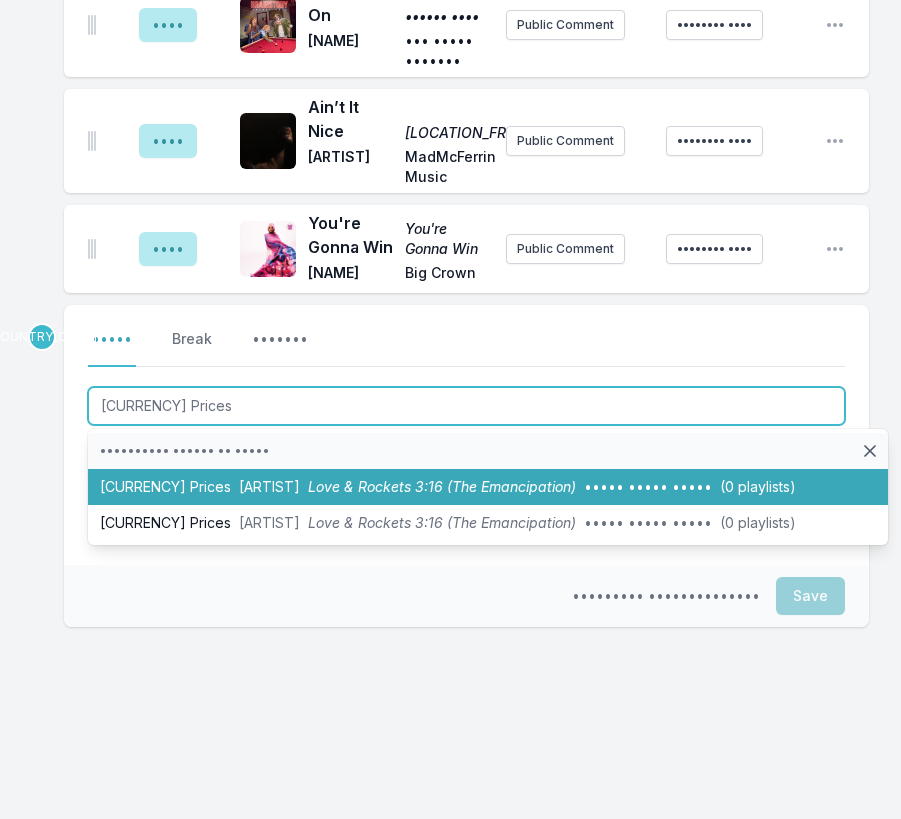 click on "Love & Rockets 3:16 (The Emancipation)" at bounding box center (442, 486) 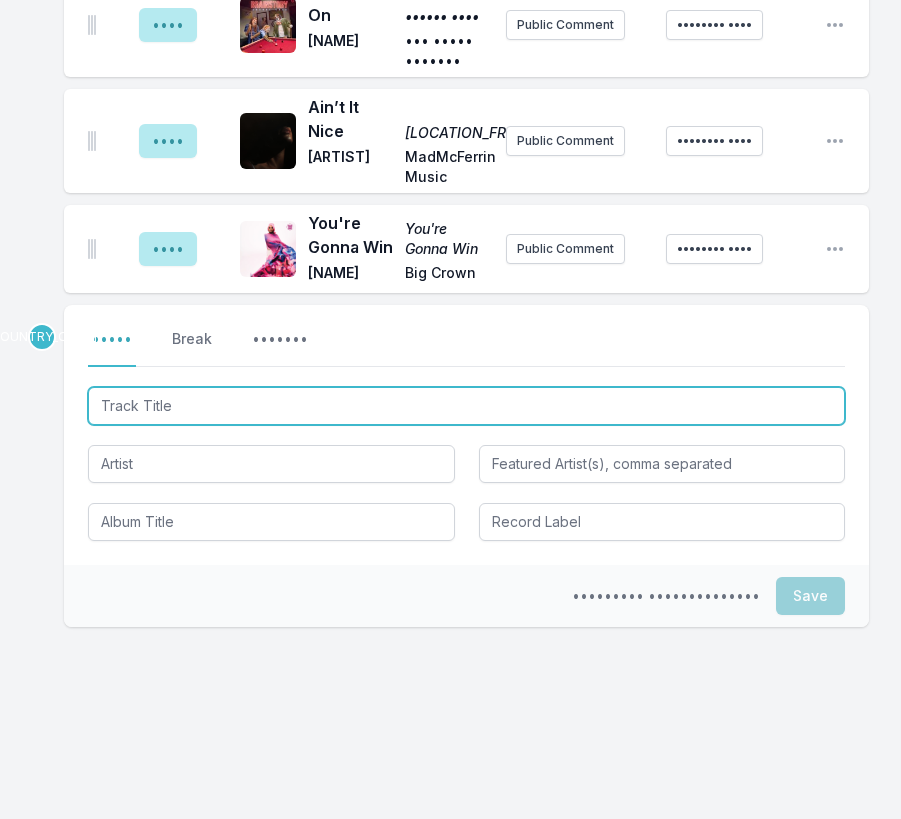 scroll, scrollTop: 4217, scrollLeft: 0, axis: vertical 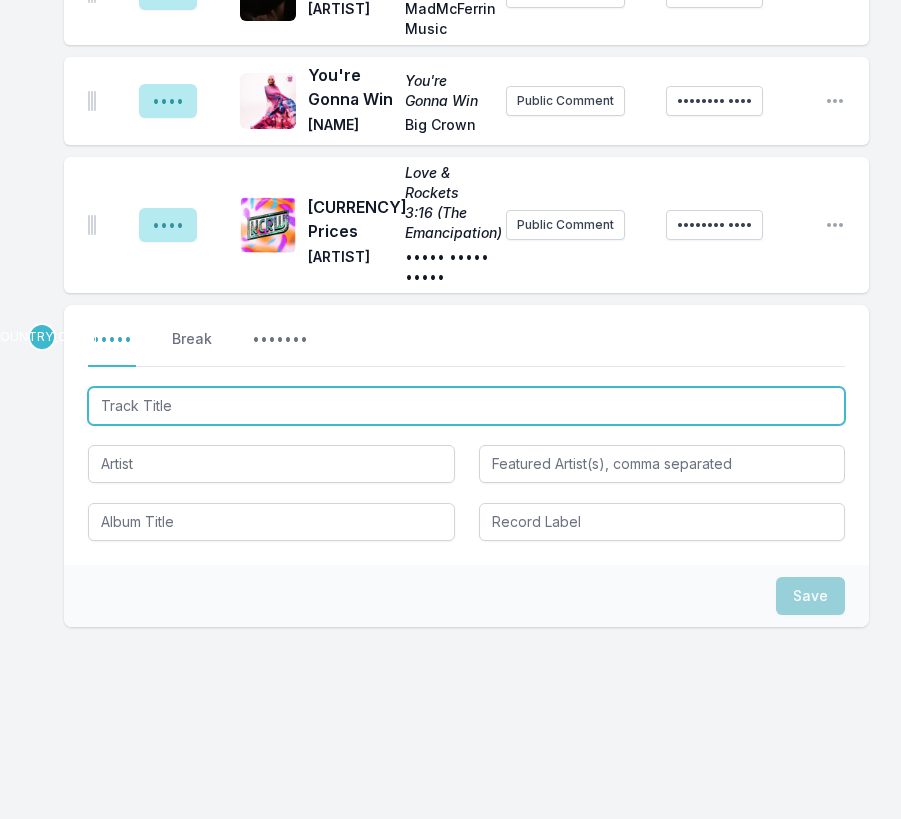 click at bounding box center (466, 406) 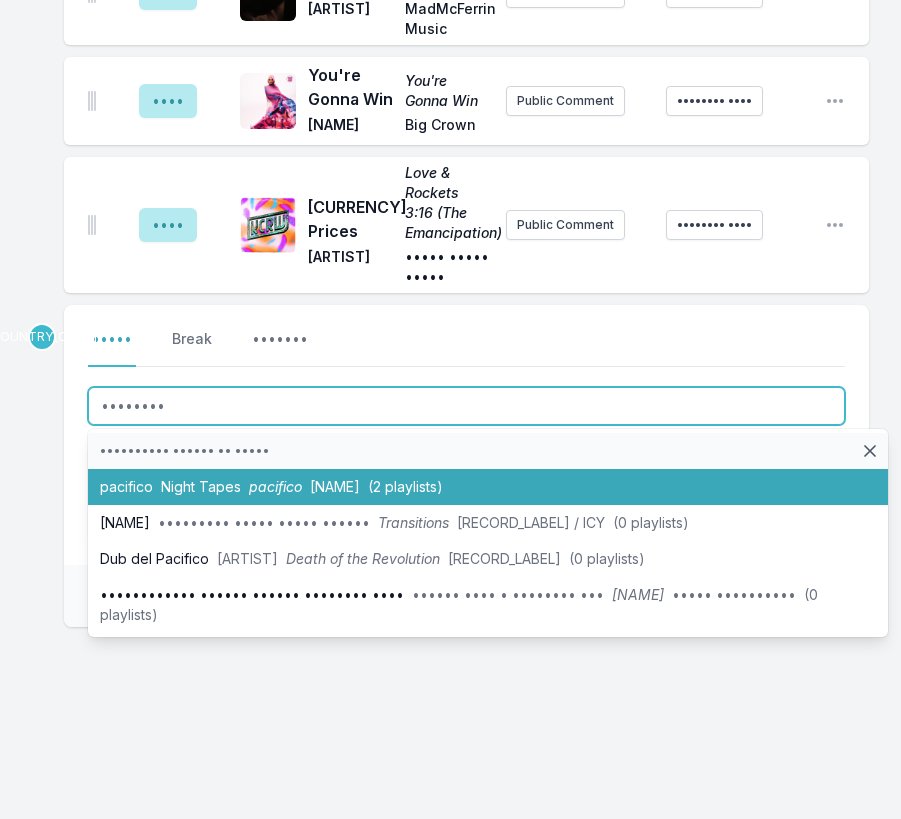 click on "Night Tapes" at bounding box center [201, 486] 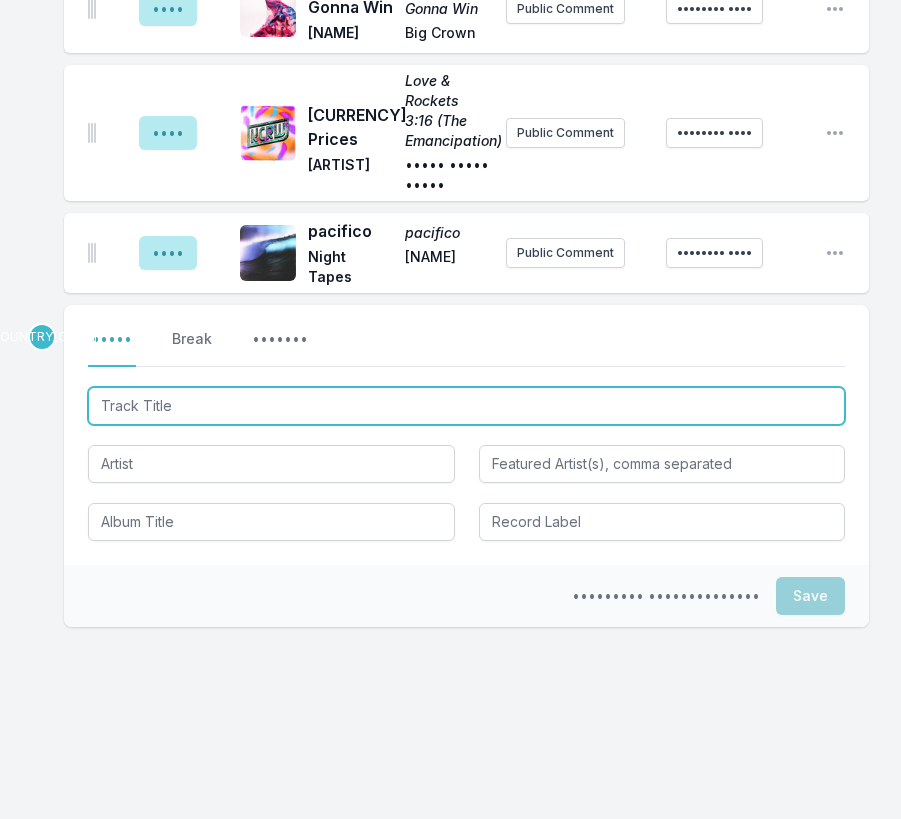 scroll, scrollTop: 4305, scrollLeft: 0, axis: vertical 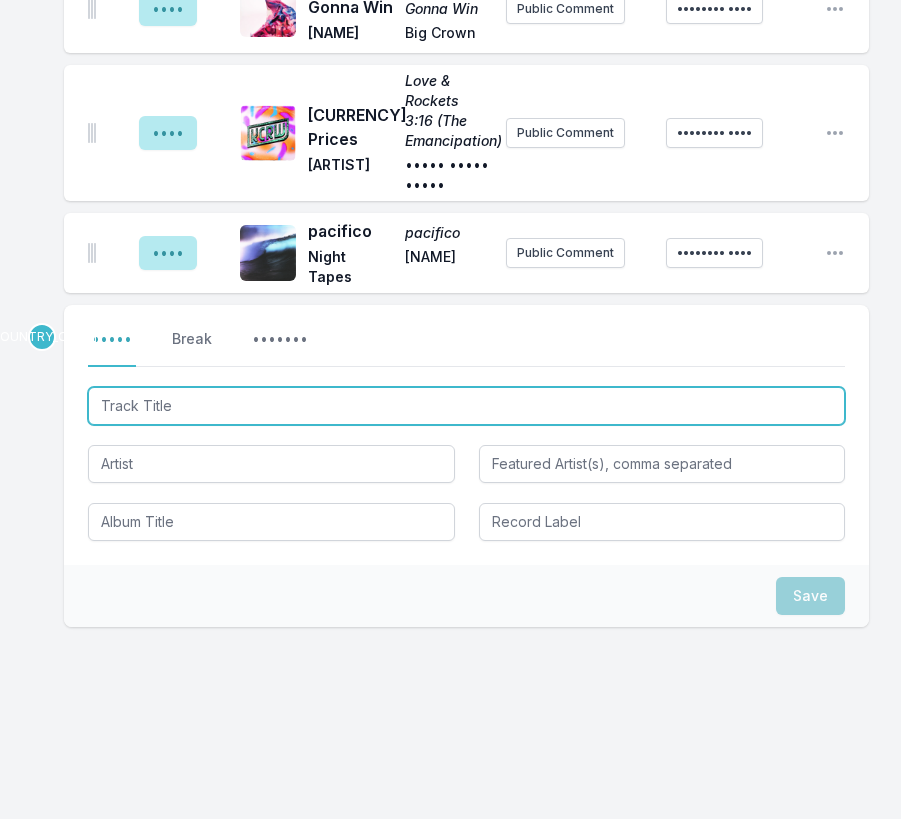 click at bounding box center [466, 406] 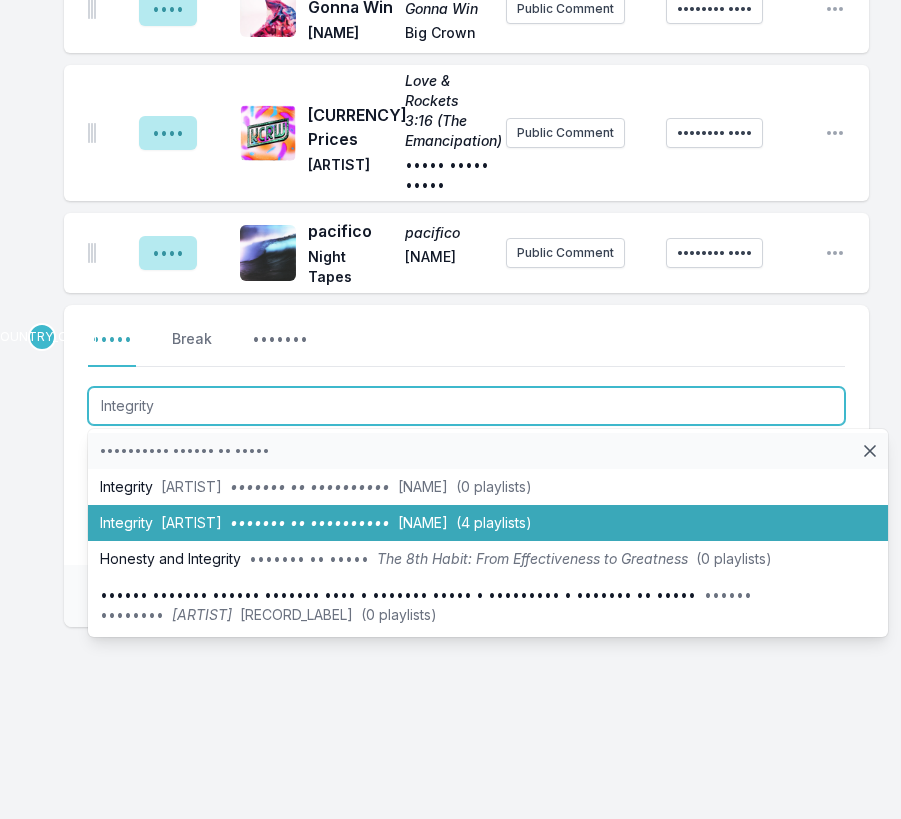 click on "[ARTIST]" at bounding box center [191, 522] 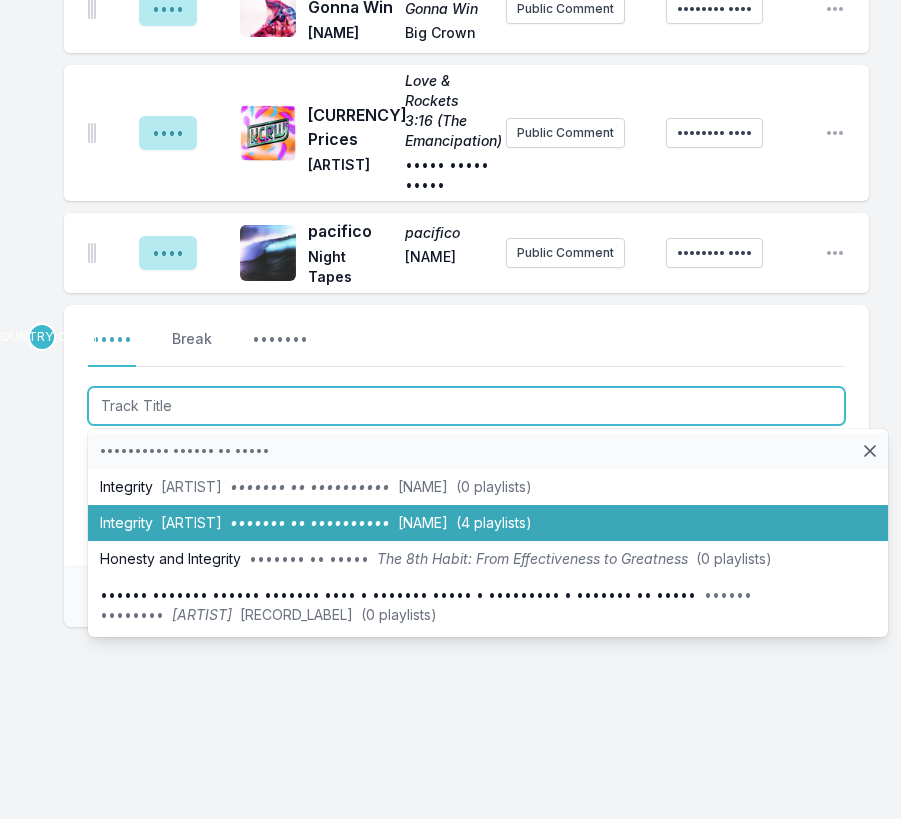 scroll, scrollTop: 4413, scrollLeft: 0, axis: vertical 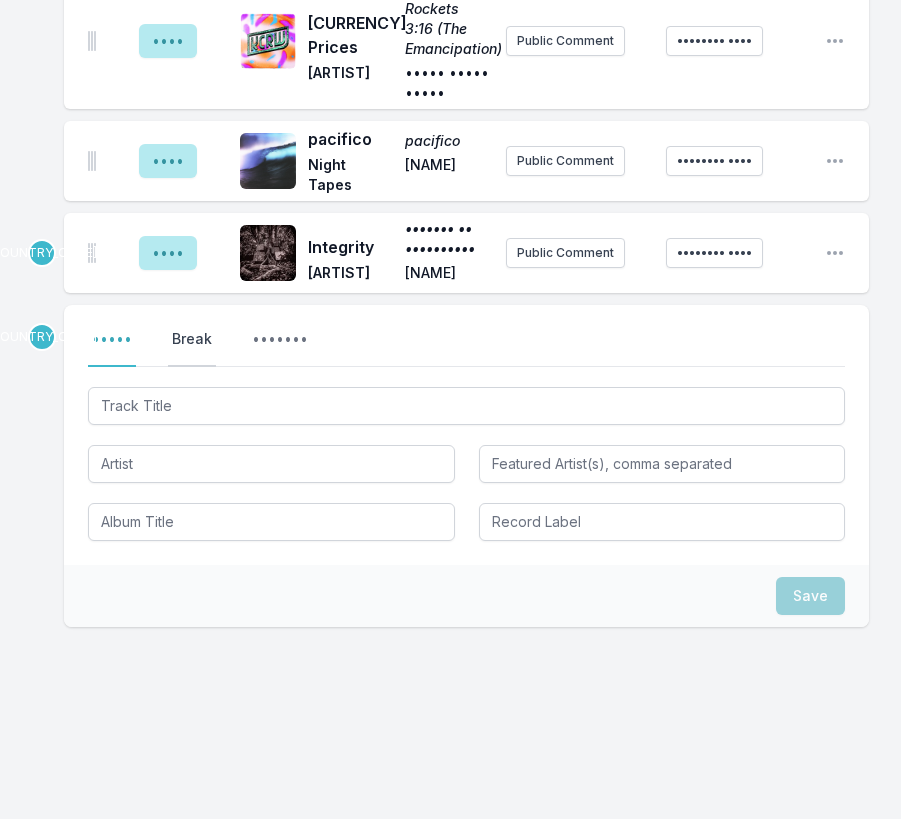 click on "Break" at bounding box center [192, 348] 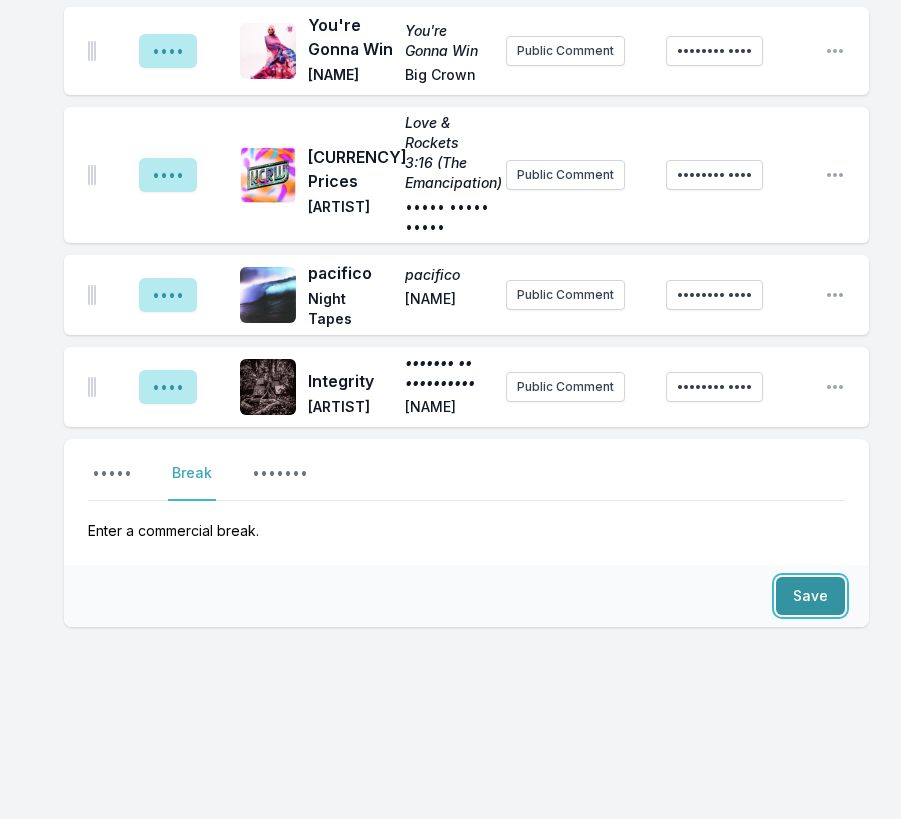 click on "Save" at bounding box center (810, 596) 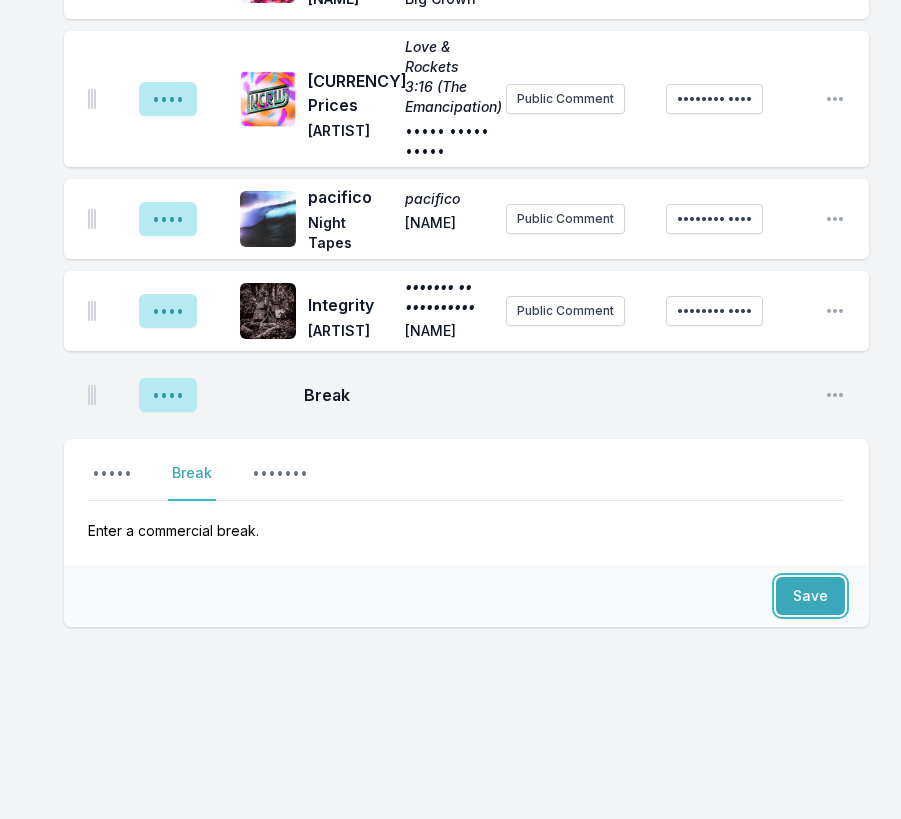 scroll, scrollTop: 4489, scrollLeft: 0, axis: vertical 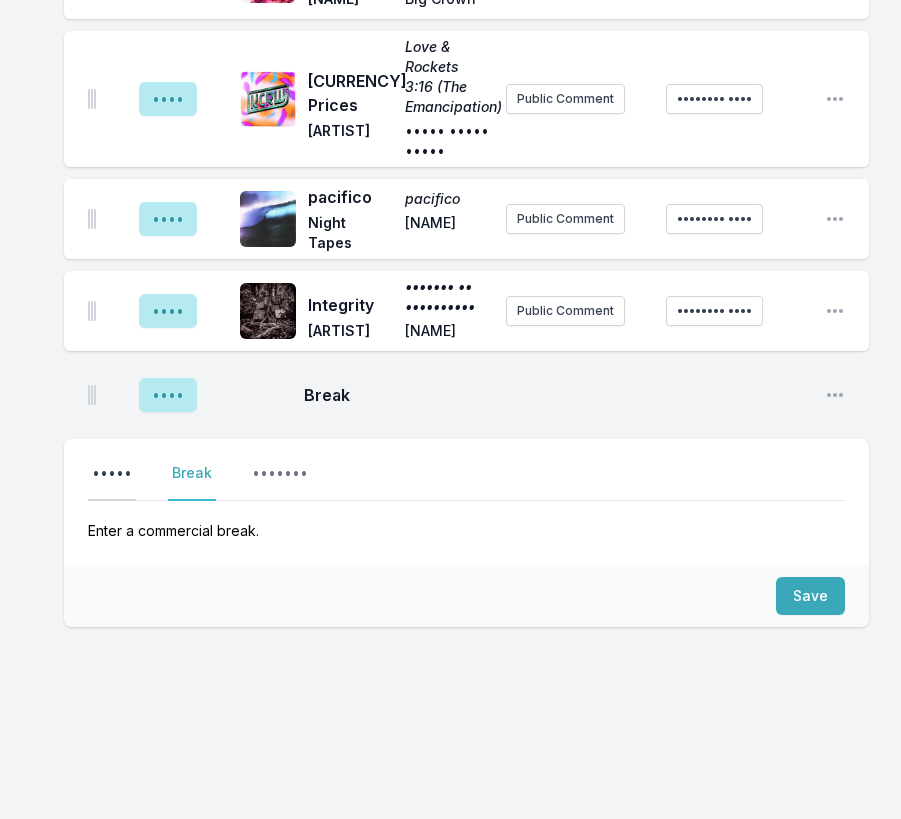 click on "•••••" at bounding box center [112, 482] 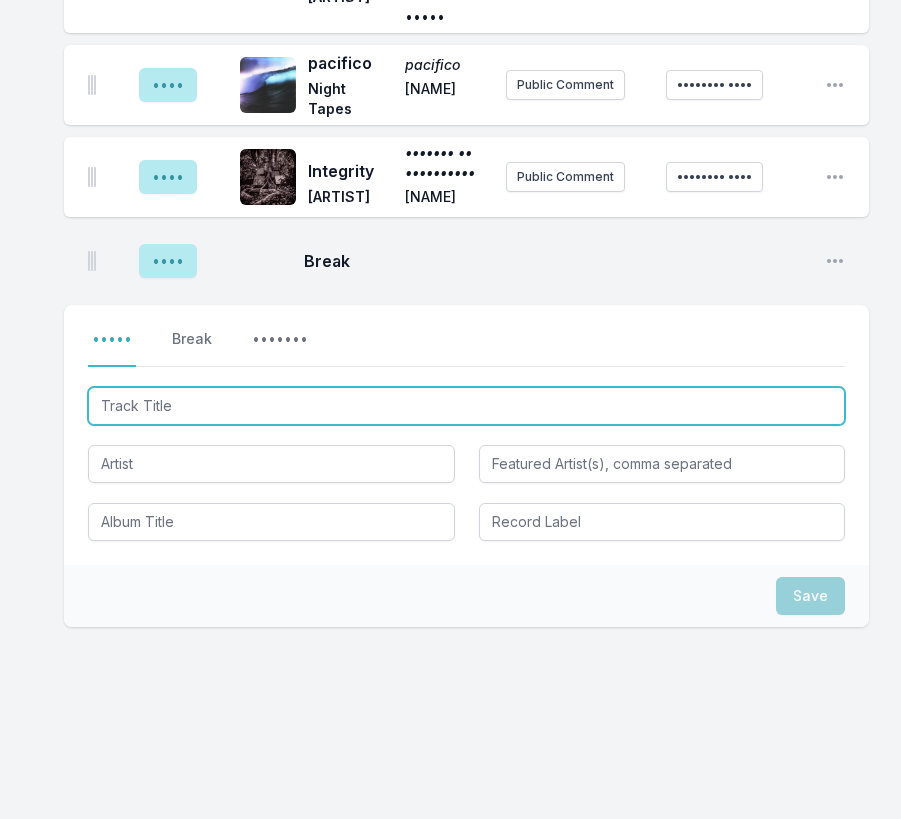 click at bounding box center (466, 406) 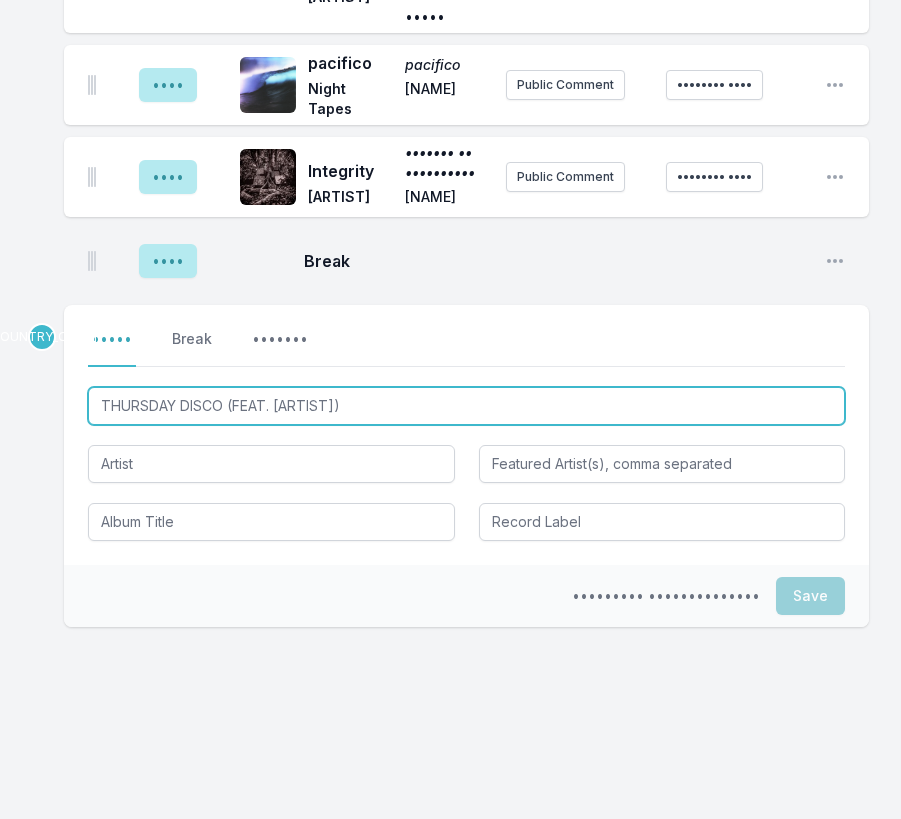type on "THURSDAY DISCO (FEAT. [ARTIST])" 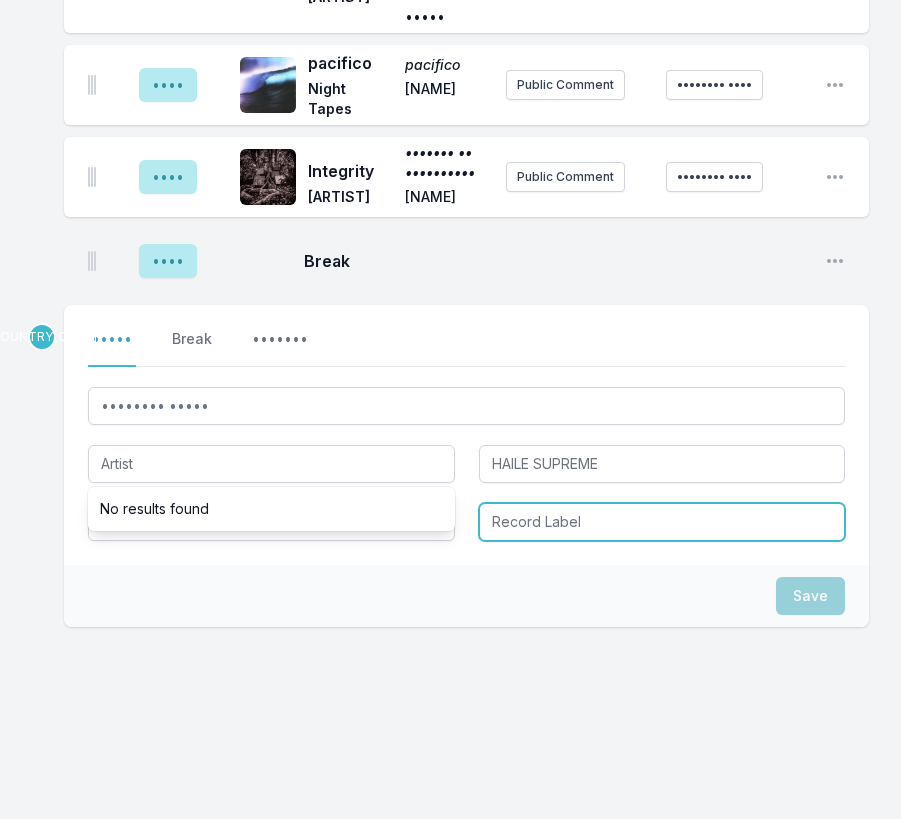 click at bounding box center [662, 522] 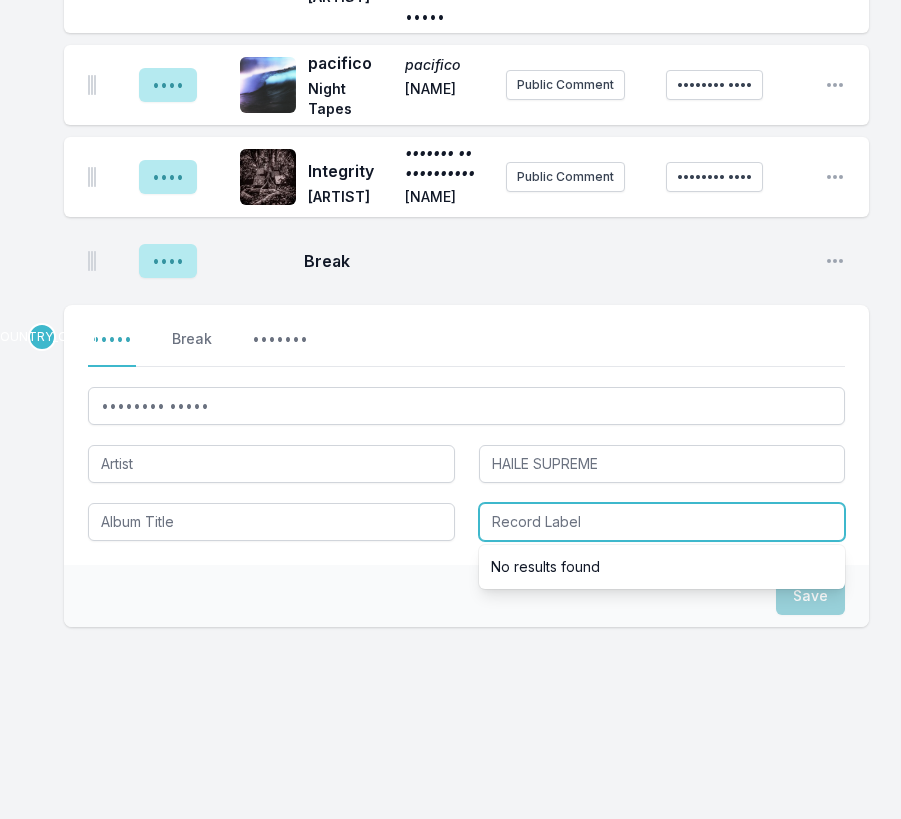 paste on "[NAME]" 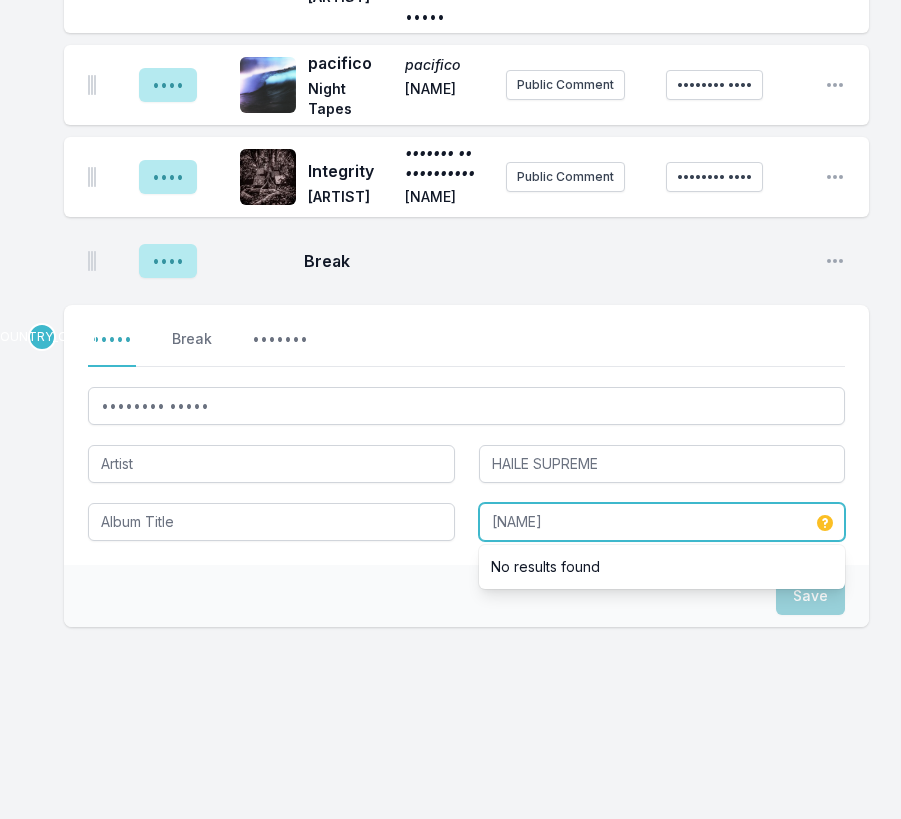 type on "[NAME]" 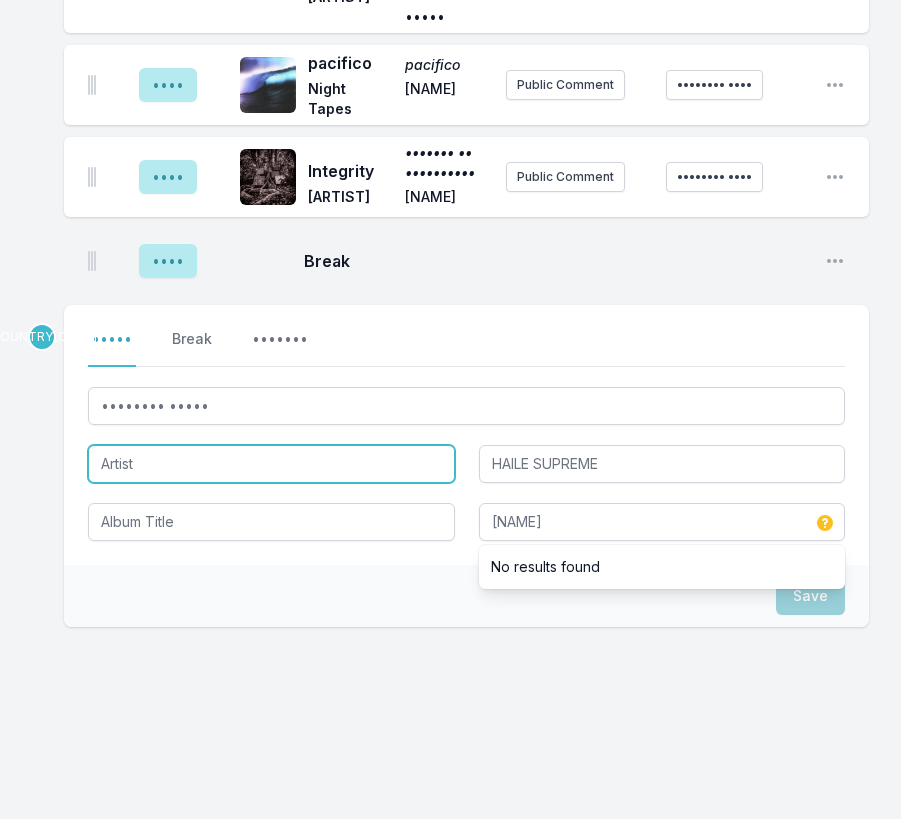 click at bounding box center (271, 464) 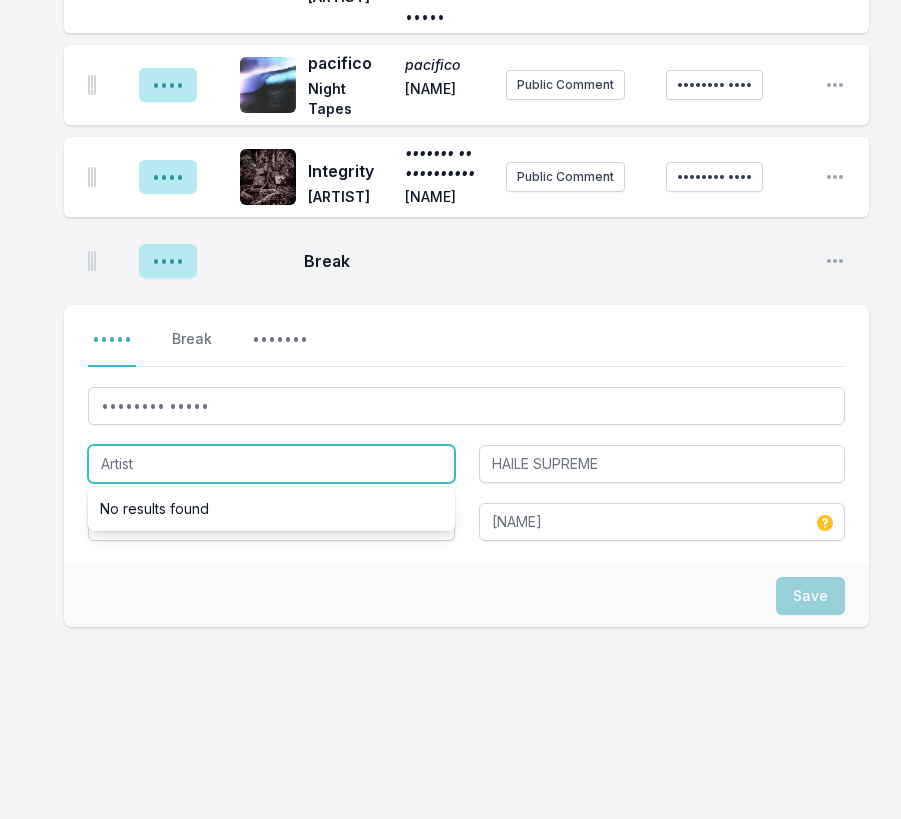 paste on "[NAME]" 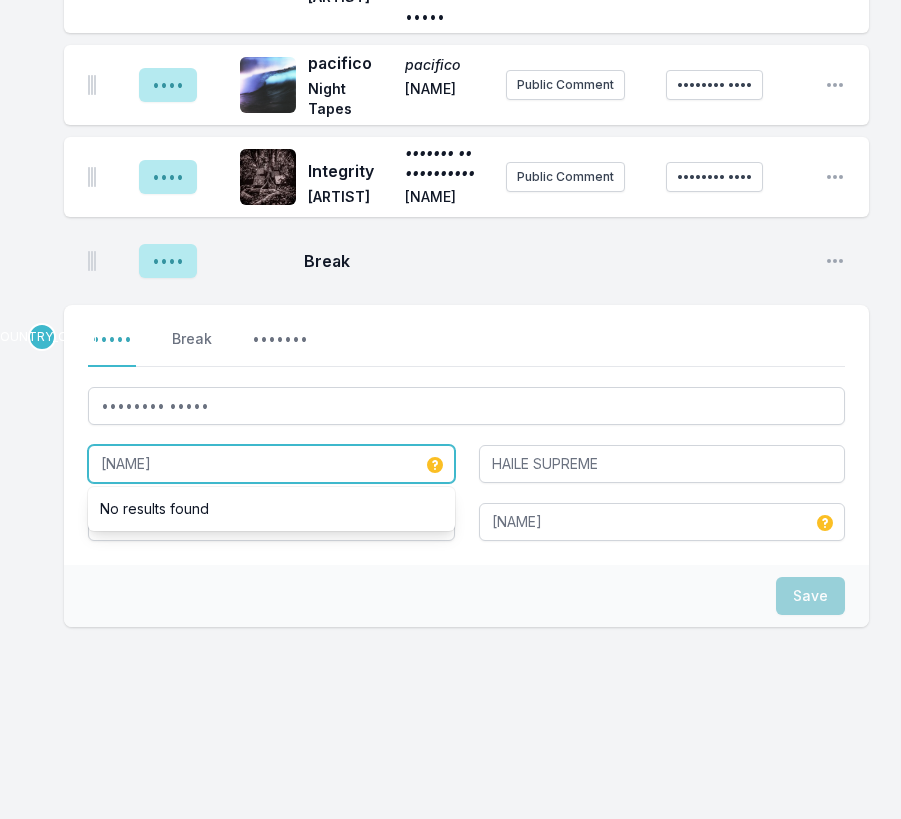 type on "[NAME]" 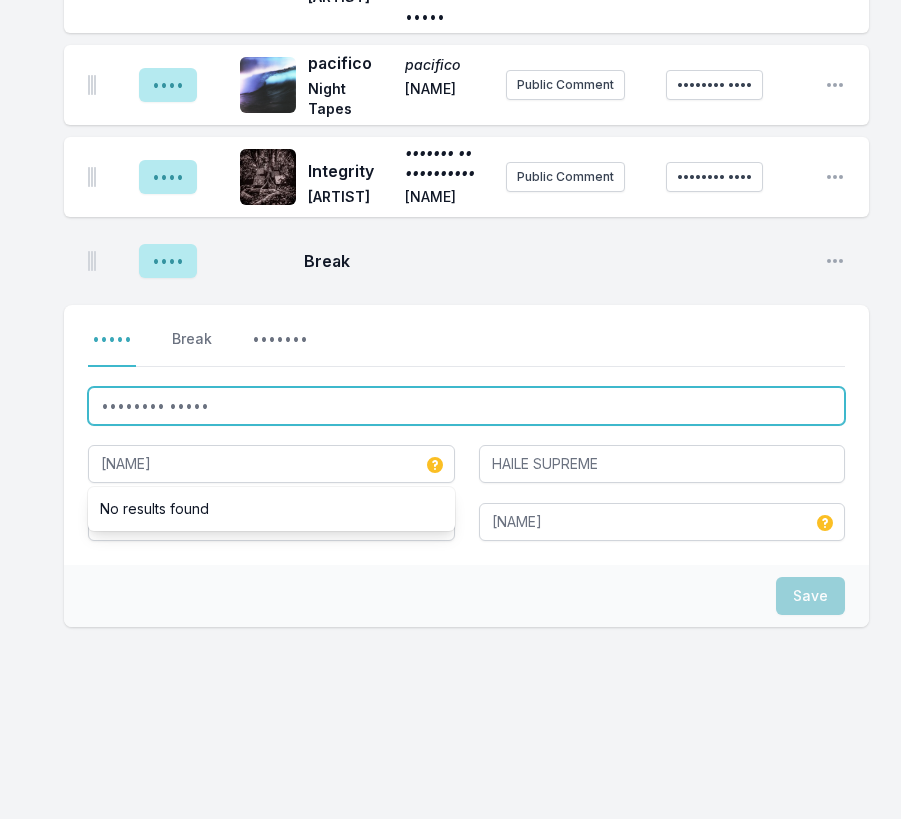 drag, startPoint x: 253, startPoint y: 538, endPoint x: 48, endPoint y: 530, distance: 205.15604 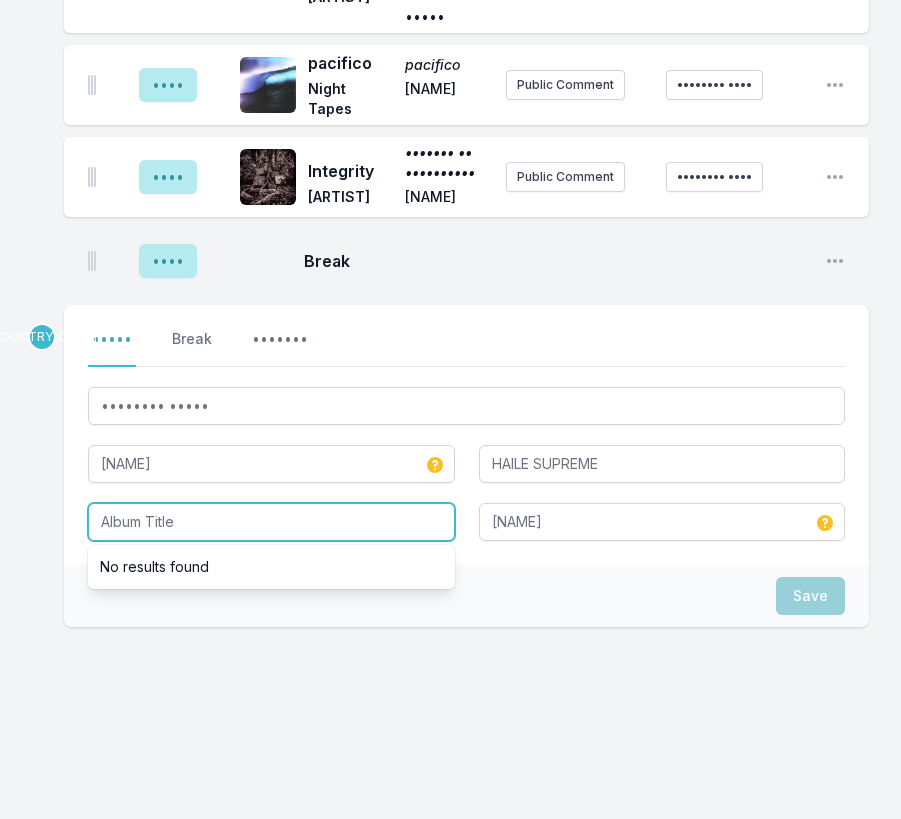 click at bounding box center [271, 522] 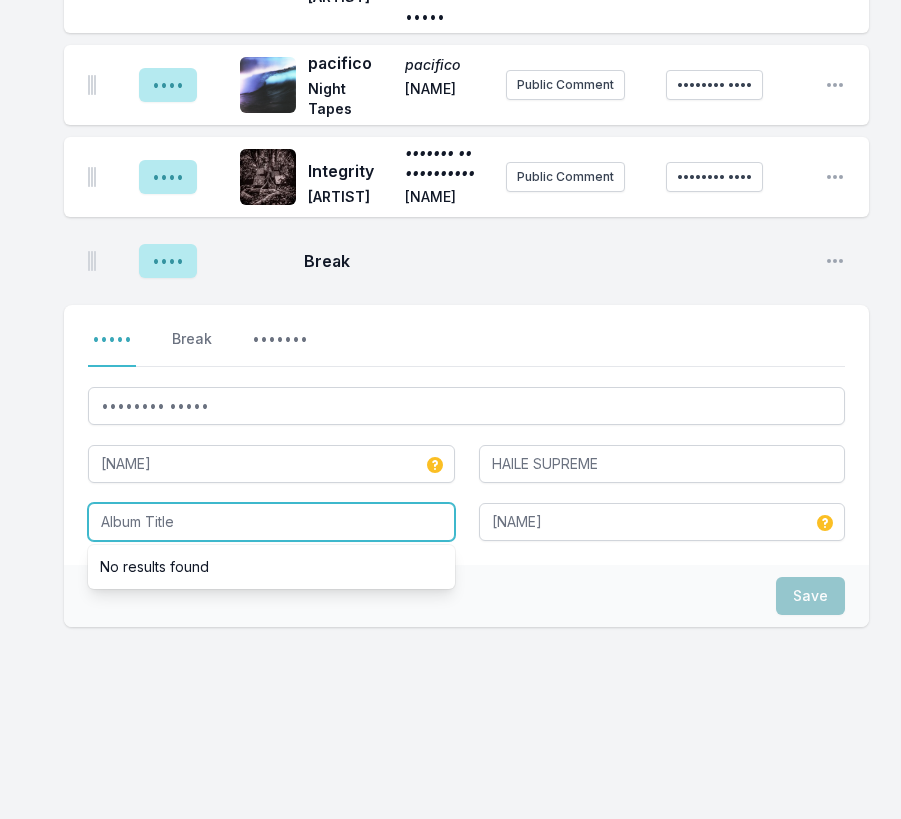 paste on "•••••••• •••••" 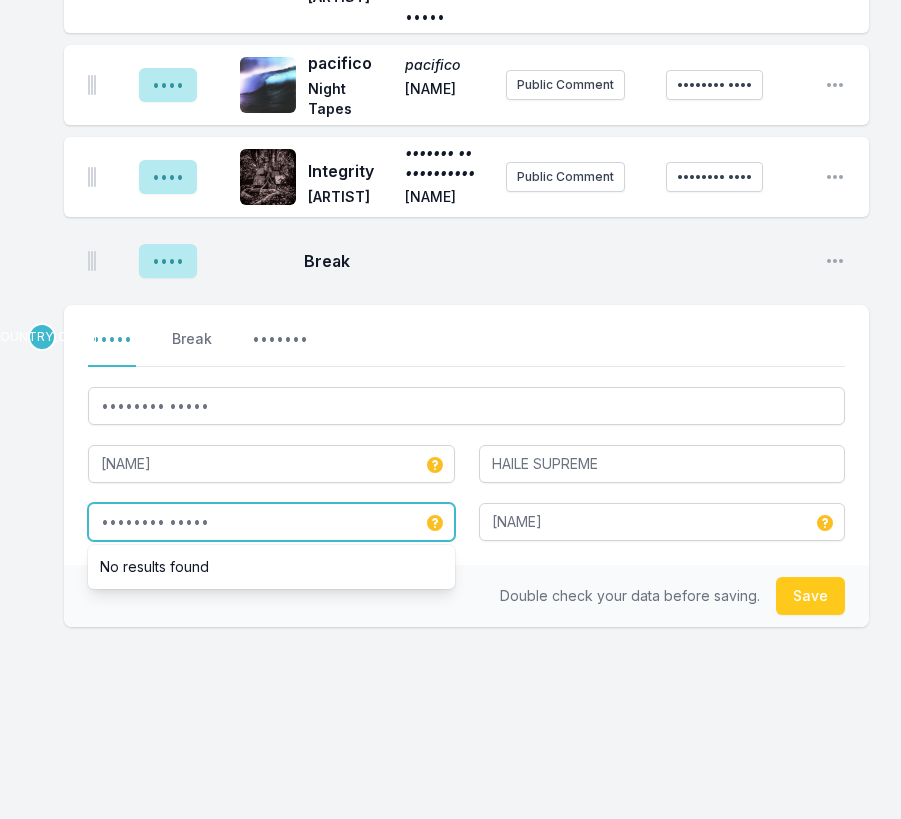 type on "•••••••• •••••" 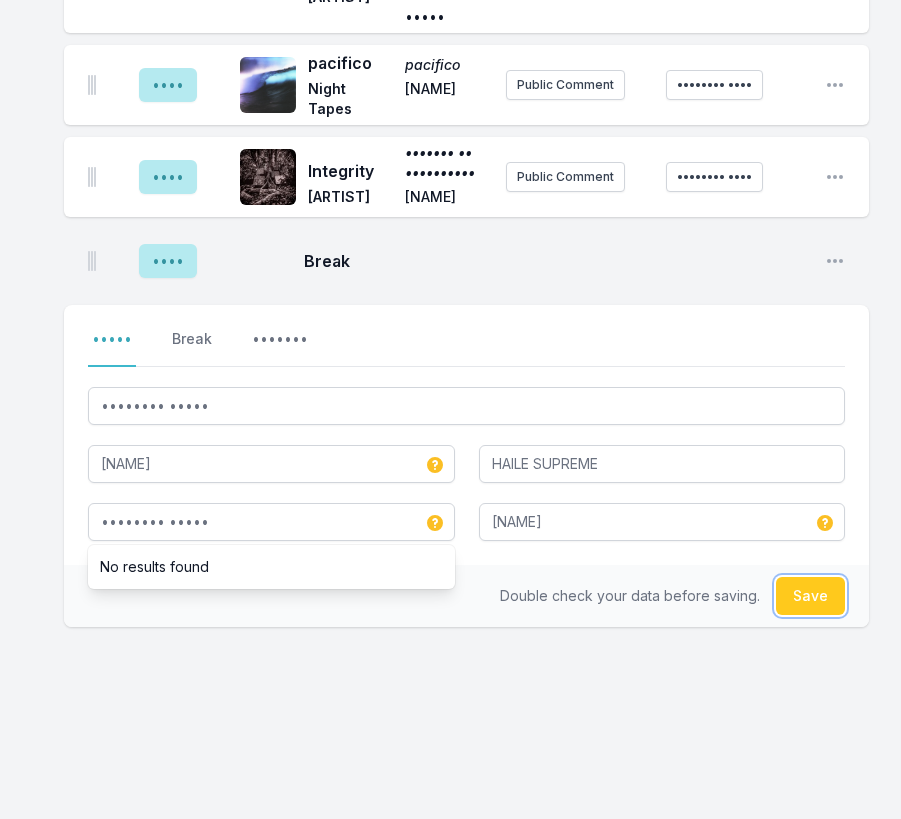 click on "Save" at bounding box center (810, 596) 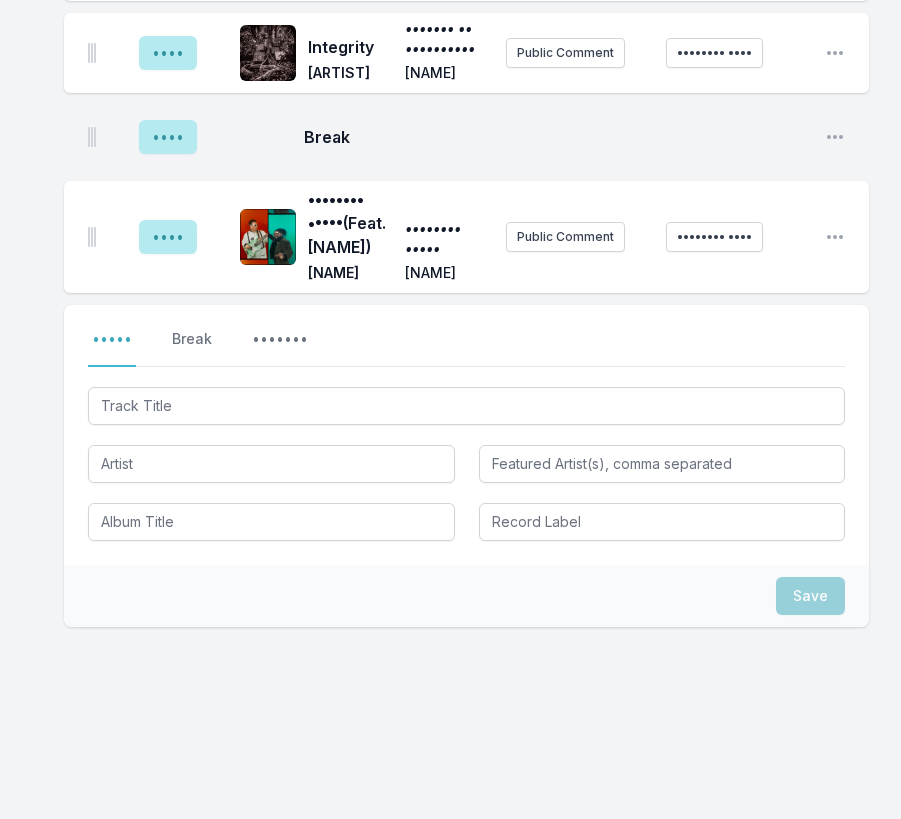 scroll, scrollTop: 4661, scrollLeft: 0, axis: vertical 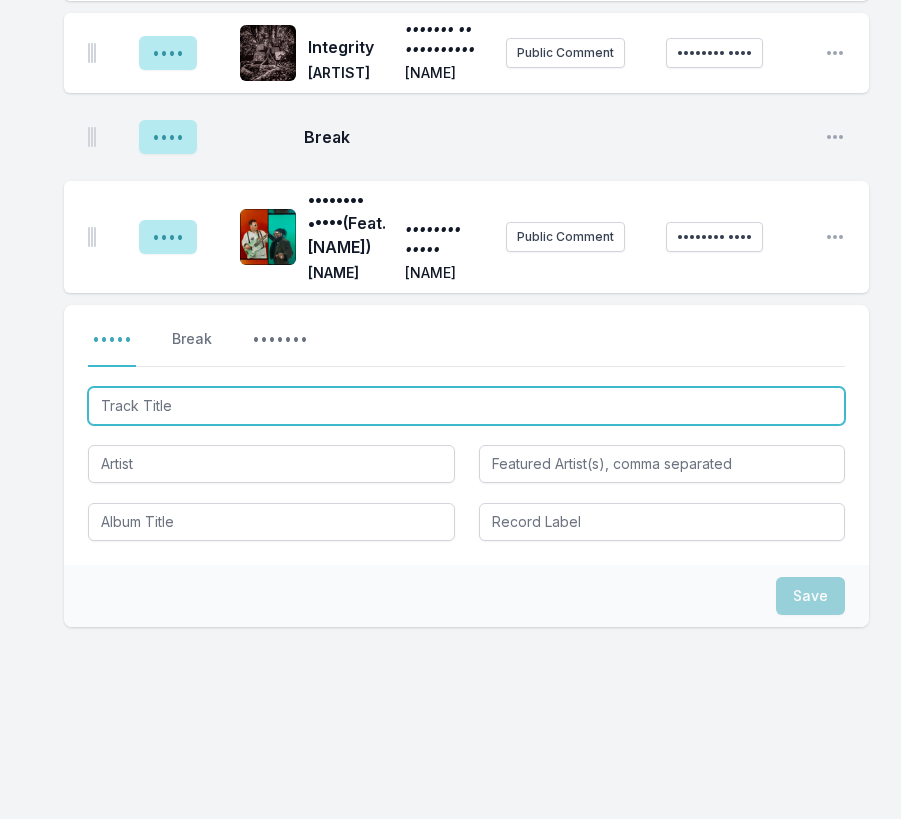 click at bounding box center [466, 406] 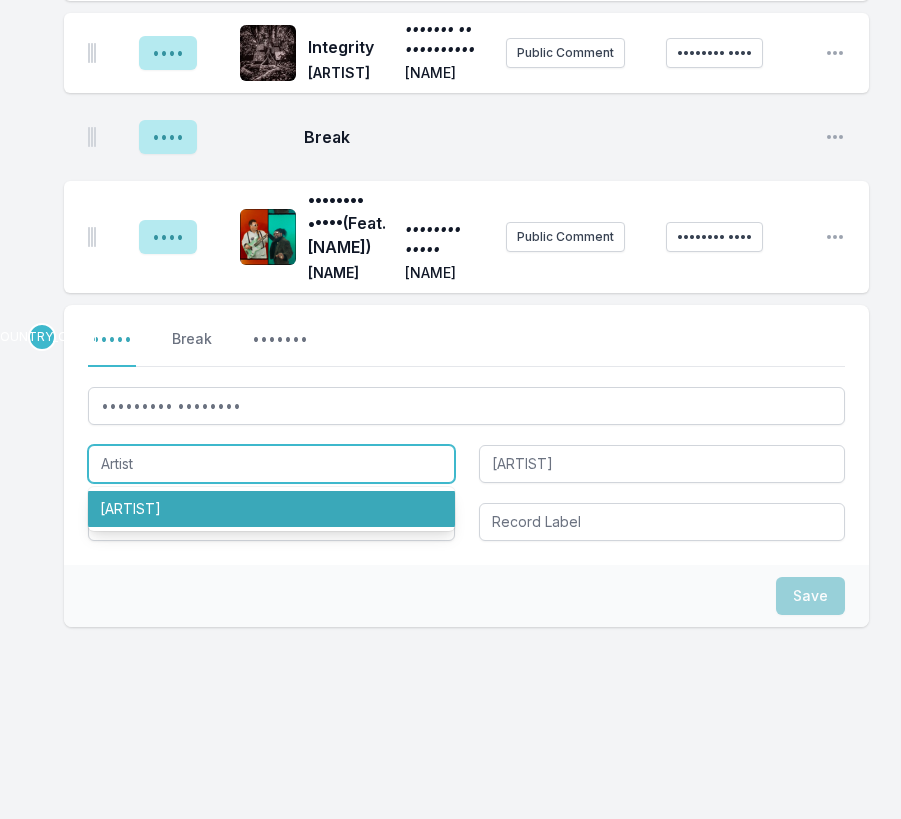 click on "[ARTIST]" at bounding box center (271, 509) 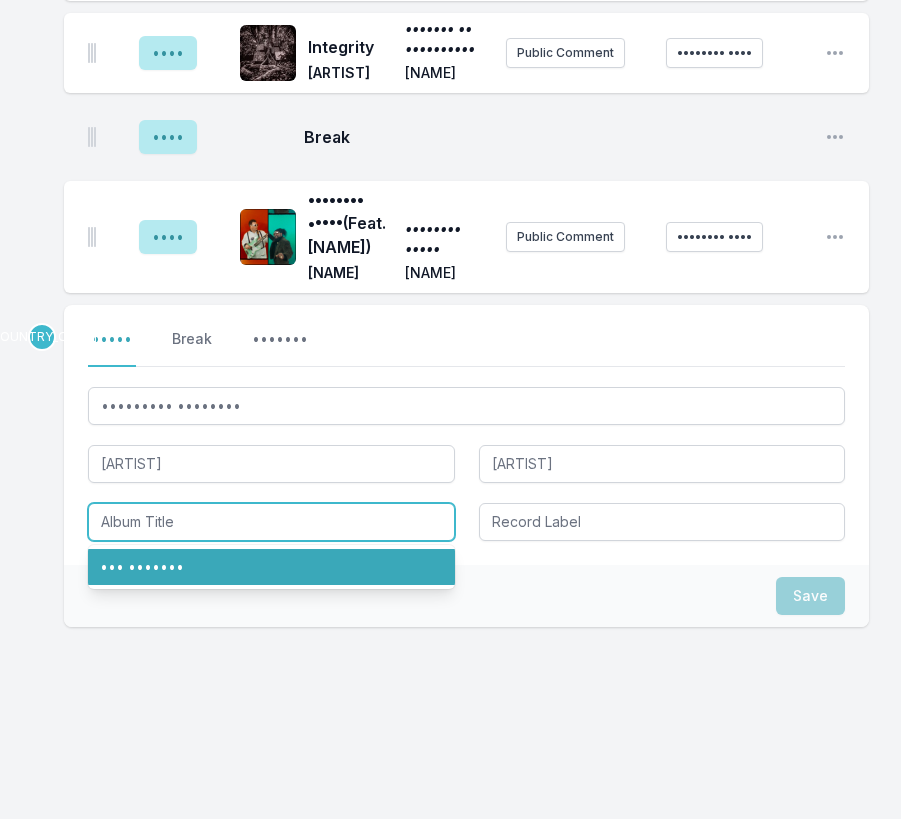 click on "••• •••••••" at bounding box center (271, 567) 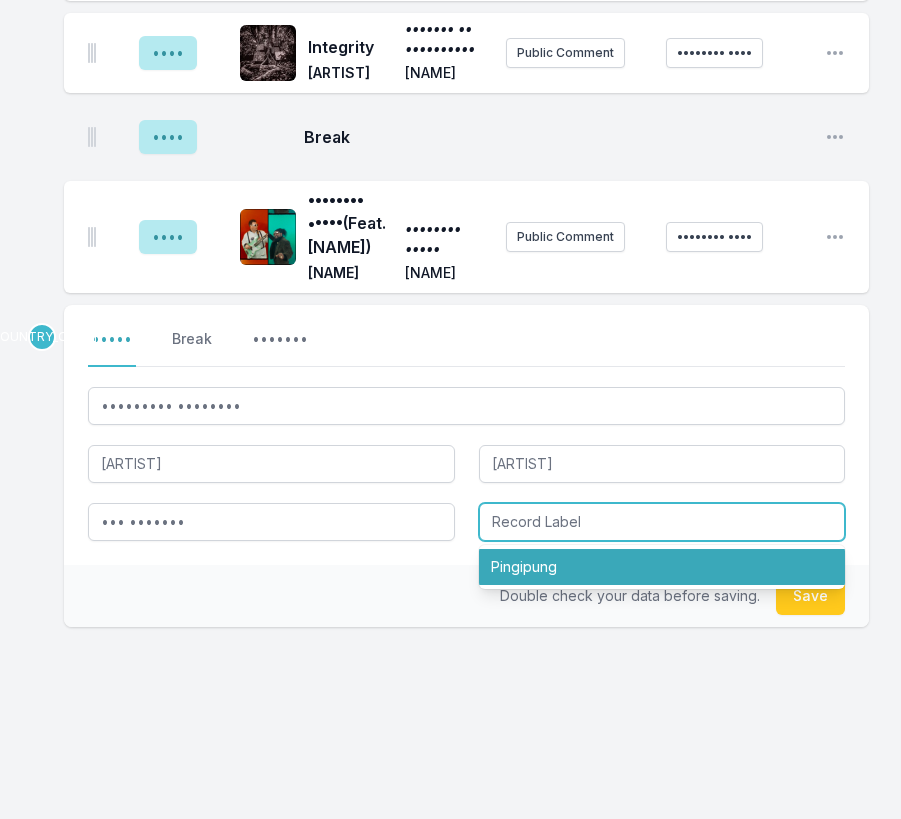 click on "Pingipung" at bounding box center (662, 567) 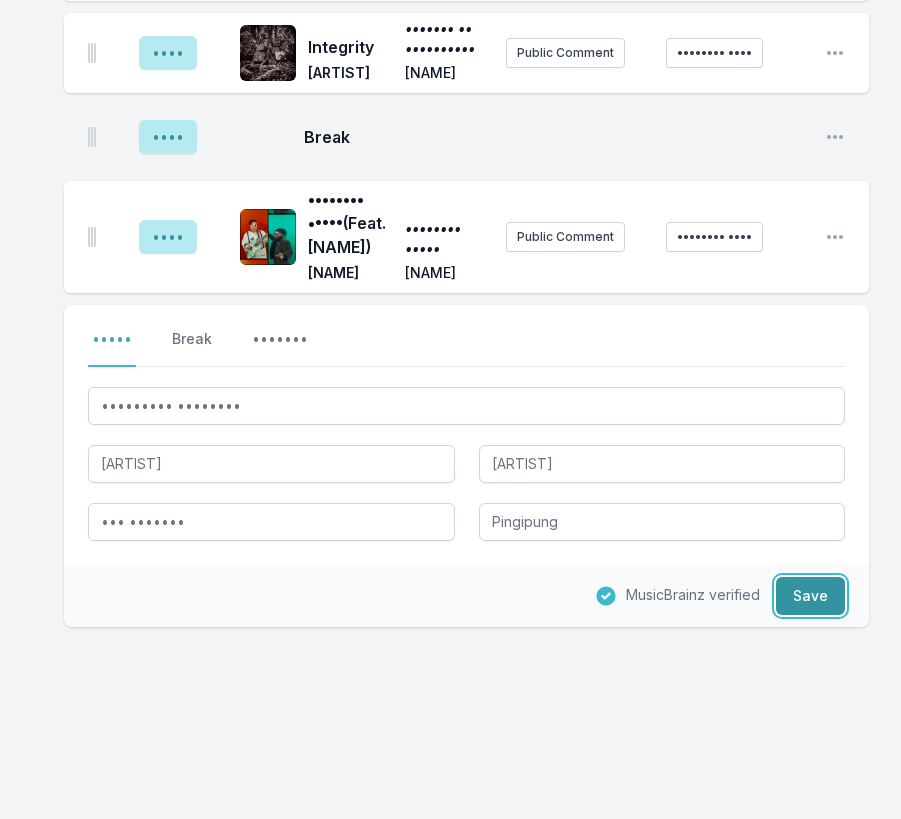 click on "Save" at bounding box center (810, 596) 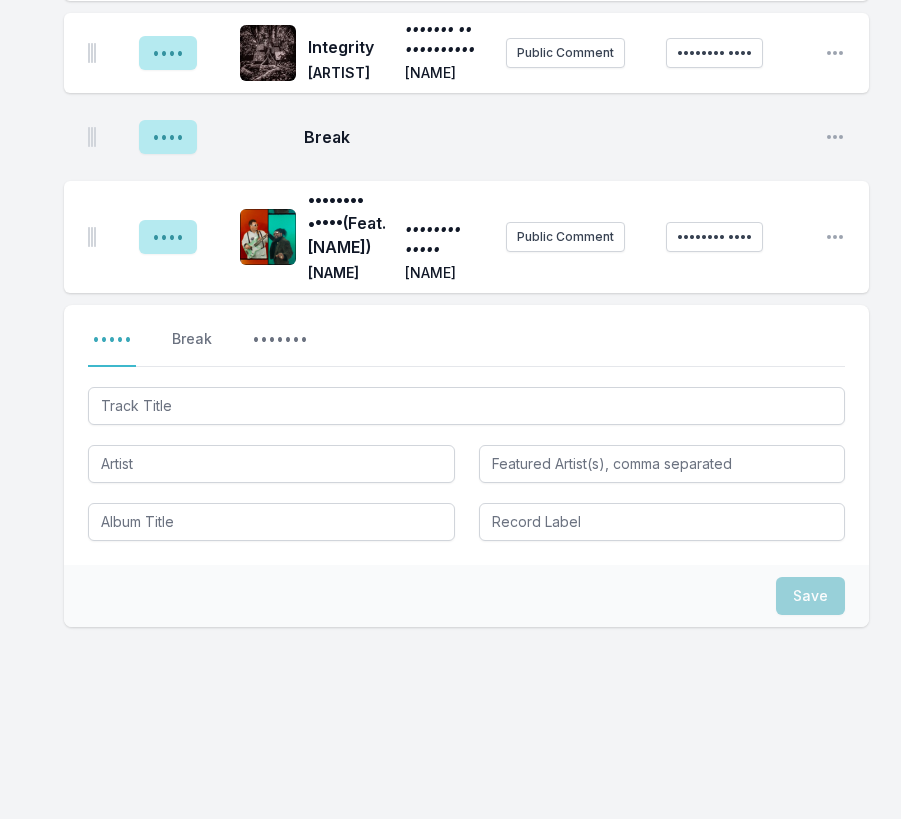 scroll, scrollTop: 4881, scrollLeft: 0, axis: vertical 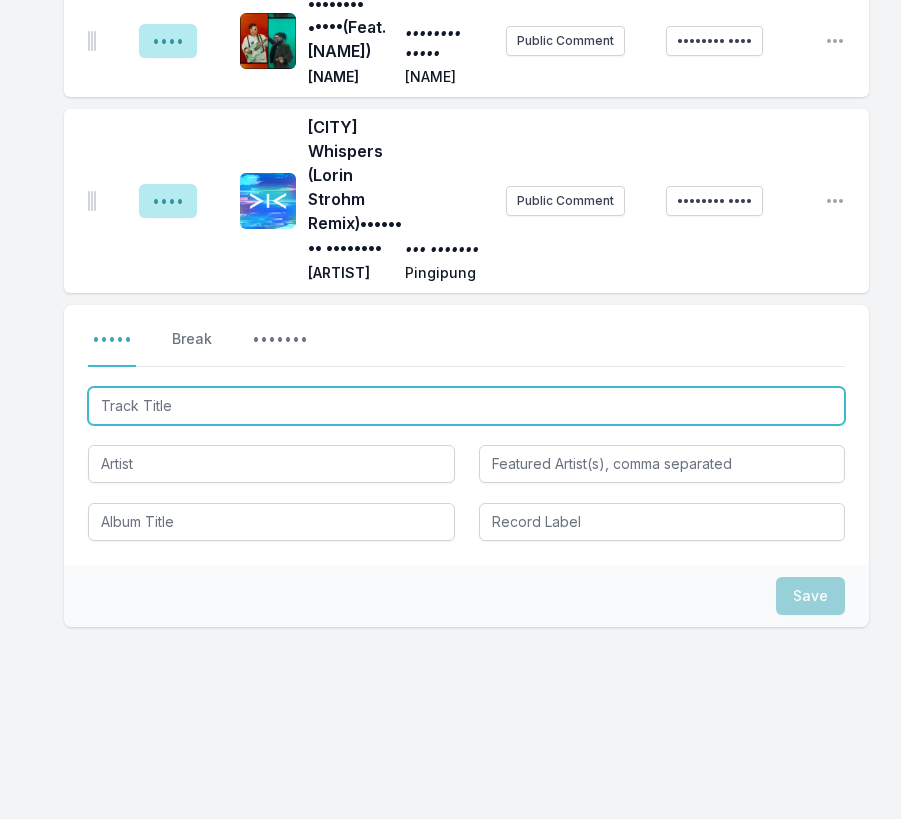 click at bounding box center (466, 406) 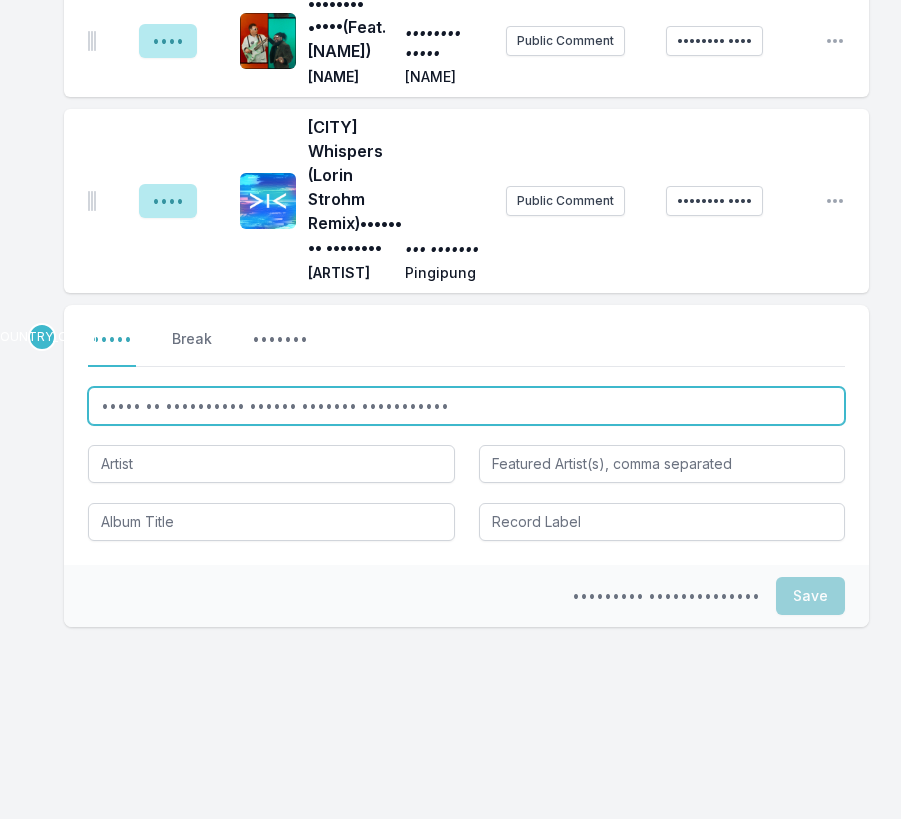 type on "••••• •• •••••••••• •••••• ••••••• •••••••••••" 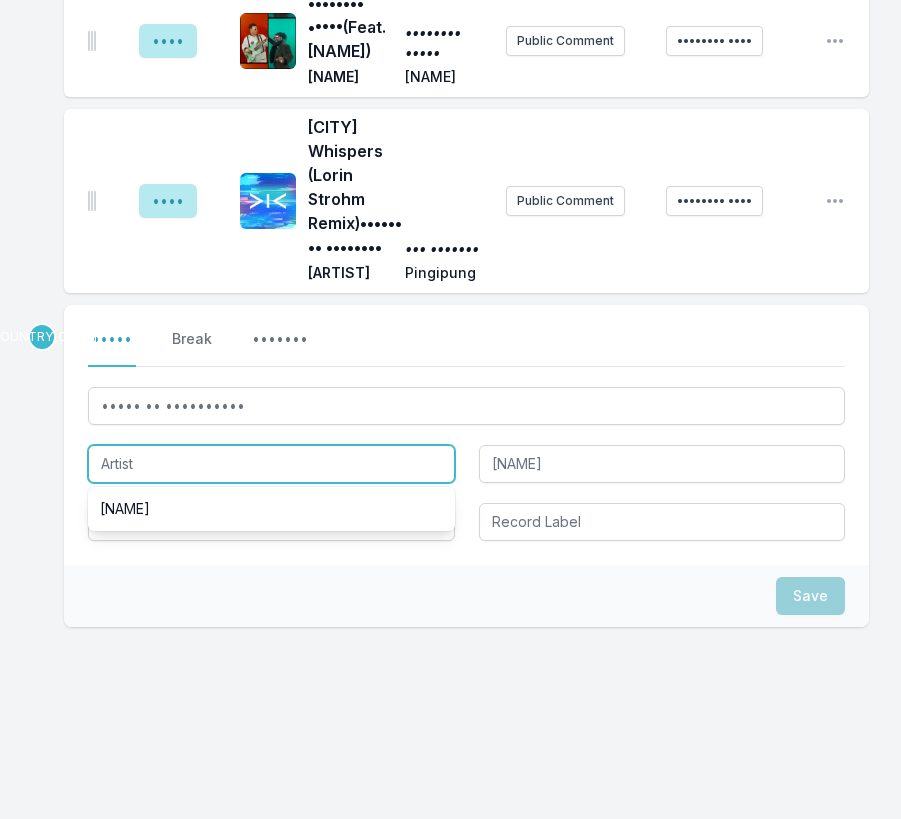 paste on "[ARTIST]" 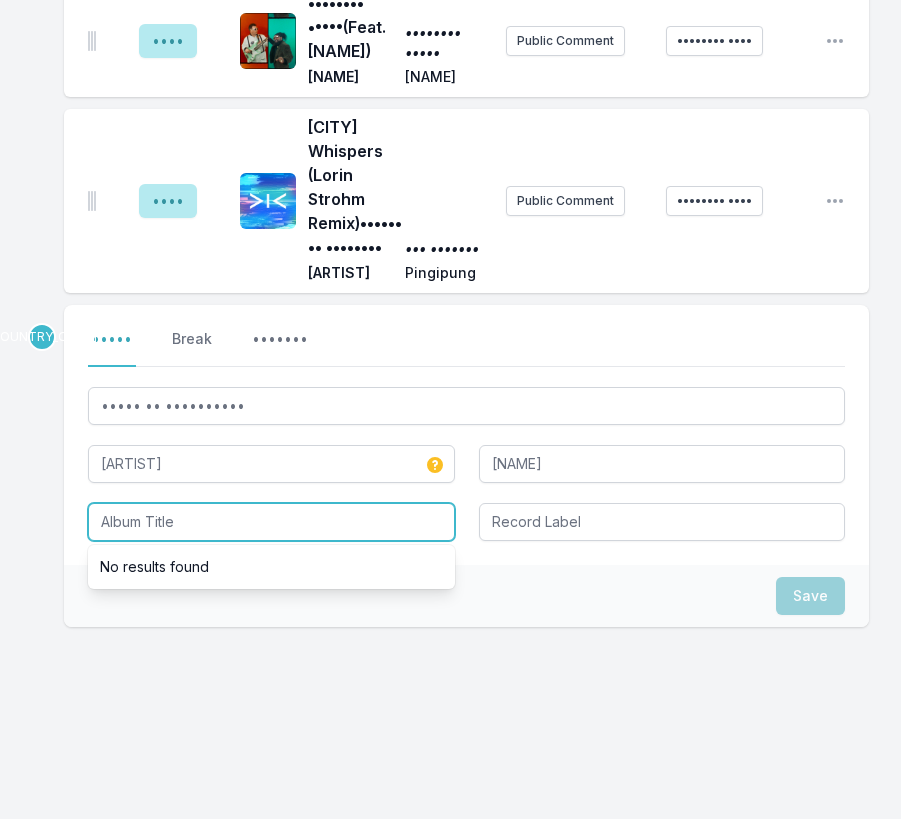 paste on "Nunca Es Suficiente (feat. [ARTIST]) - Single" 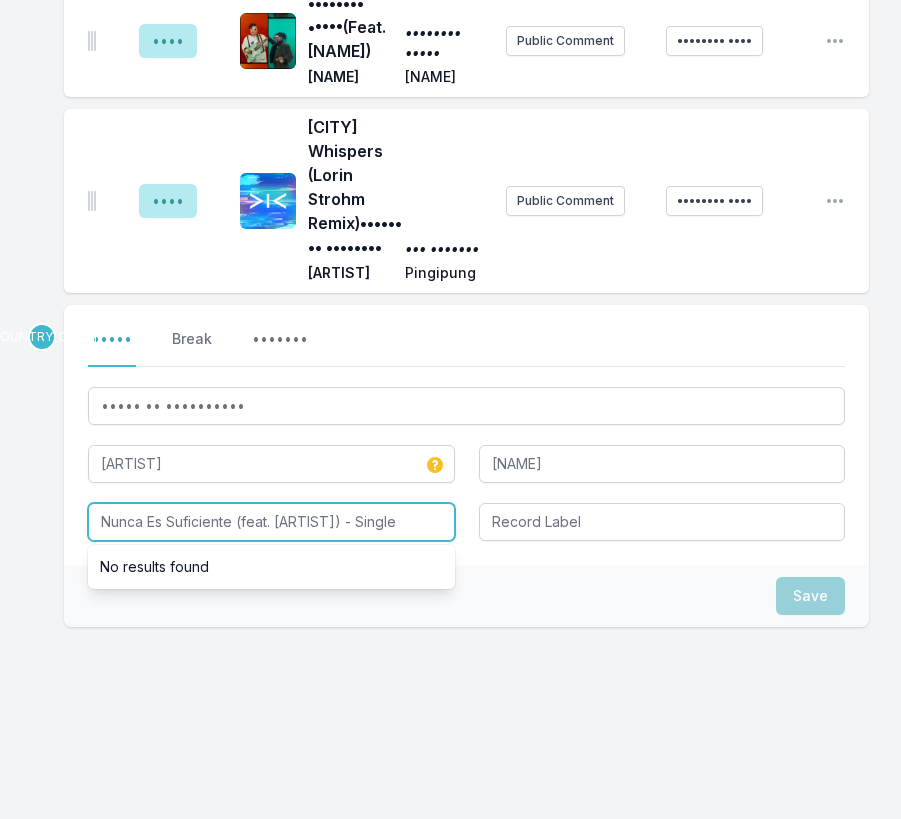 scroll, scrollTop: 0, scrollLeft: 39, axis: horizontal 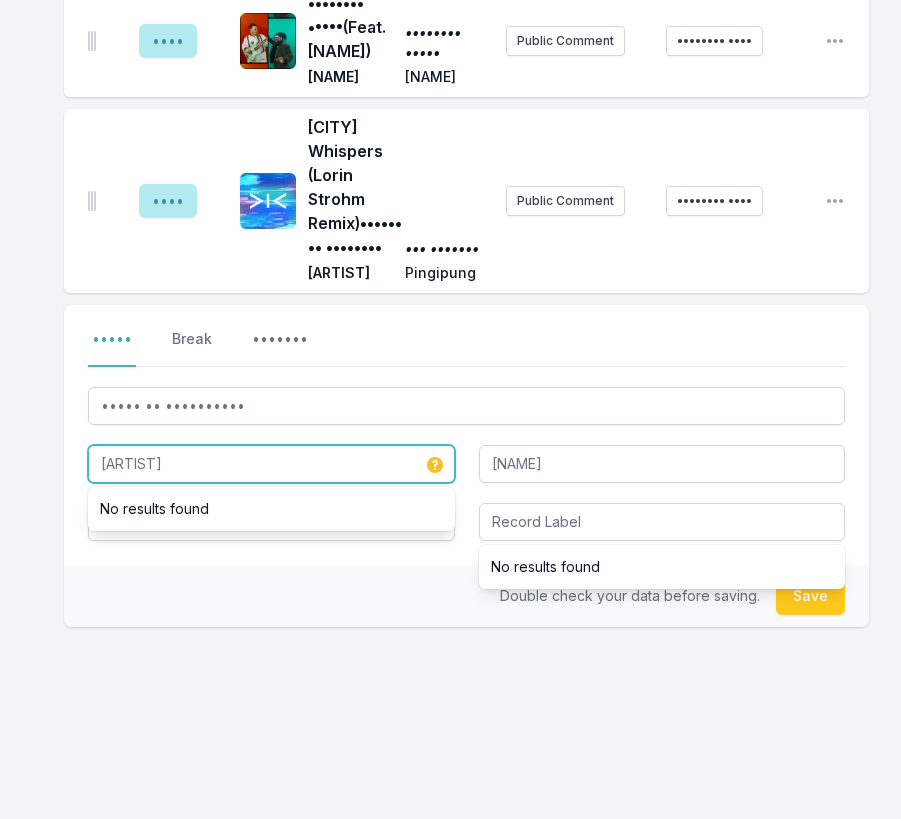 drag, startPoint x: 270, startPoint y: 598, endPoint x: 66, endPoint y: 591, distance: 204.12006 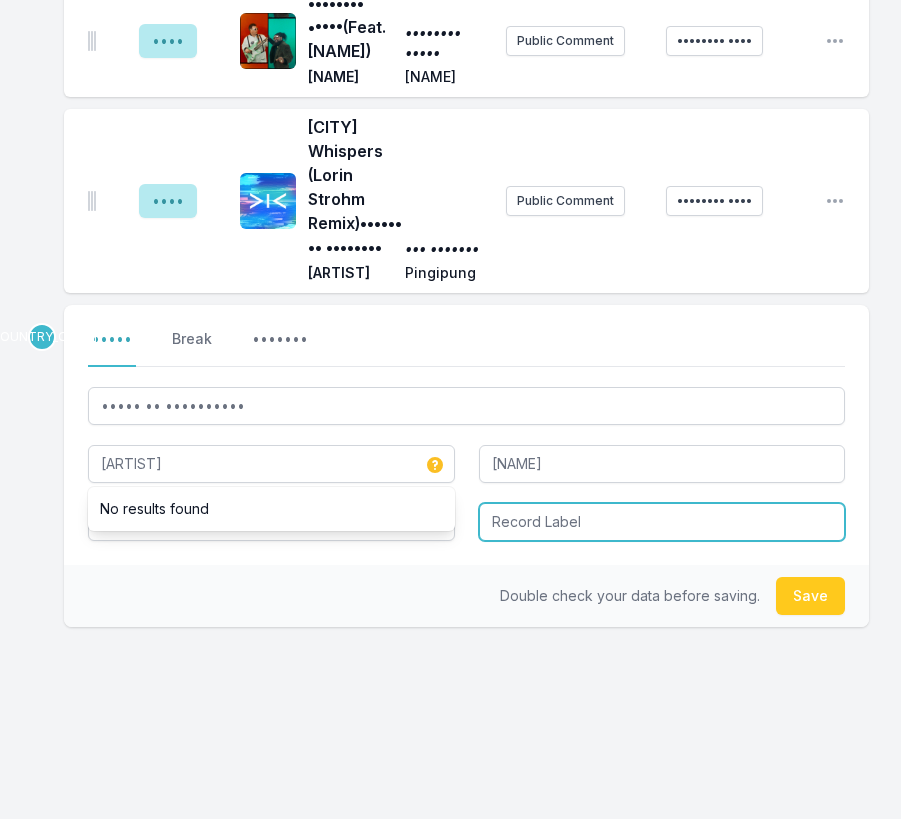 click at bounding box center [662, 522] 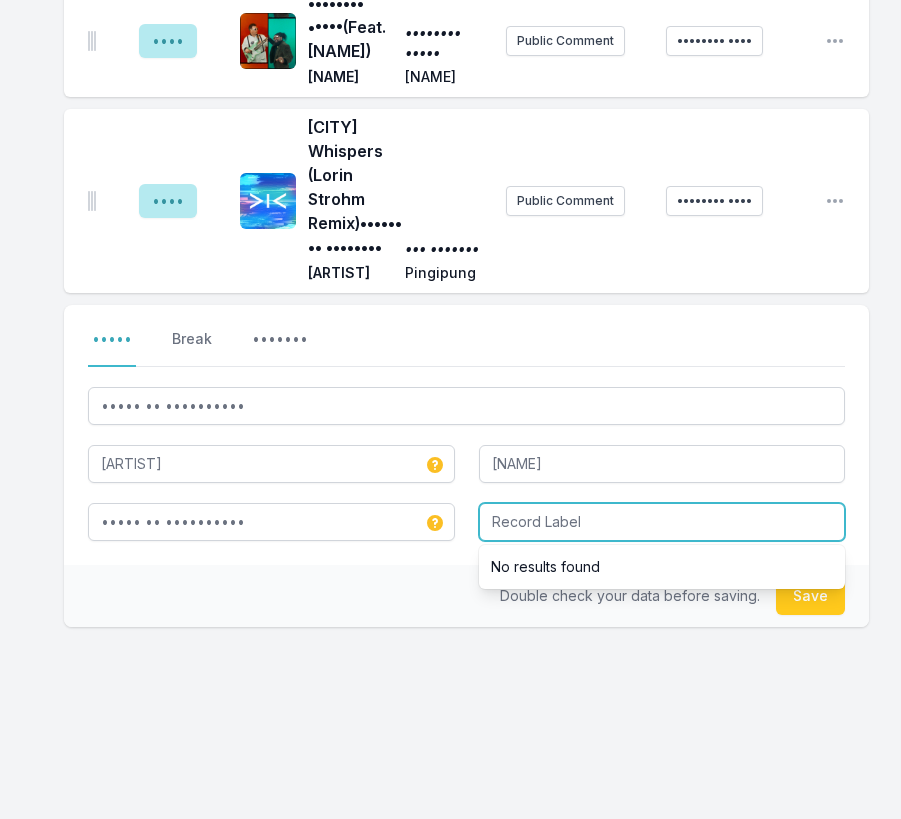 paste on "[ARTIST]" 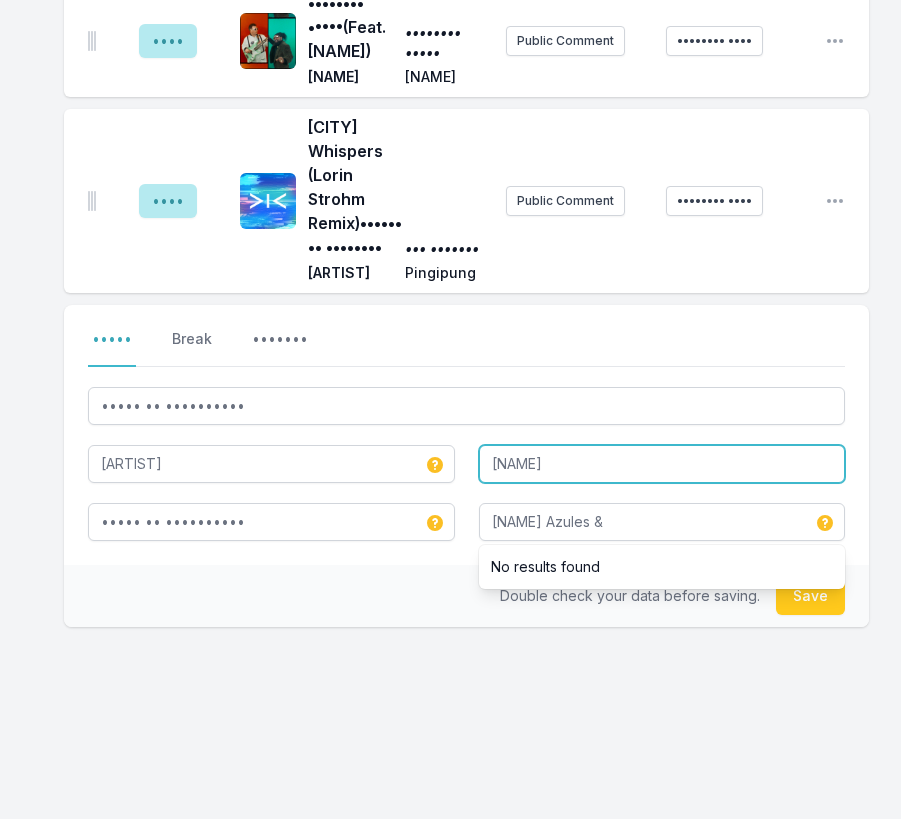 drag, startPoint x: 643, startPoint y: 590, endPoint x: 480, endPoint y: 572, distance: 163.99086 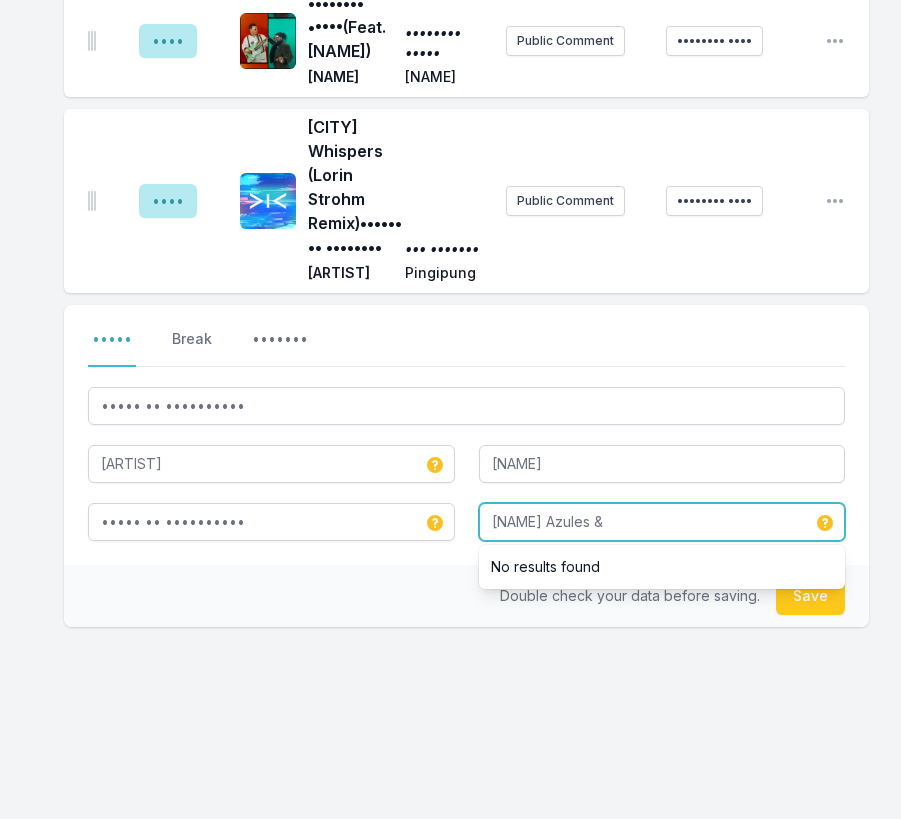 click on "[NAME] Azules &" at bounding box center (662, 522) 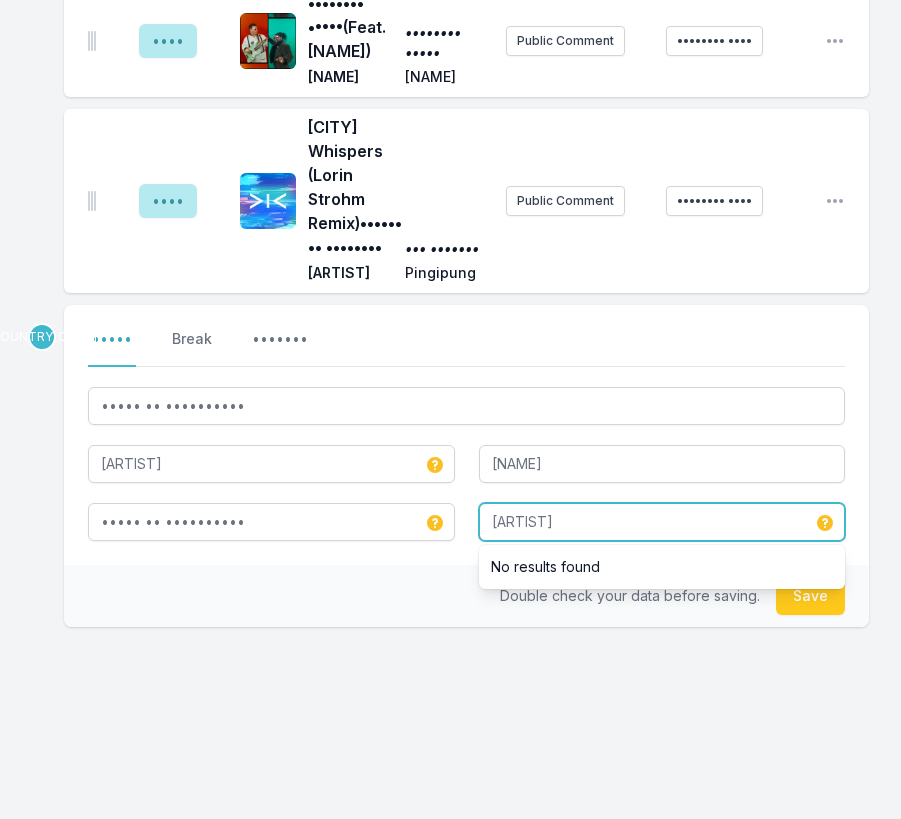 type on "[ARTIST]" 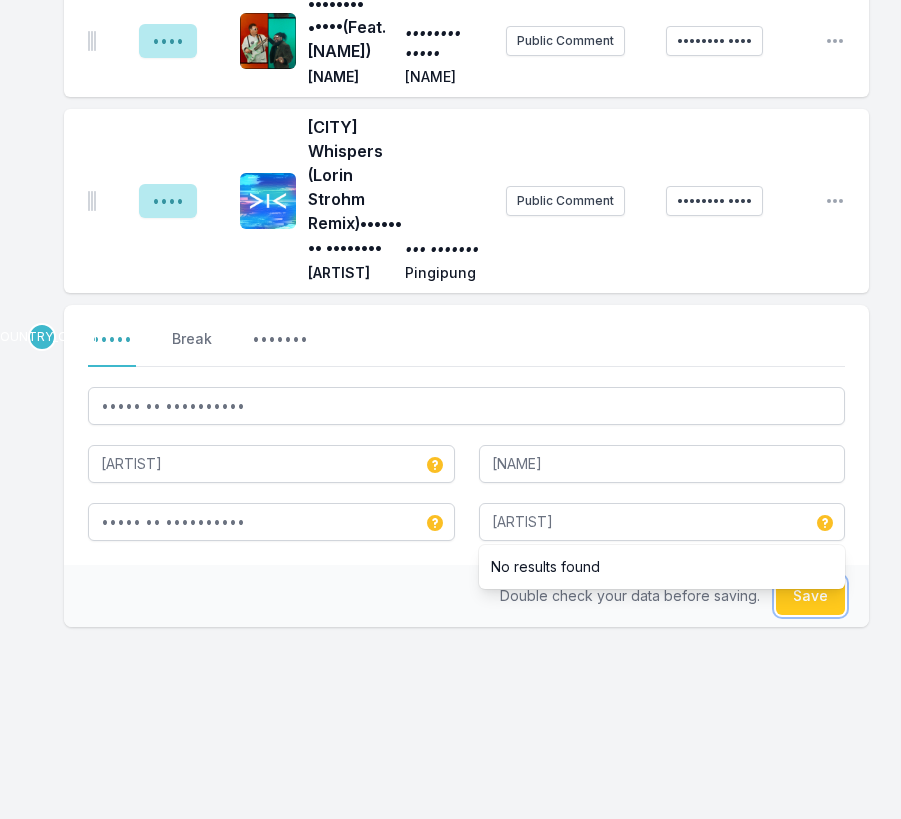 click on "Save" at bounding box center (810, 596) 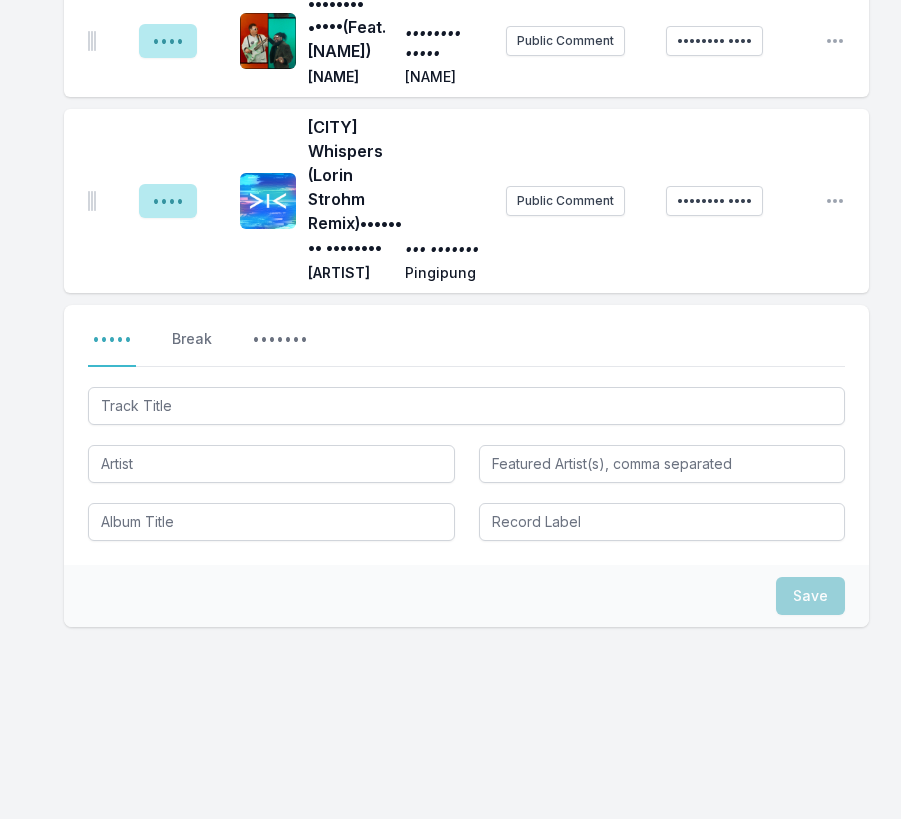 scroll, scrollTop: 5109, scrollLeft: 0, axis: vertical 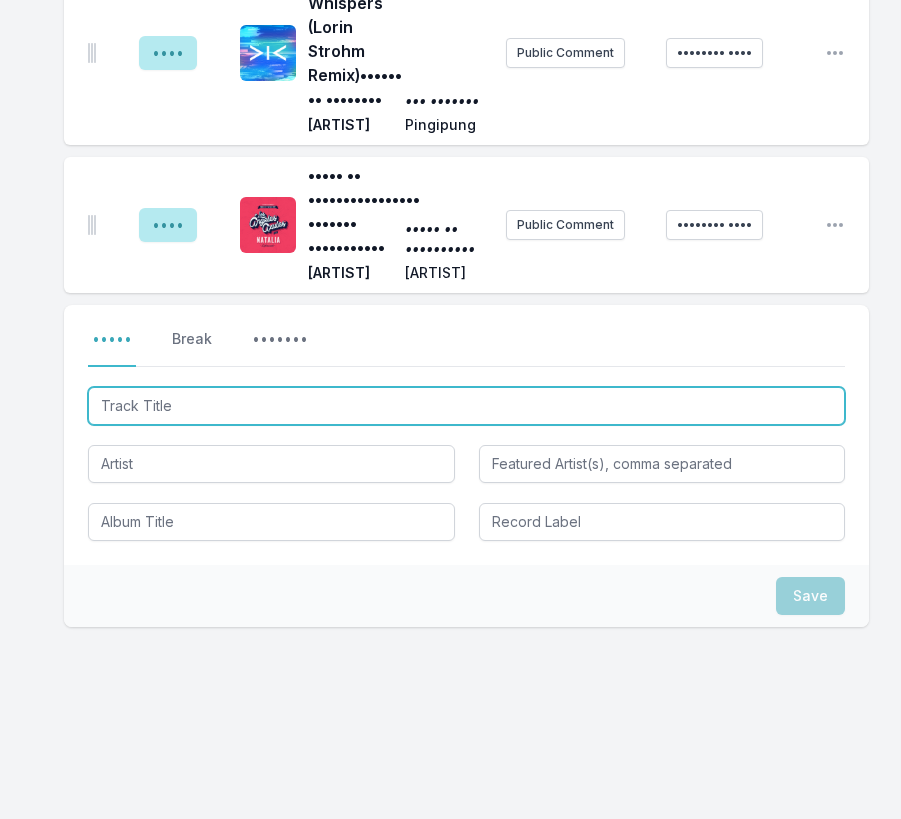 click at bounding box center [466, 406] 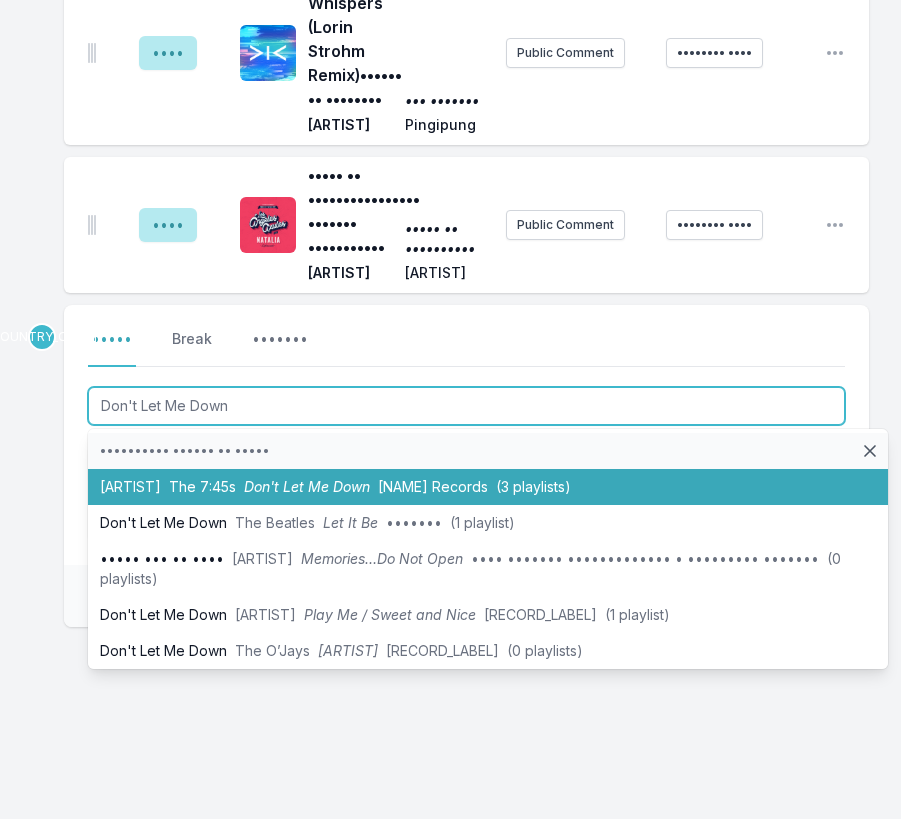 click on "Don't Let Me Down (Feat. [ARTIST]) The 7:45s Don't Let Me Down [RECORD_LABEL] (3 playlists)" at bounding box center [488, 487] 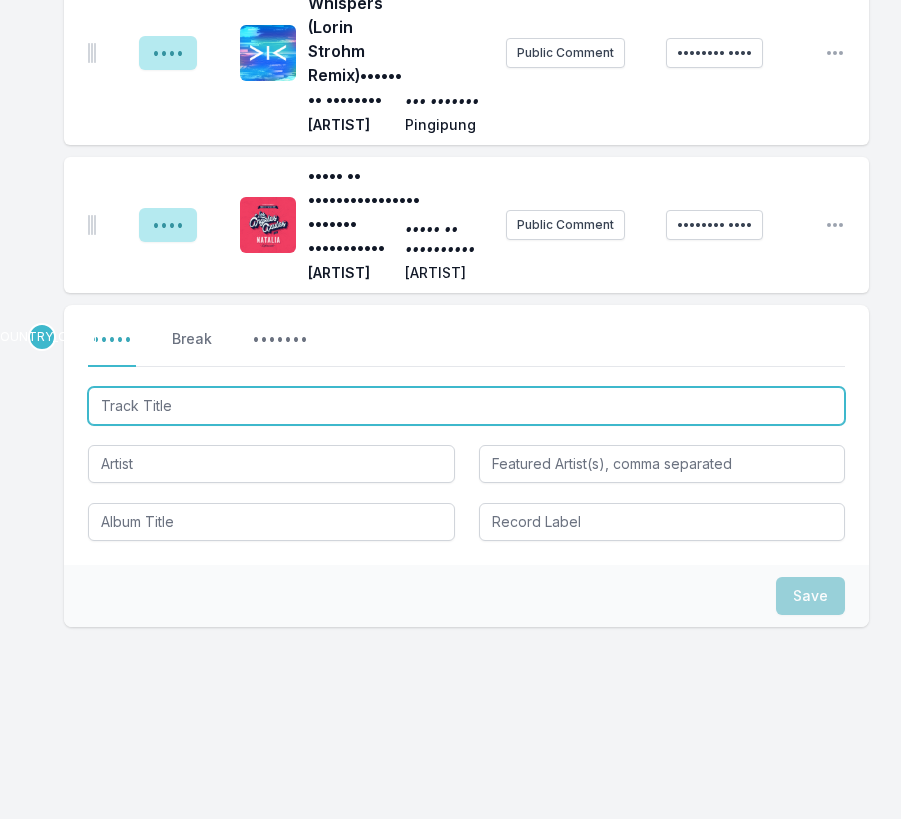 scroll, scrollTop: 5297, scrollLeft: 0, axis: vertical 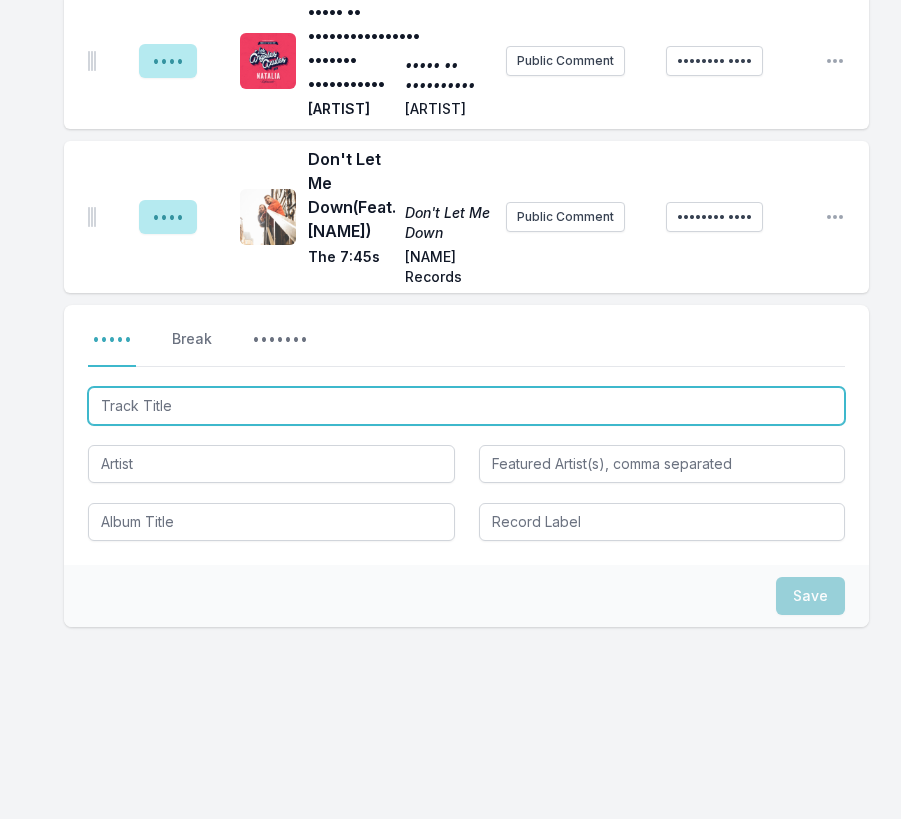 click at bounding box center (466, 406) 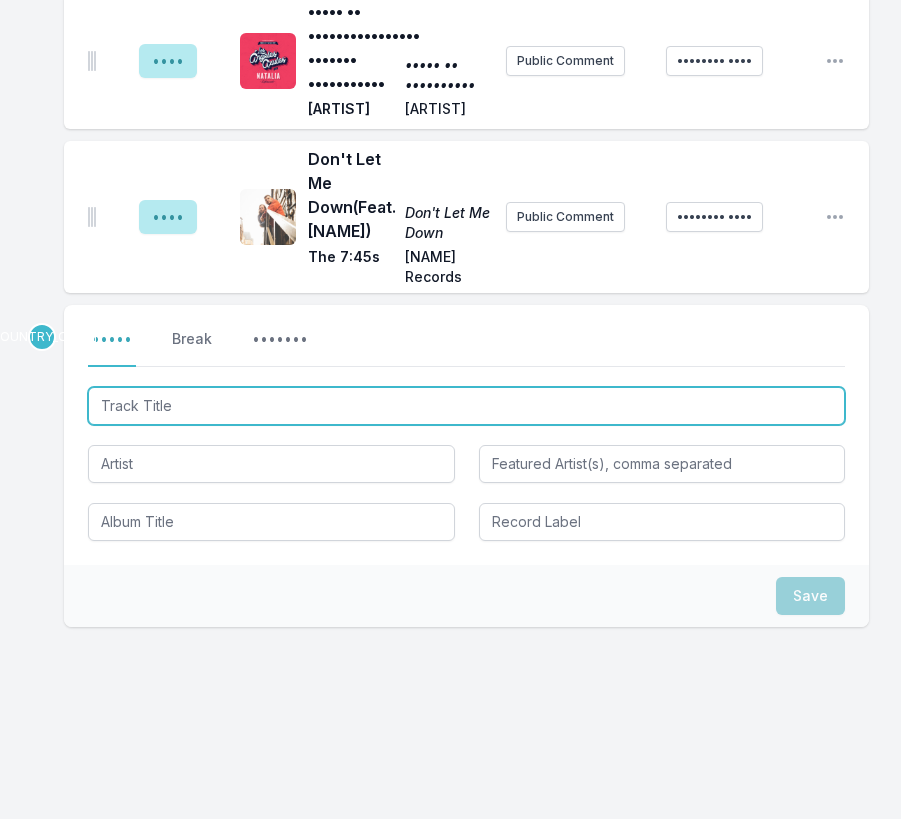 paste on "Is It Now" 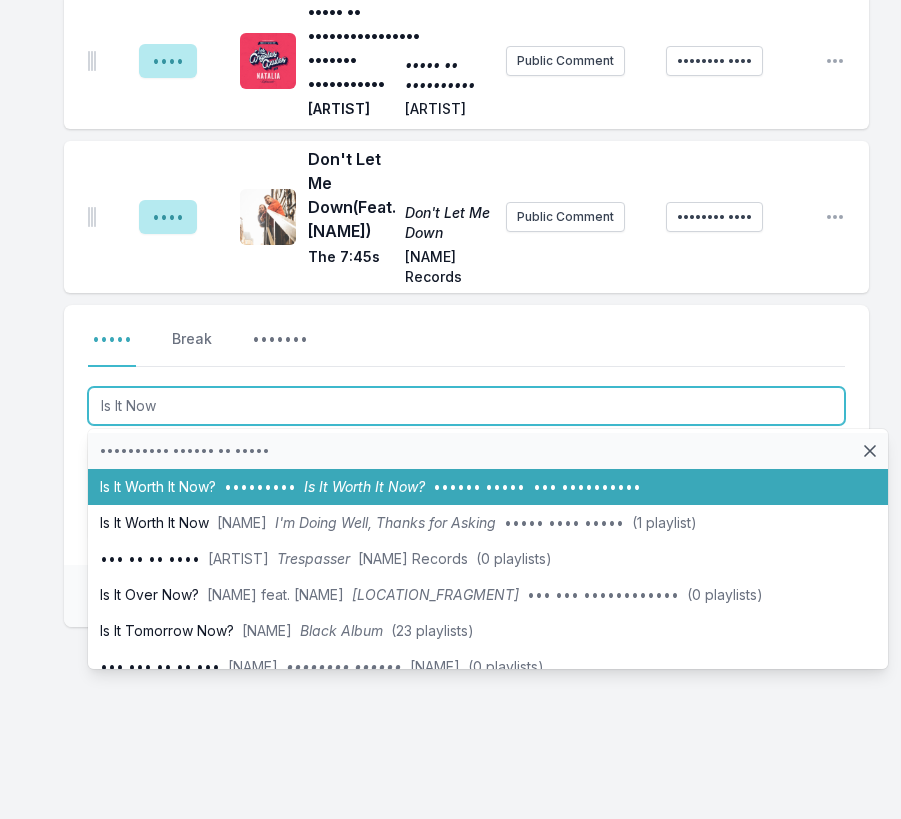 click on "•• •• •••• ••••••••• •• •• •••• •••••• ••••• ••• ••••••••••" at bounding box center (488, 487) 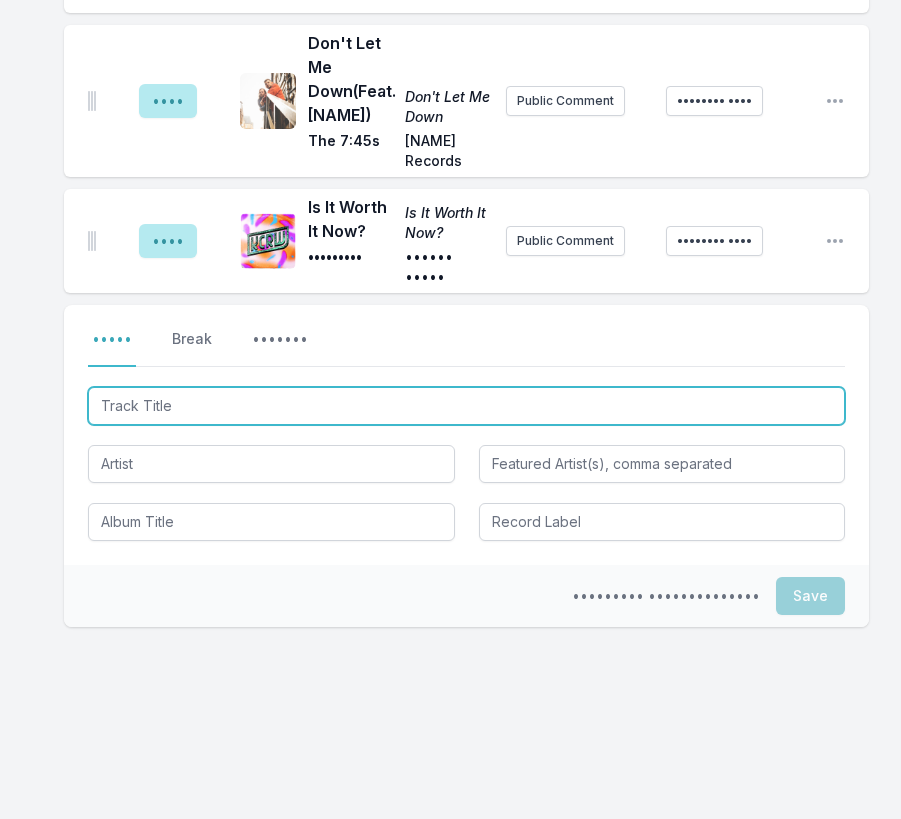 scroll, scrollTop: 5389, scrollLeft: 0, axis: vertical 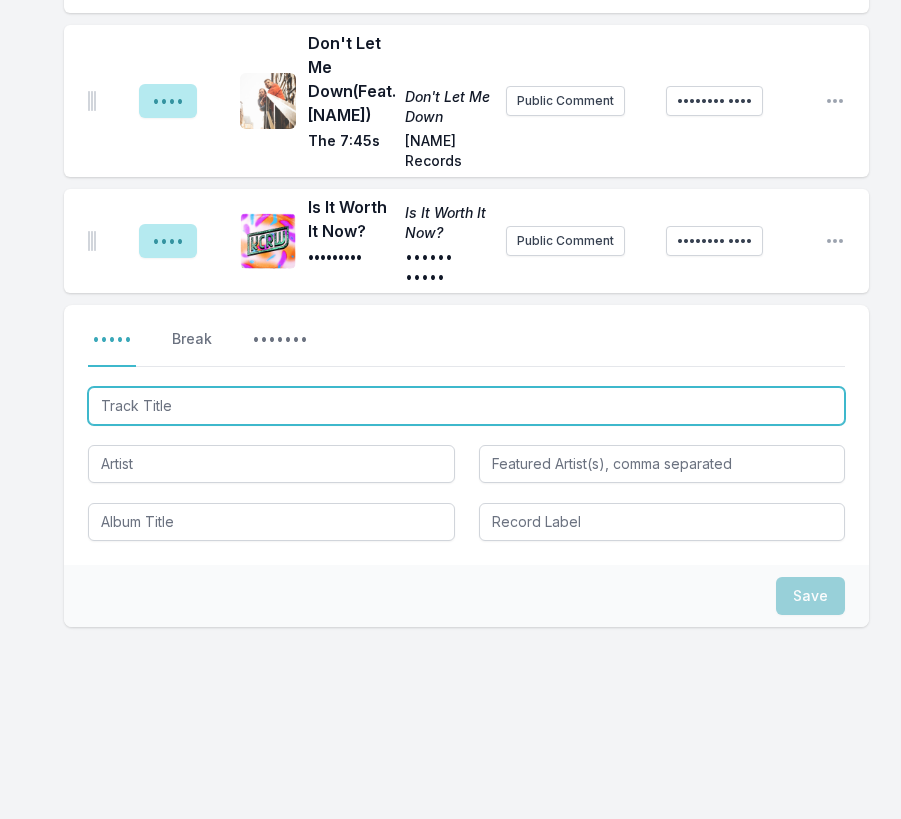 click at bounding box center [466, 406] 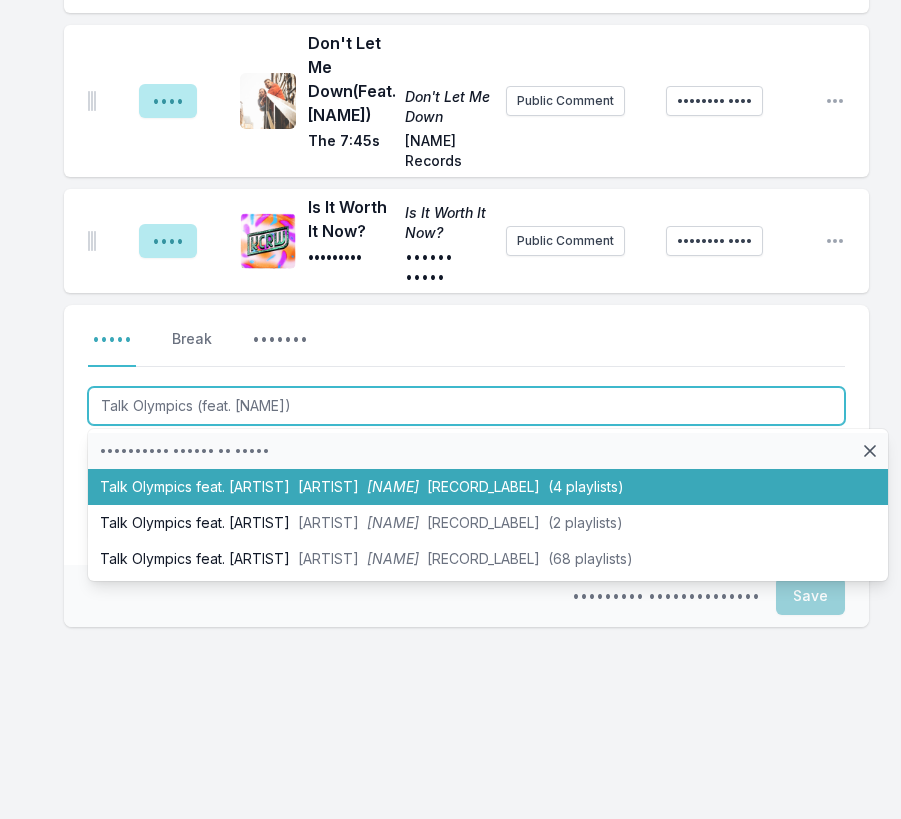click on "[ARTIST]" at bounding box center [488, 487] 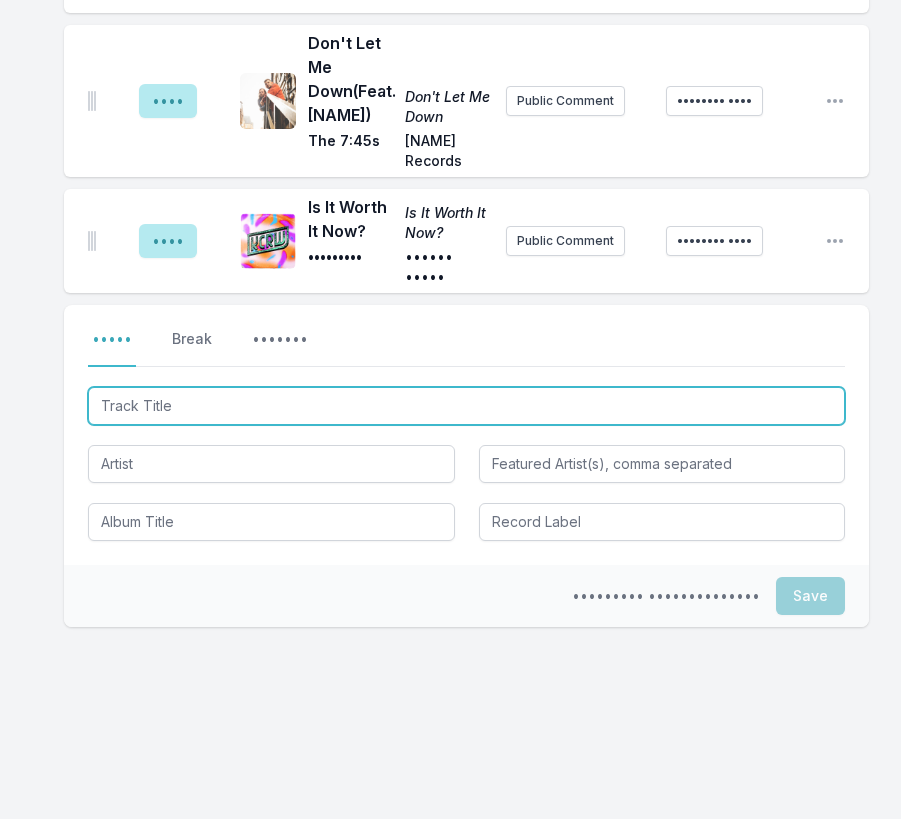 scroll, scrollTop: 5573, scrollLeft: 0, axis: vertical 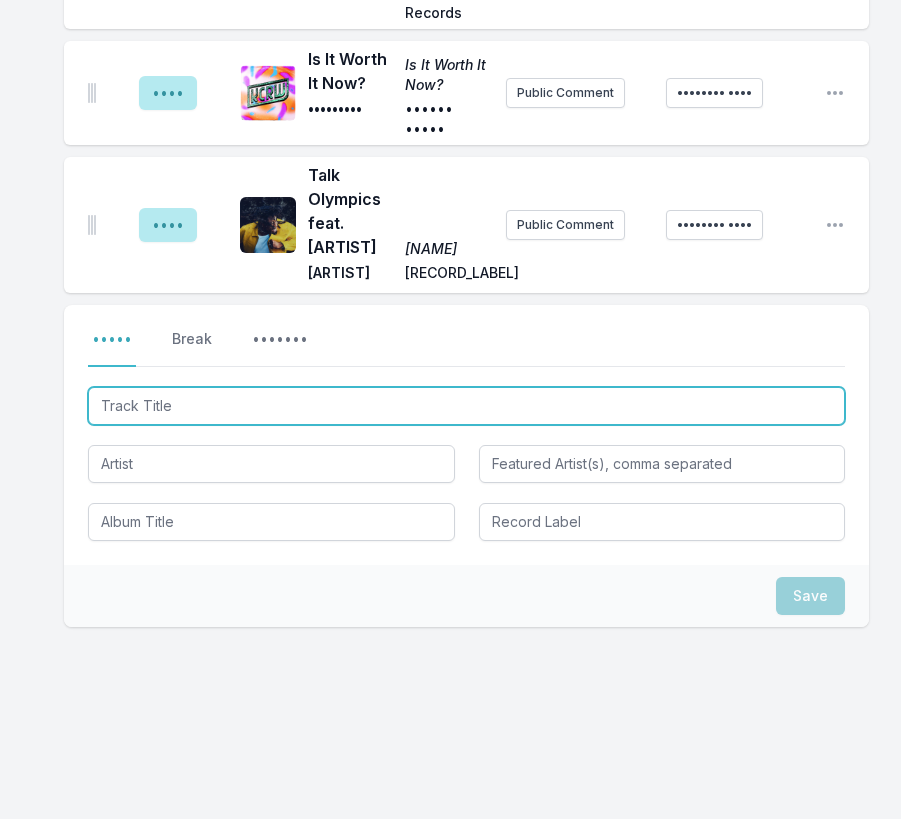 click at bounding box center (466, 406) 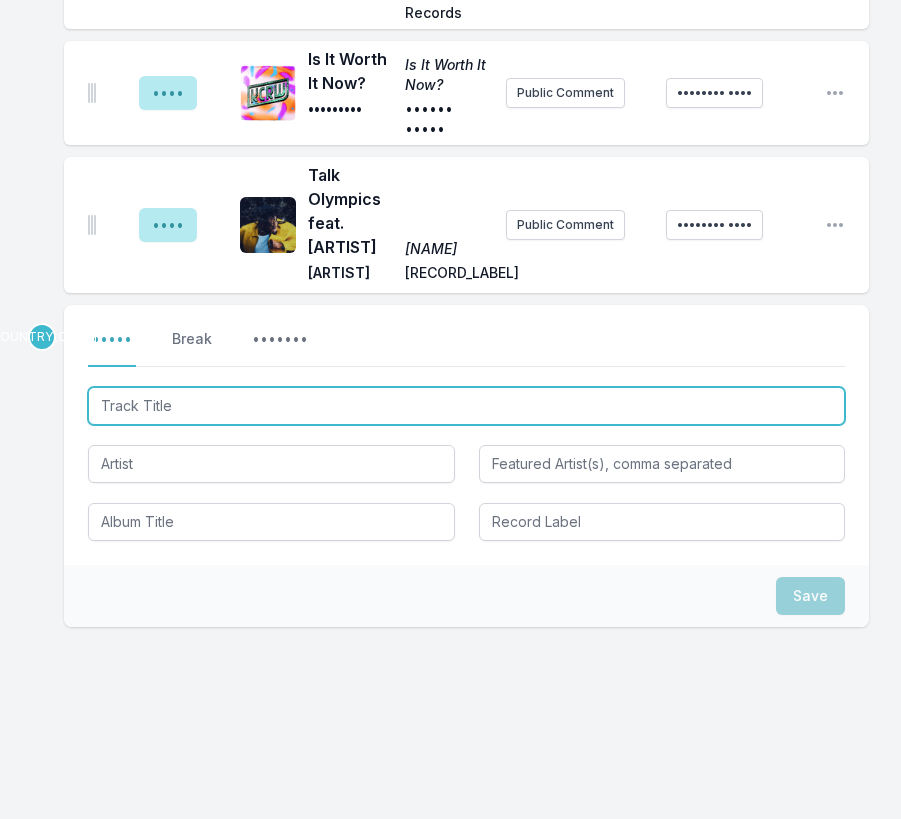 paste on "[ARTIST]" 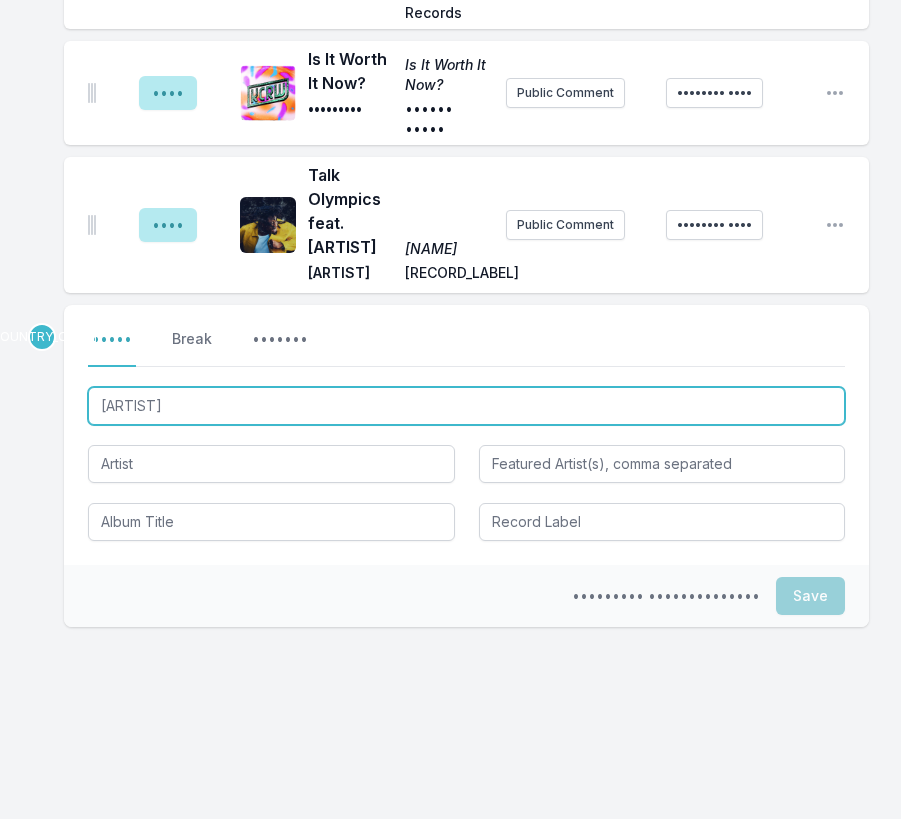 type on "[ARTIST]" 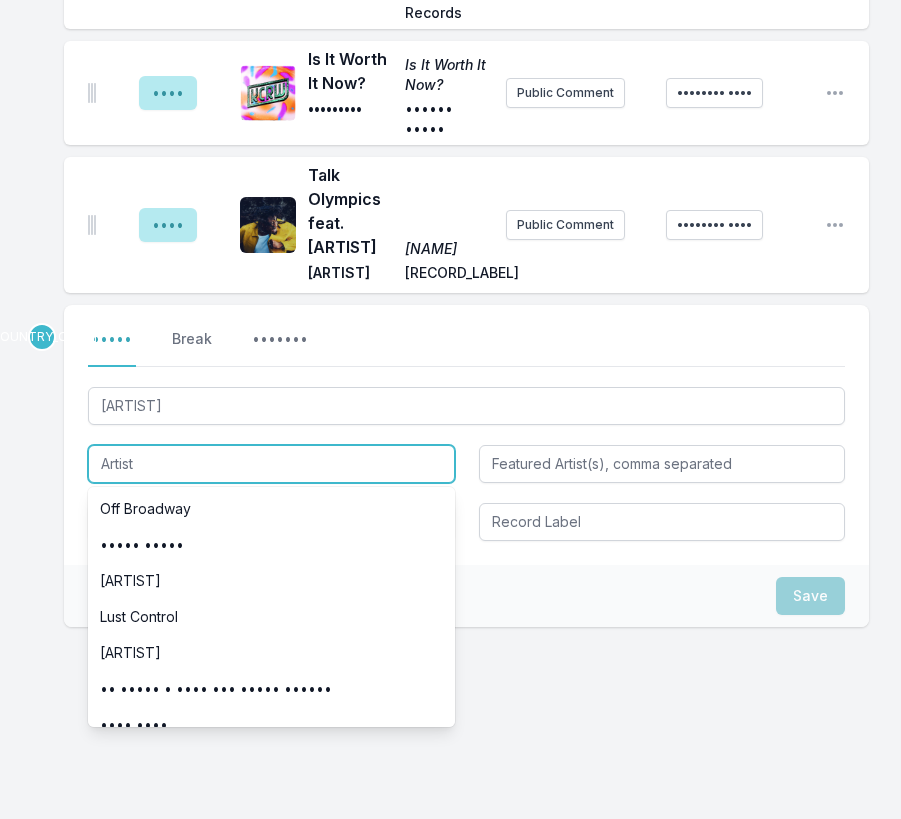 paste on "[NAME]" 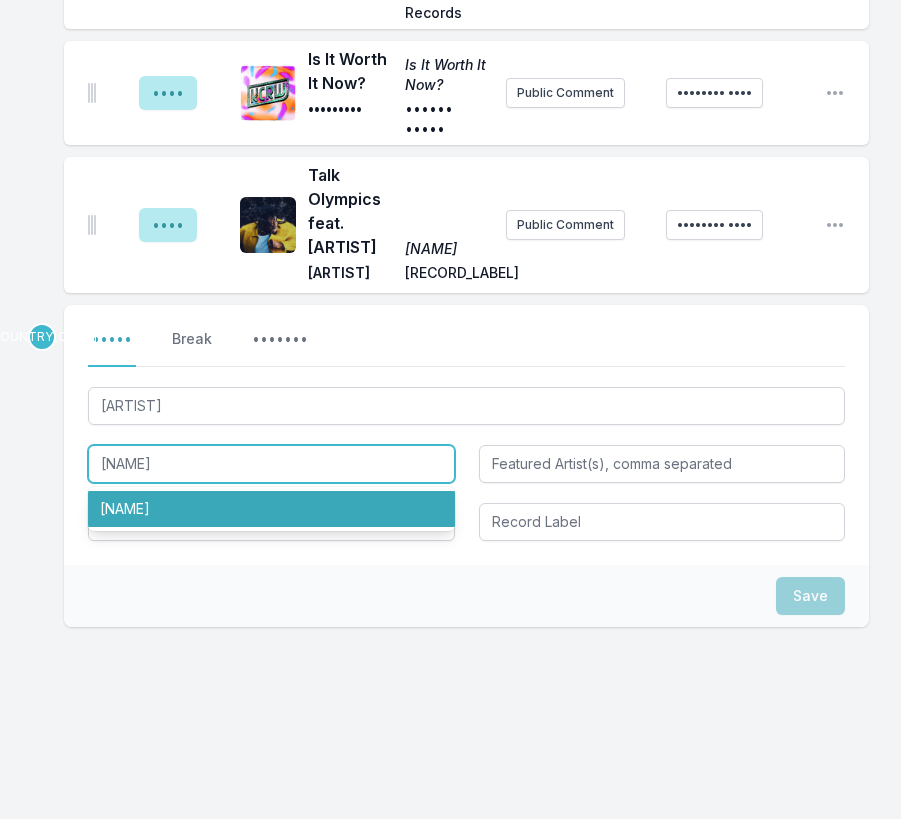 click on "[NAME]" at bounding box center [271, 509] 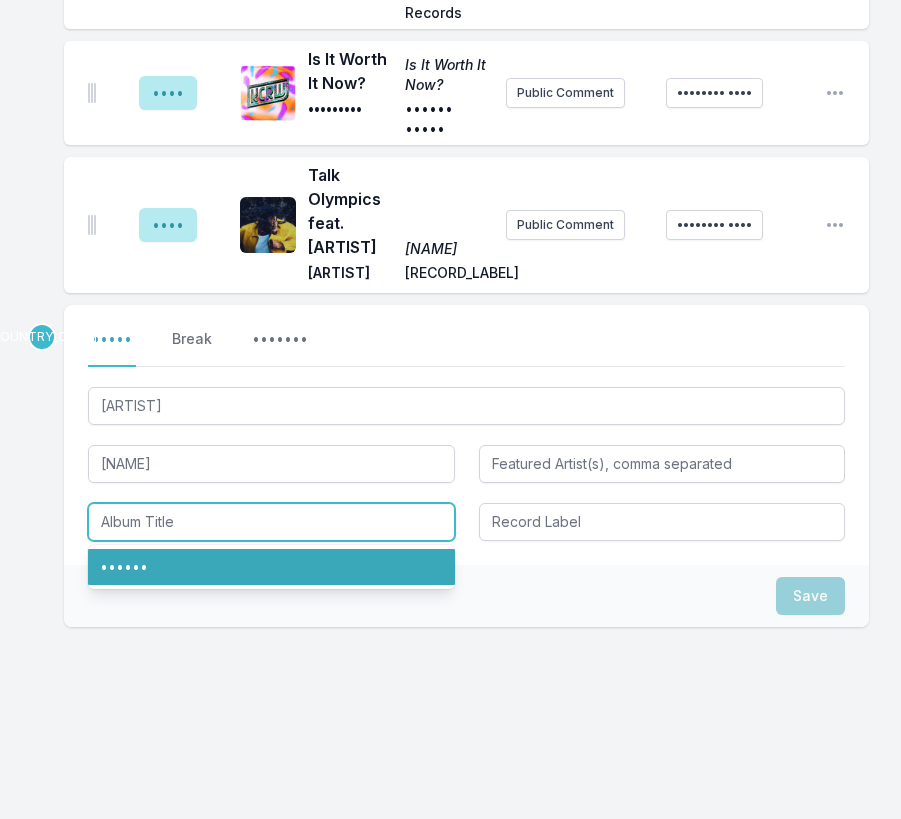 click on "••••••" at bounding box center (271, 567) 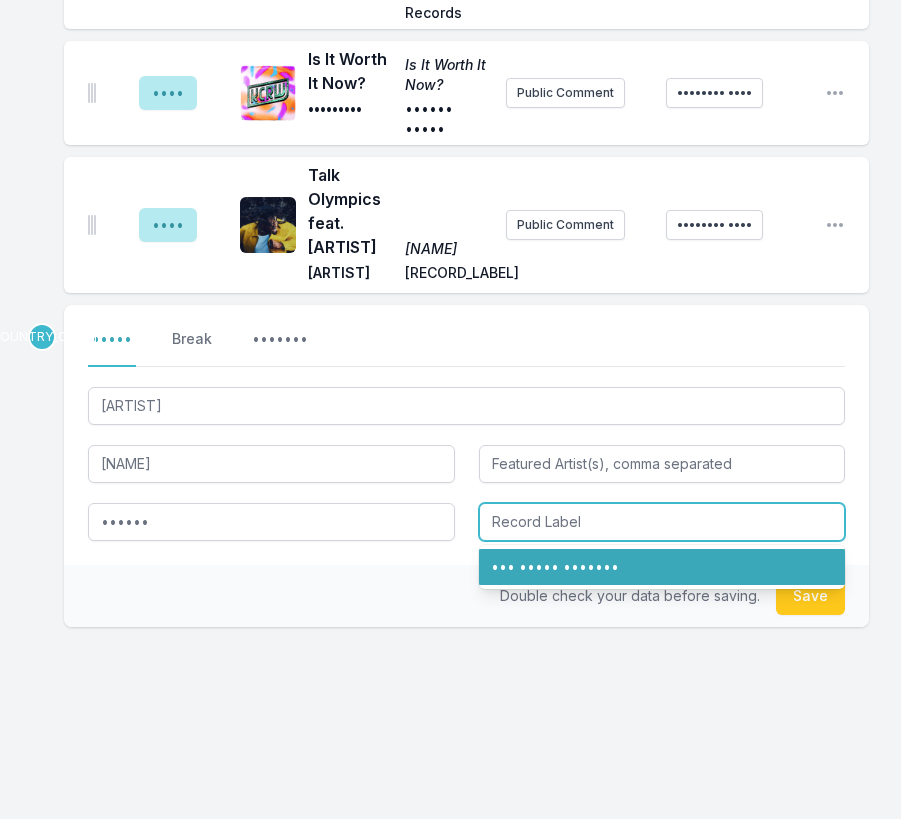 click on "••• ••••• •••••••" at bounding box center (662, 567) 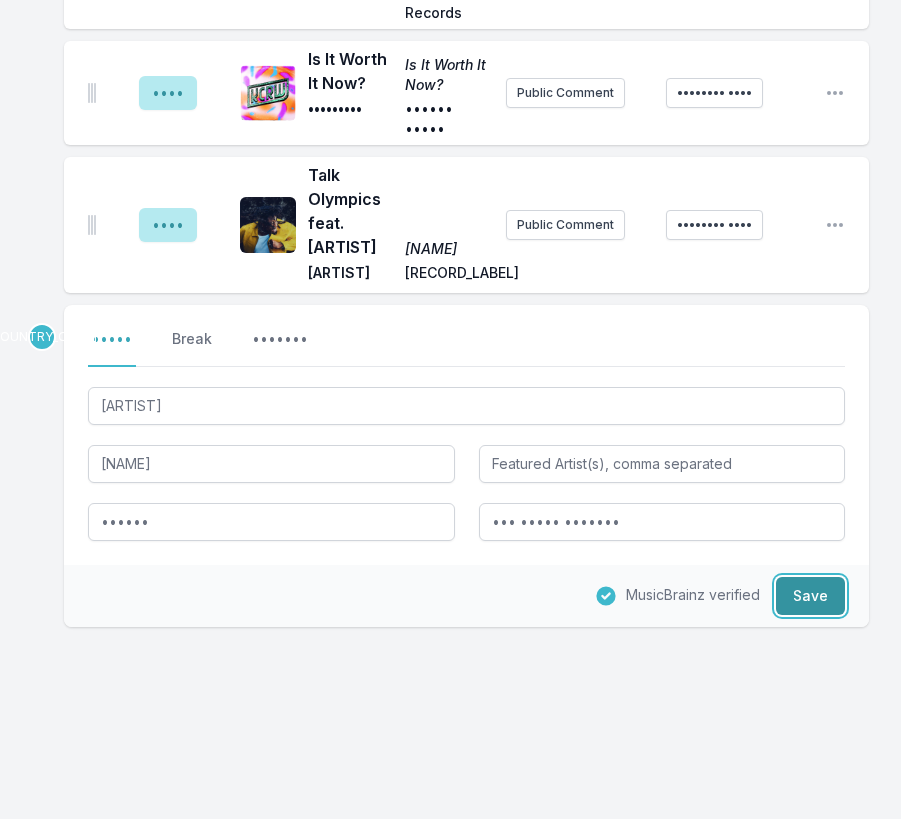 click on "Save" at bounding box center [810, 596] 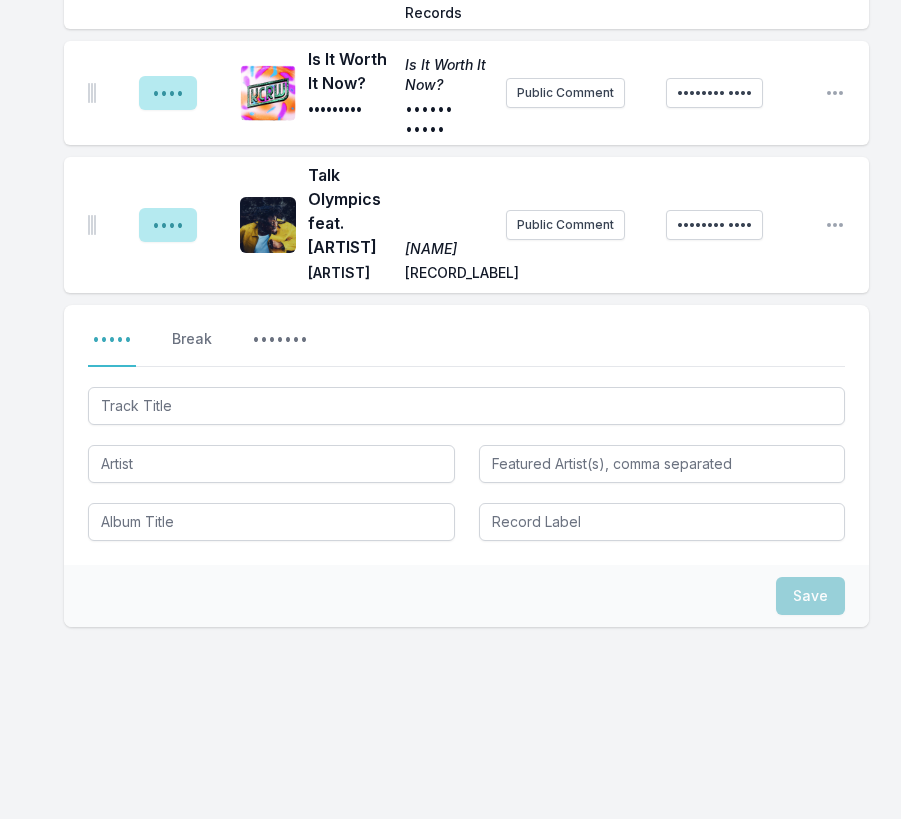 scroll, scrollTop: 5665, scrollLeft: 0, axis: vertical 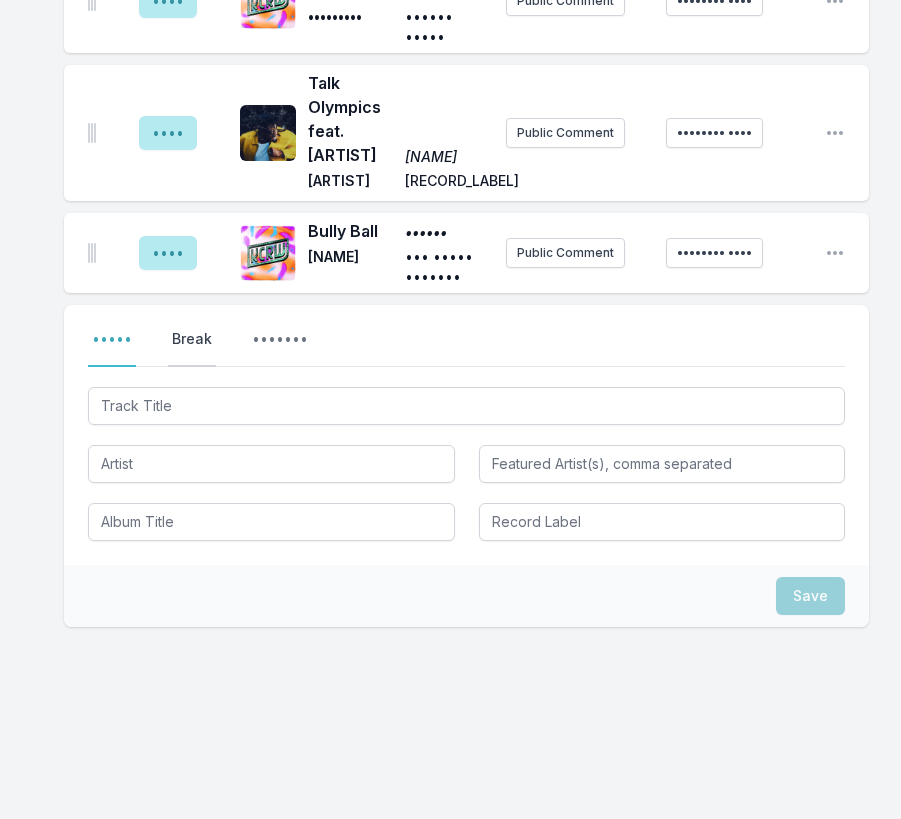 click on "Break" at bounding box center [192, 348] 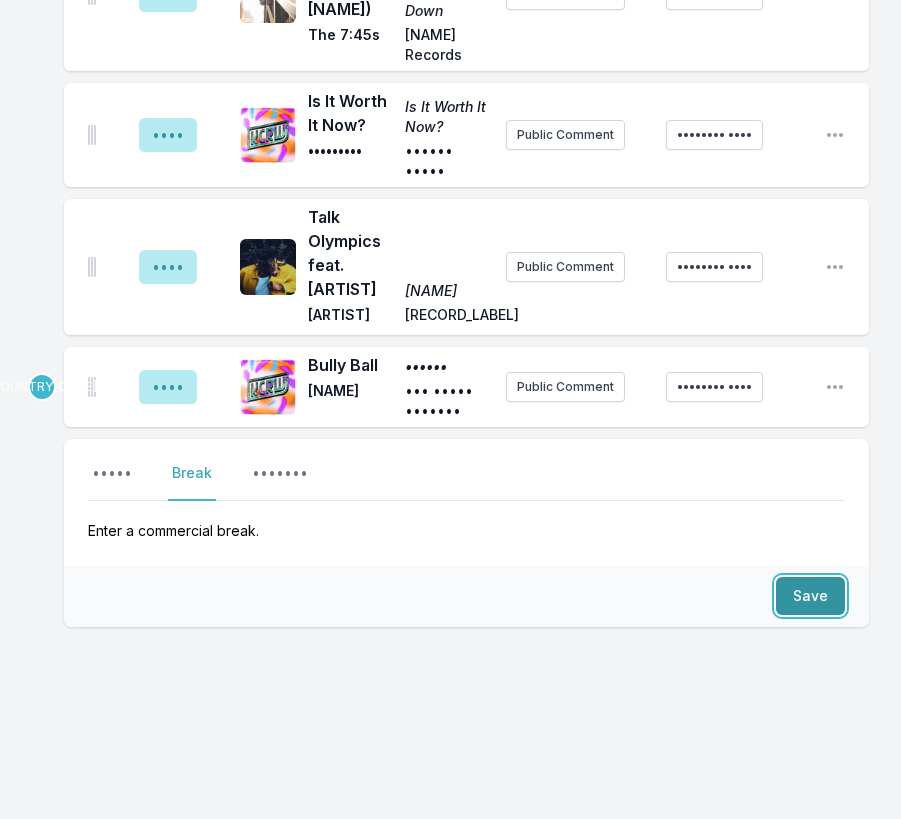 click on "Save" at bounding box center [810, 596] 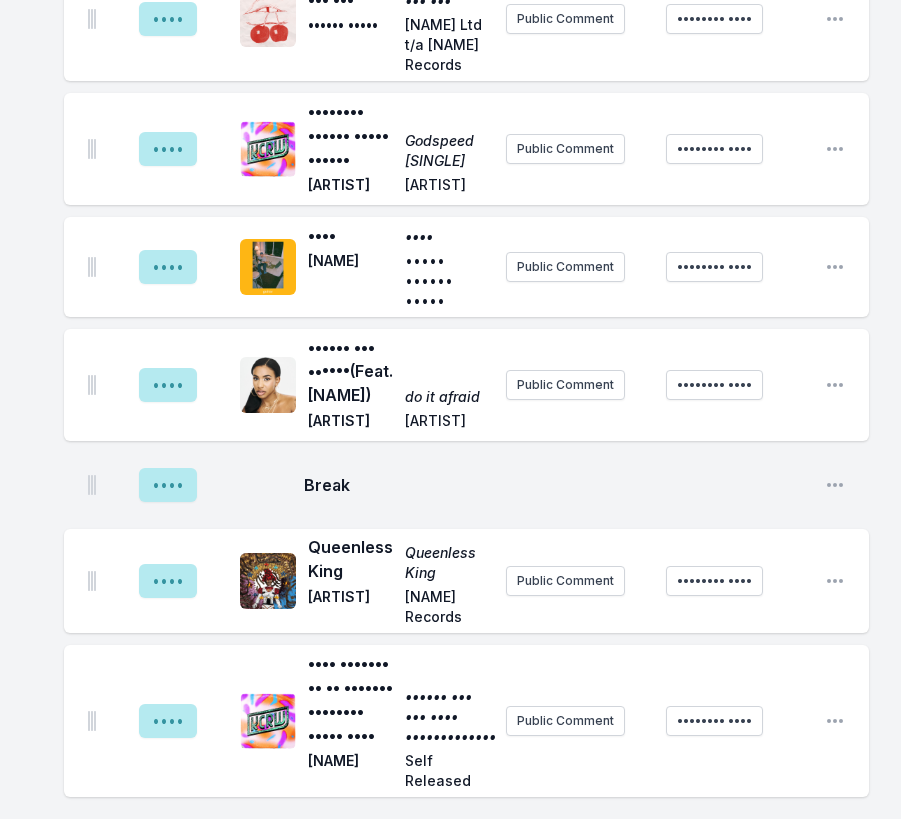 scroll, scrollTop: 1715, scrollLeft: 0, axis: vertical 